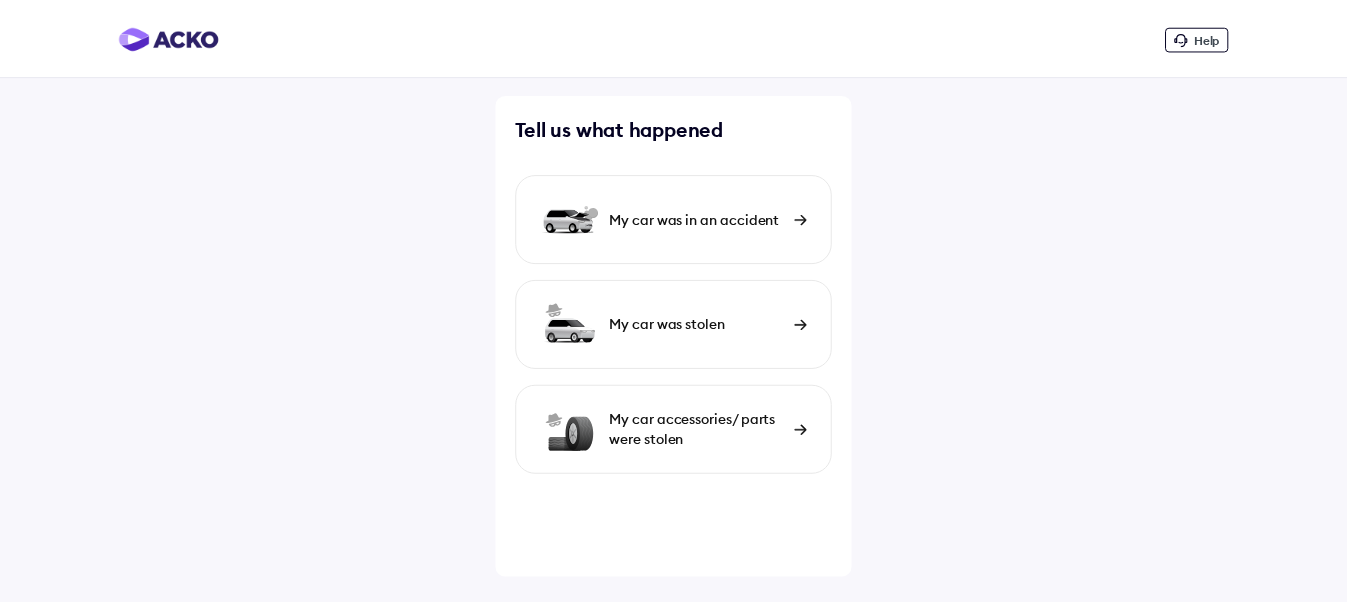 scroll, scrollTop: 0, scrollLeft: 0, axis: both 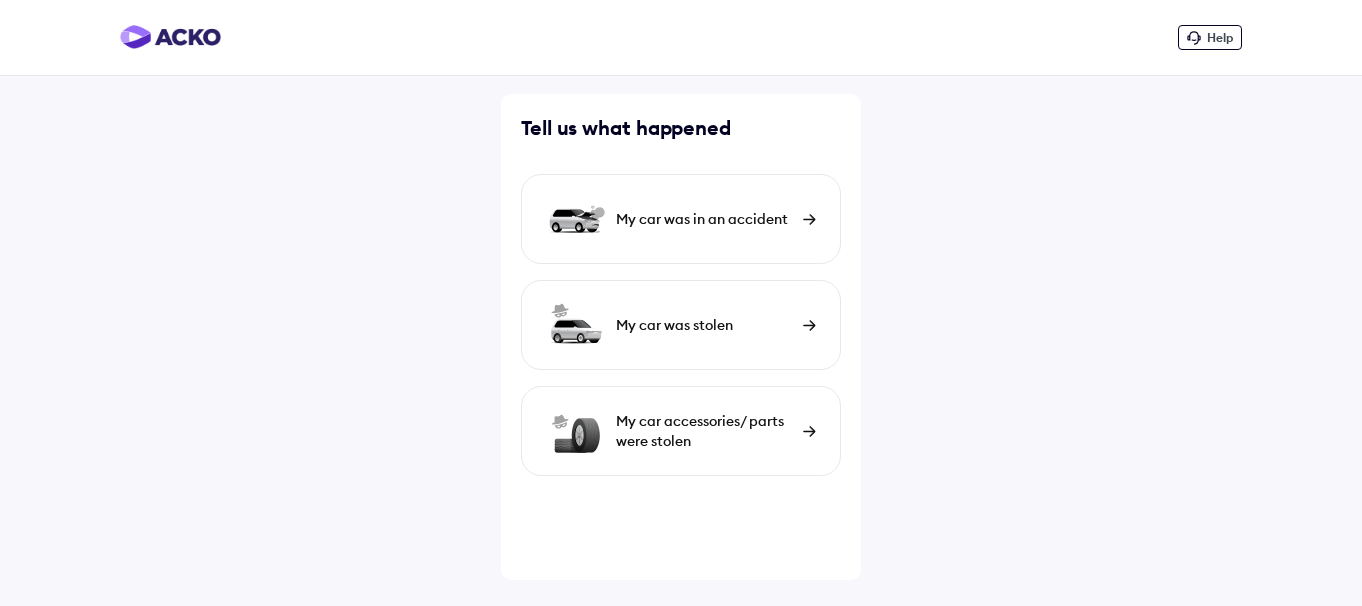 click at bounding box center (809, 219) 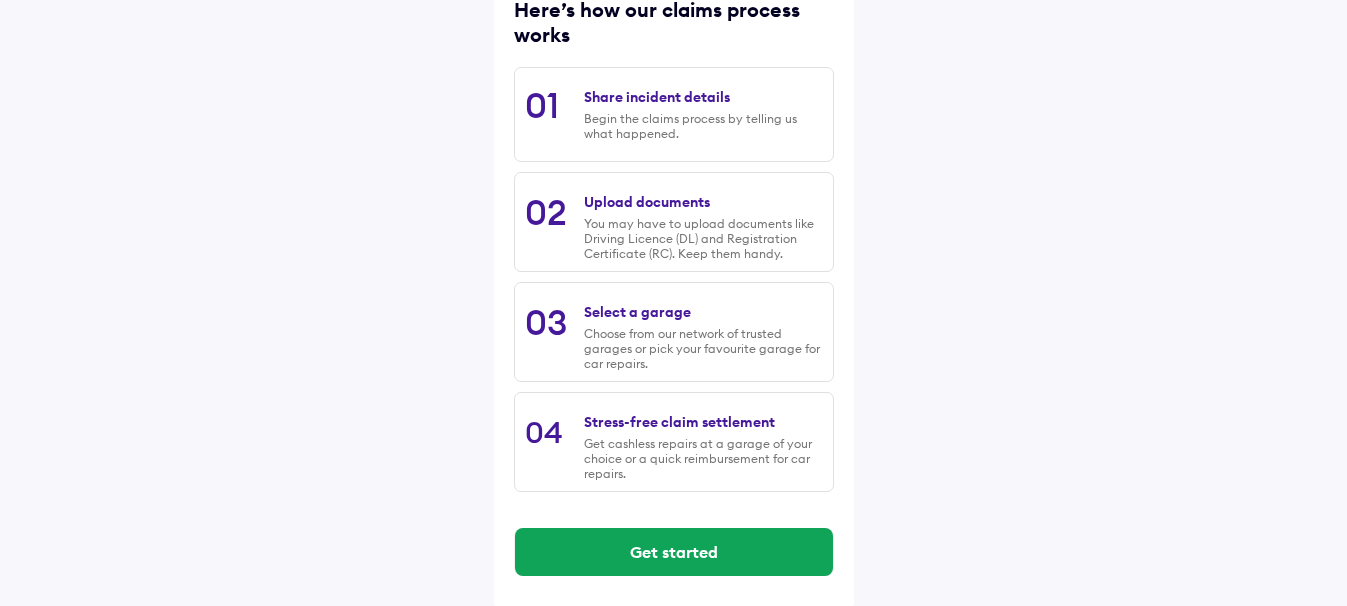 scroll, scrollTop: 287, scrollLeft: 0, axis: vertical 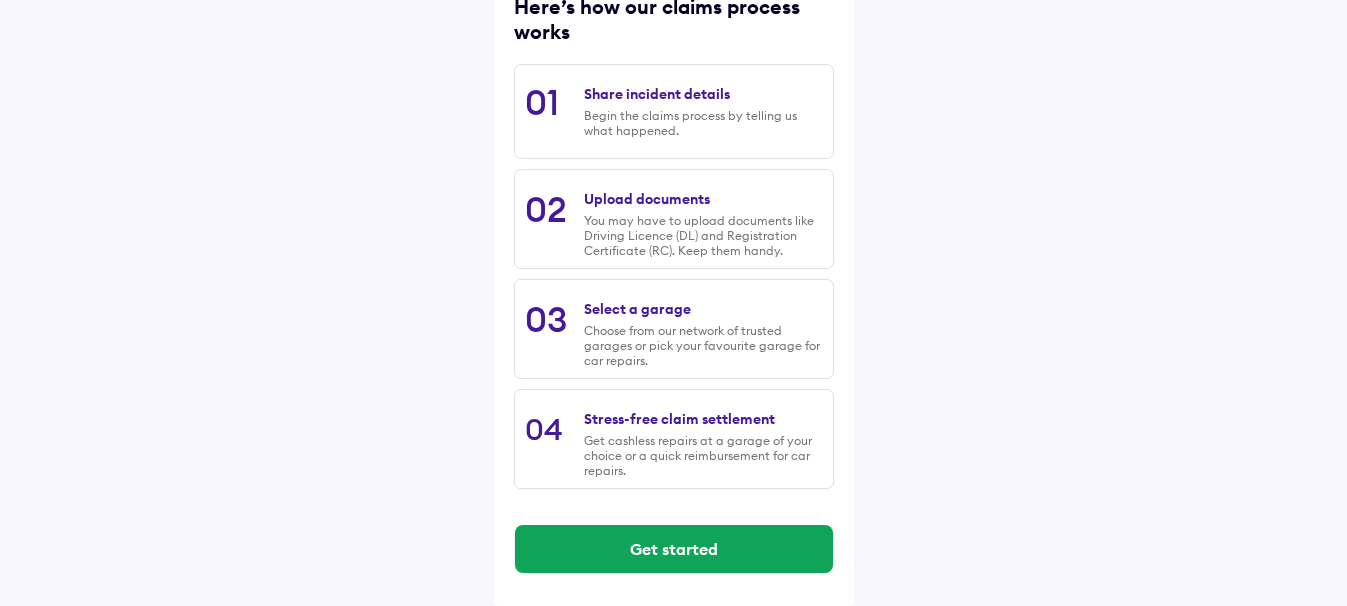 click on "Share incident details" at bounding box center [657, 94] 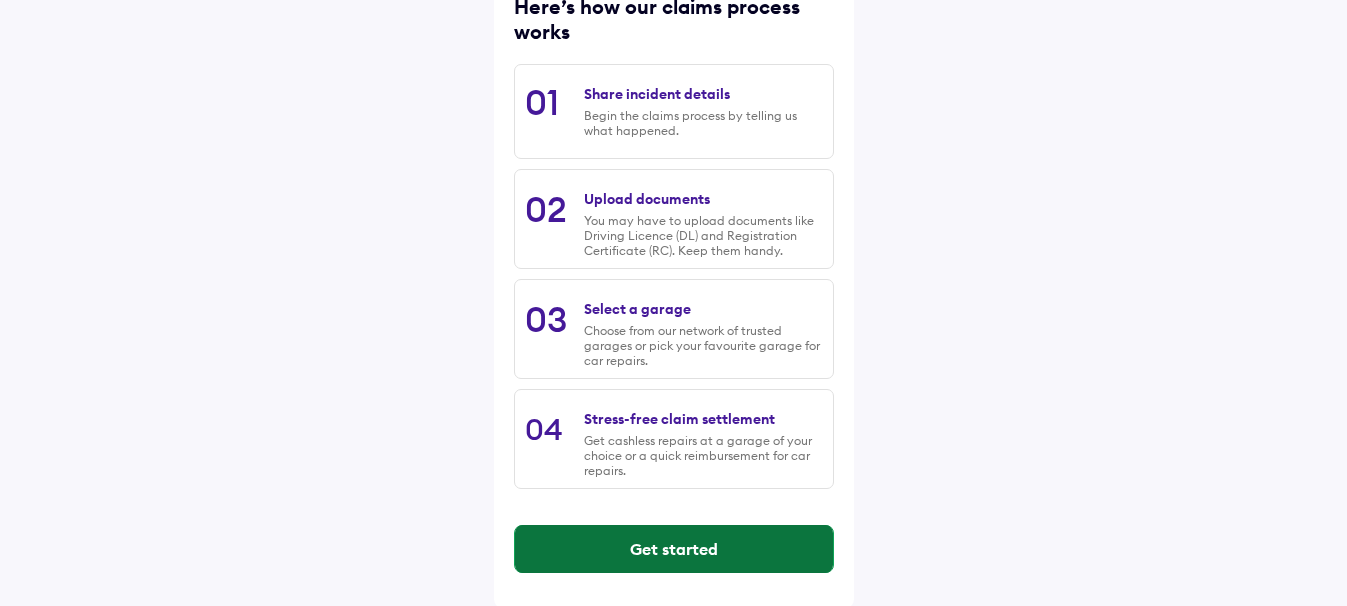 click on "Get started" at bounding box center [674, 549] 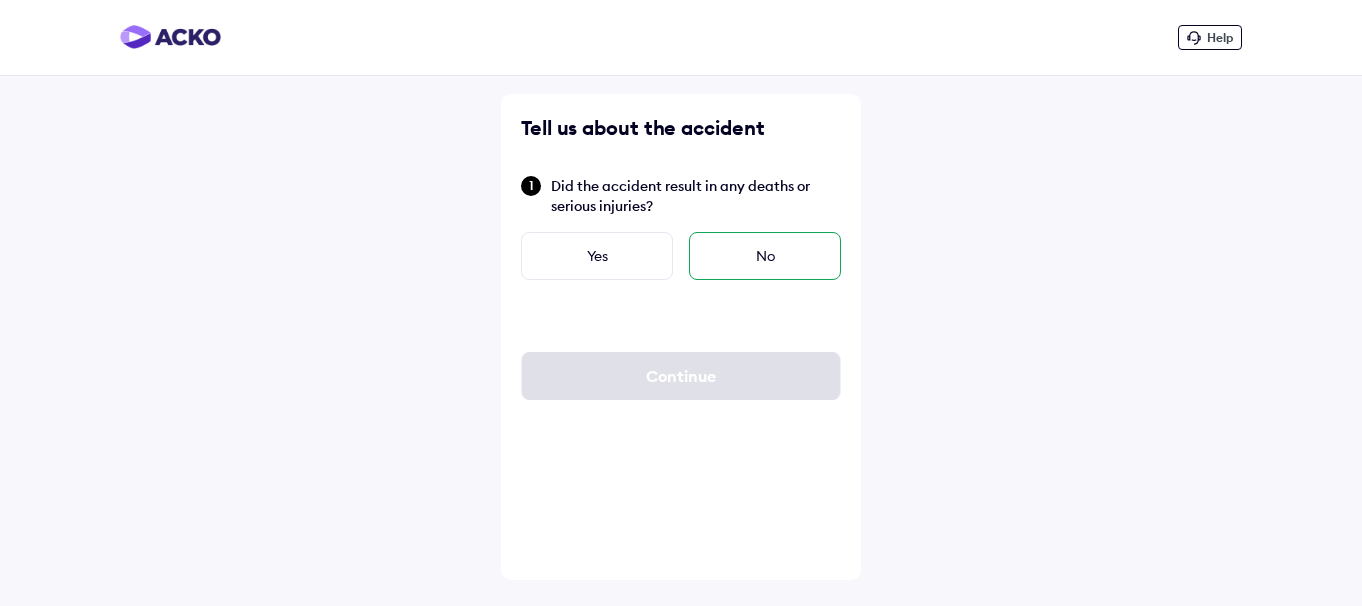 click on "No" at bounding box center (765, 256) 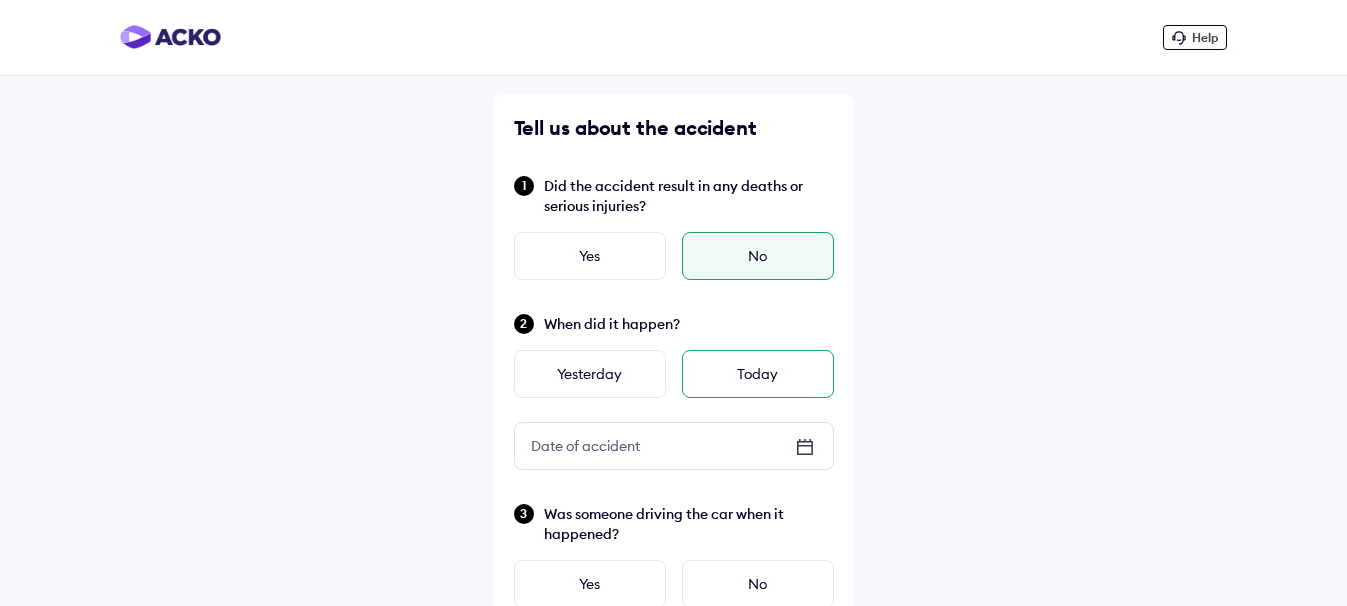 click on "Today" at bounding box center (758, 374) 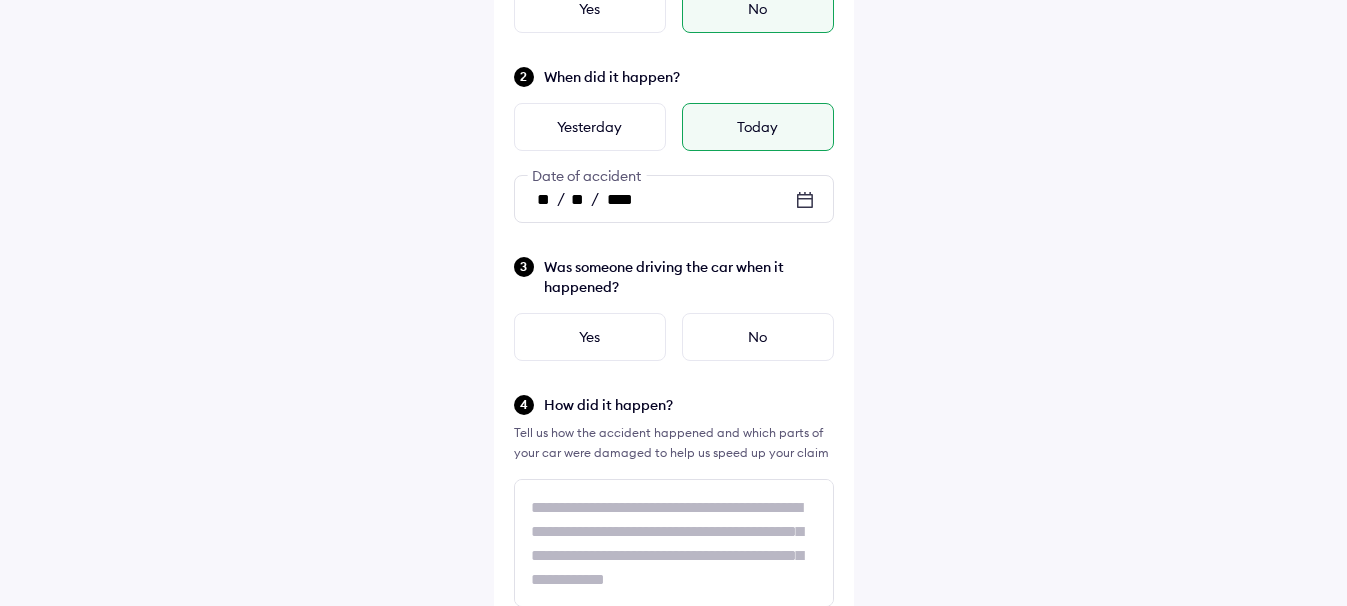 scroll, scrollTop: 249, scrollLeft: 0, axis: vertical 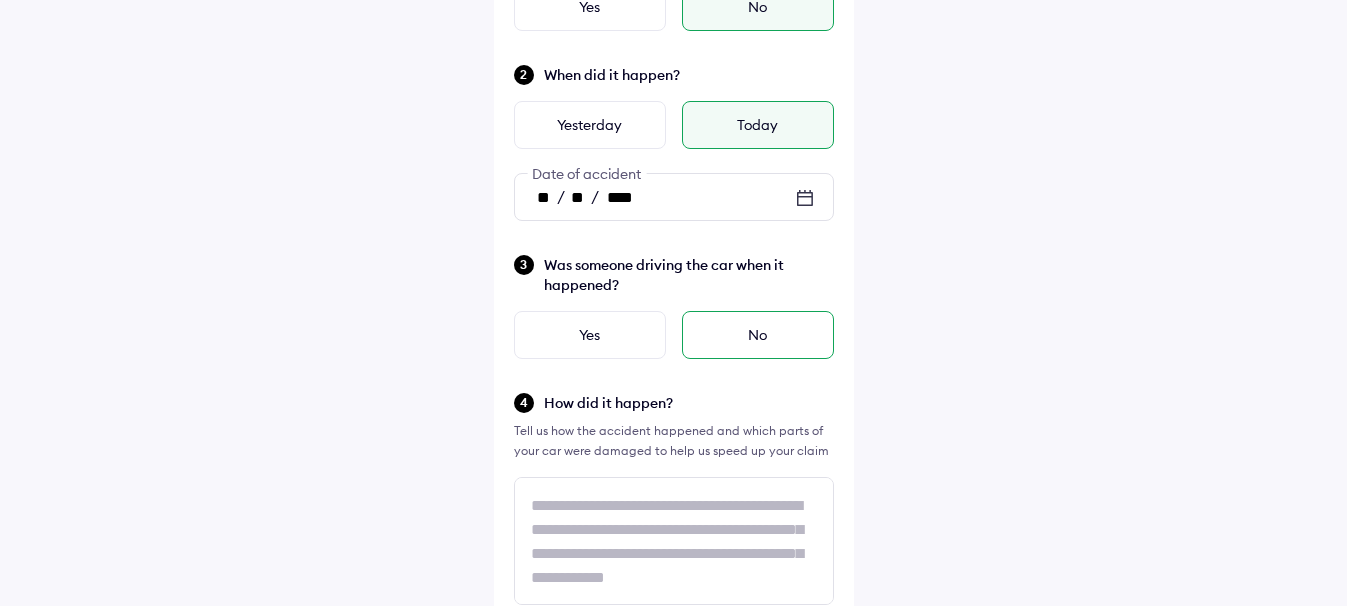 click on "No" at bounding box center (758, 335) 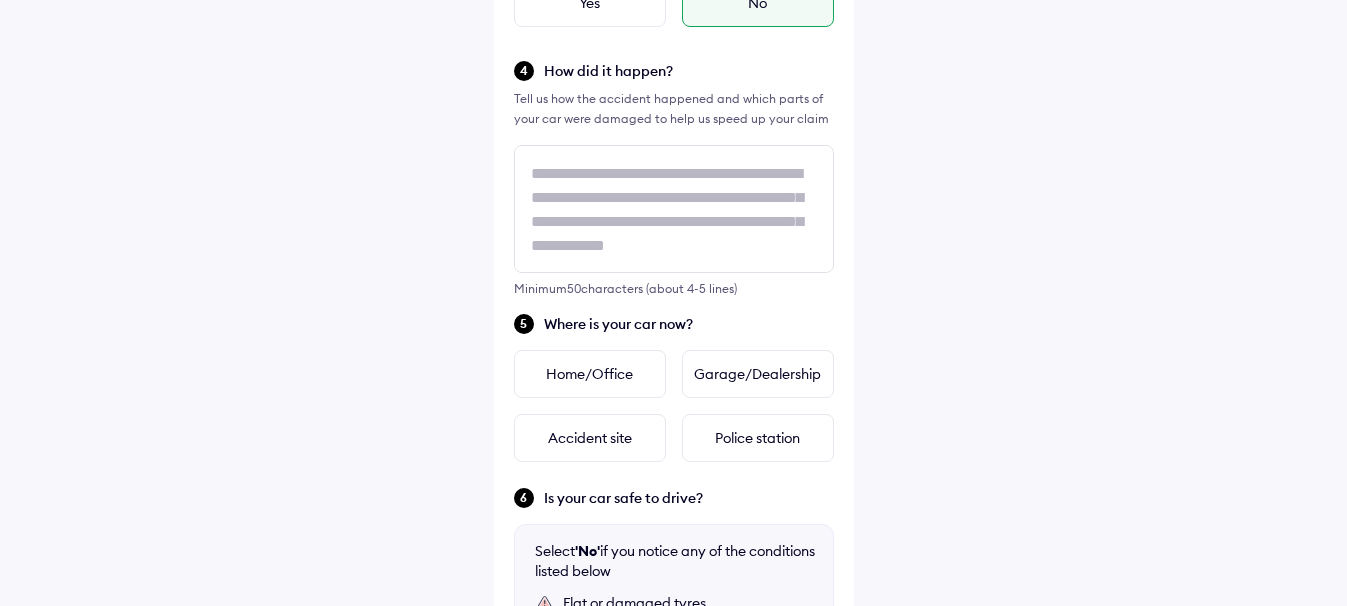 scroll, scrollTop: 578, scrollLeft: 0, axis: vertical 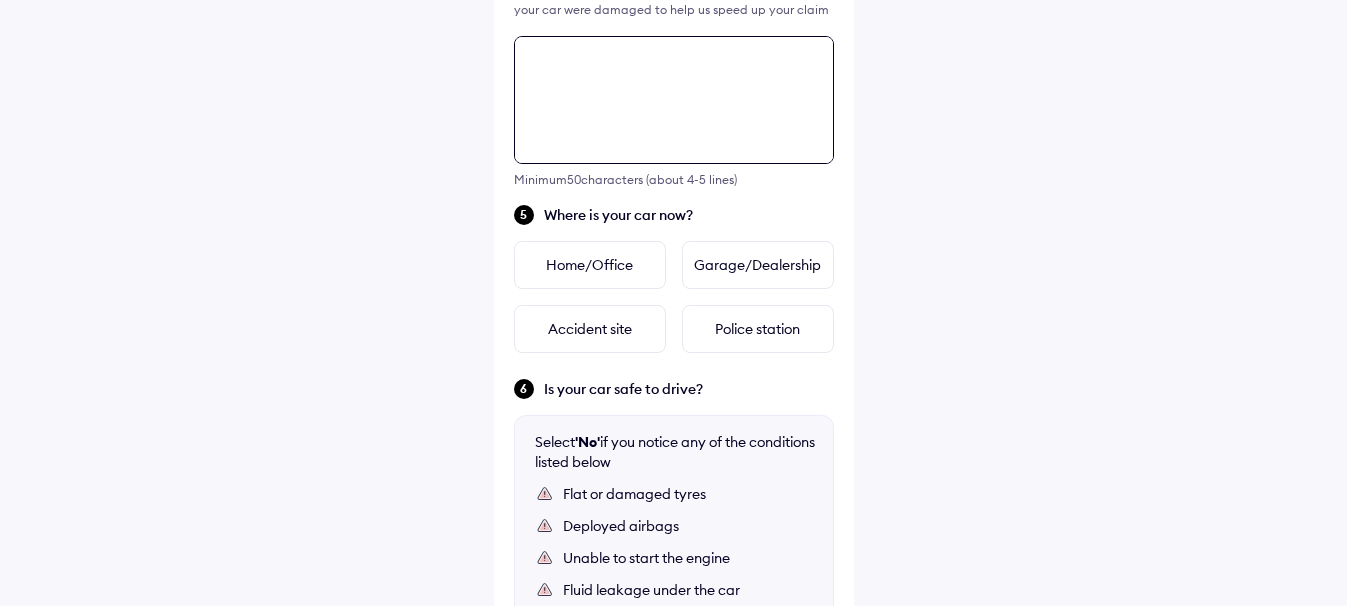 click on "Tell us about the accident Did the accident result in any deaths or serious injuries? Yes No When did it happen? Yesterday Today ** / ** / **** Date of accident Was someone driving the car when it happened? Yes No How did it happen? Tell us how the accident happened and which parts of your car were damaged to help us speed up your claim Minimum  50  characters (about 4-5 lines) Where is your car now? Home/Office Garage/Dealership Accident site Police station Is your car safe to drive? Select  'No'  if you notice any of the conditions  listed below Flat or damaged tyres Deployed airbags Unable to start the engine Fluid leakage under the car Car is affected by floods Other safety concerns Yes No Continue" at bounding box center (674, 164) 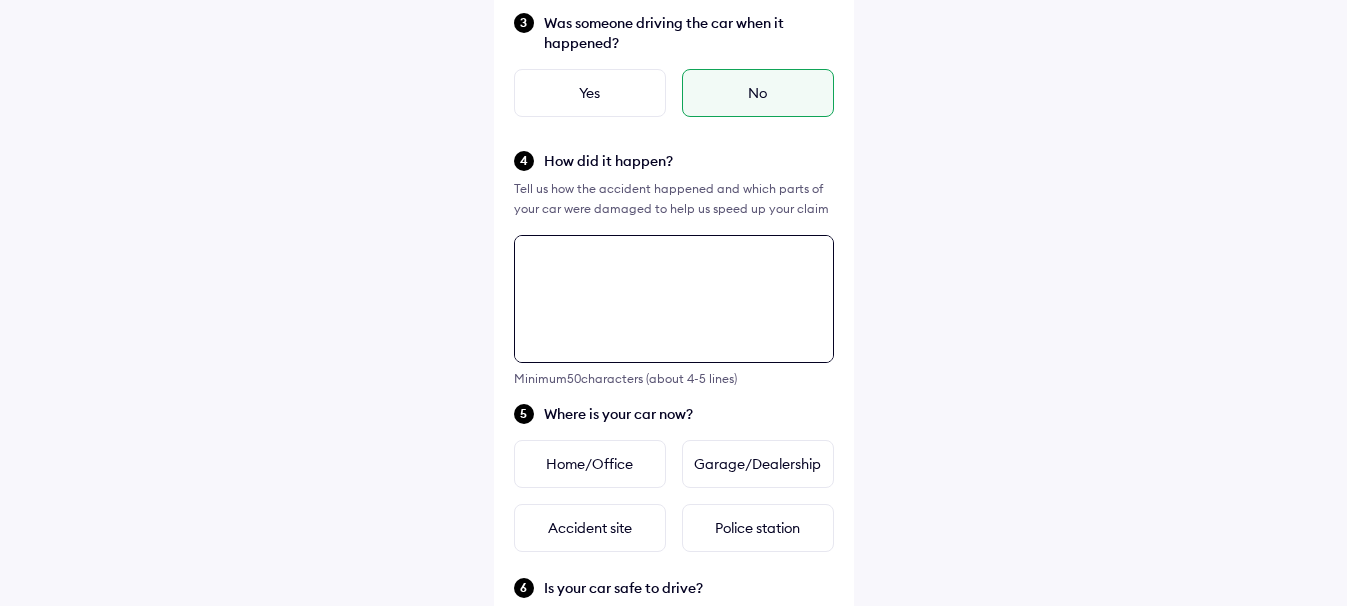 scroll, scrollTop: 519, scrollLeft: 0, axis: vertical 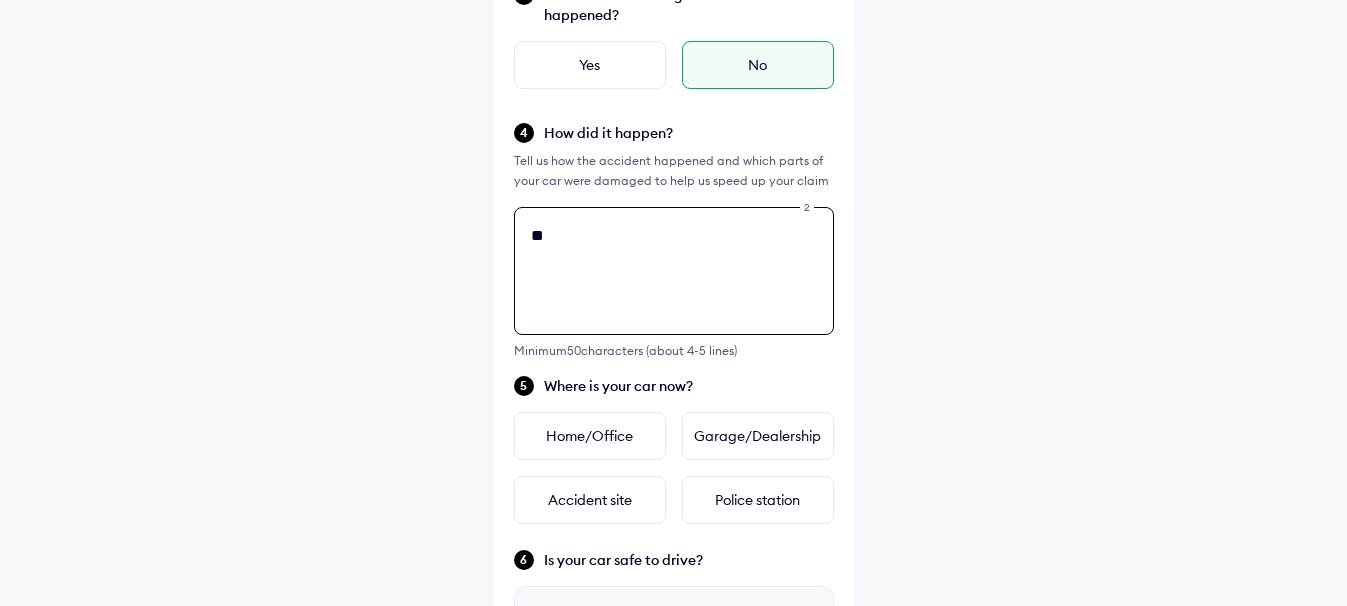 type on "*" 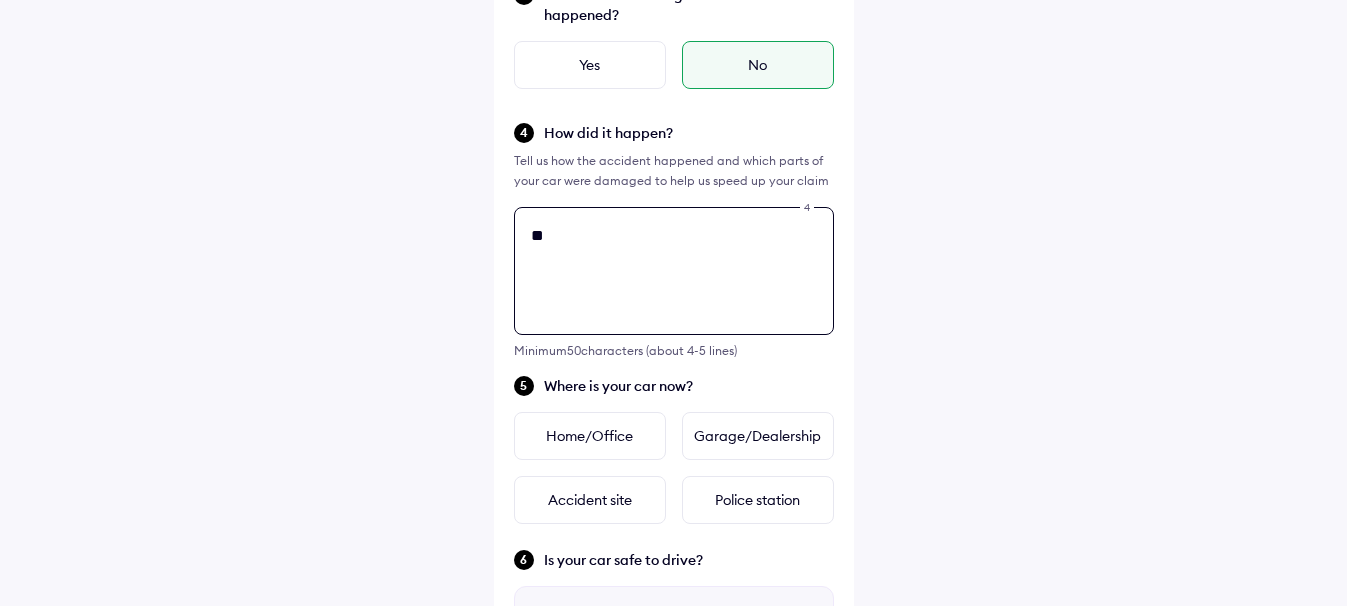 type on "*" 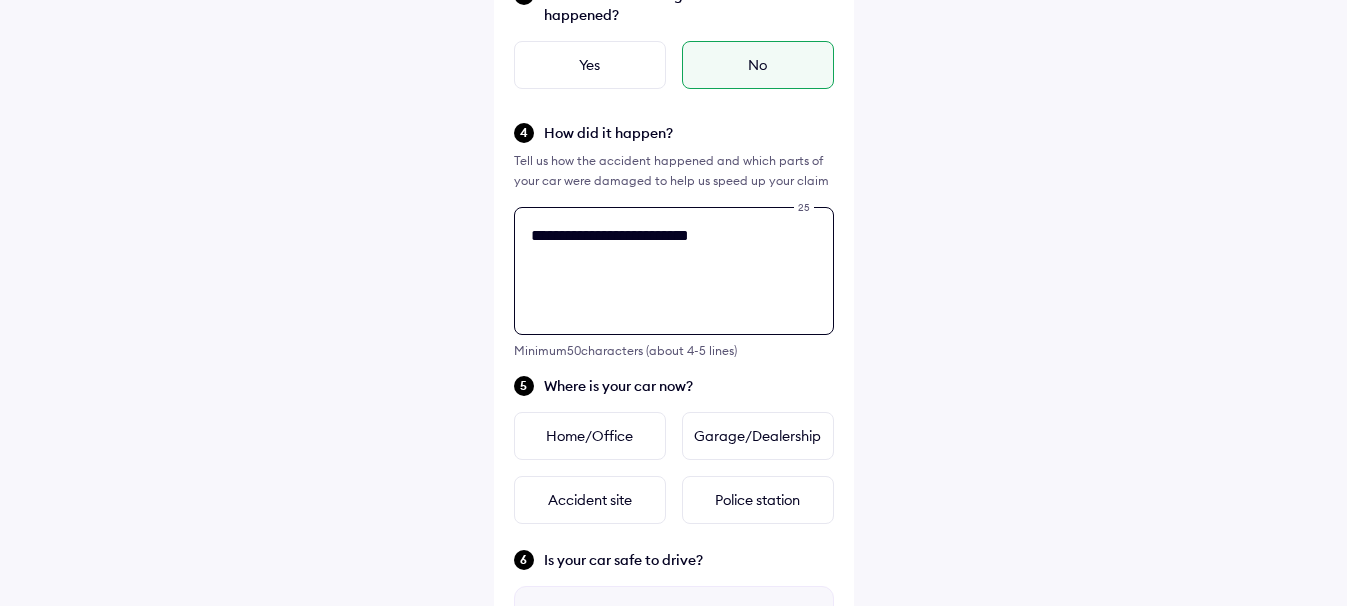 click on "**********" at bounding box center (674, 271) 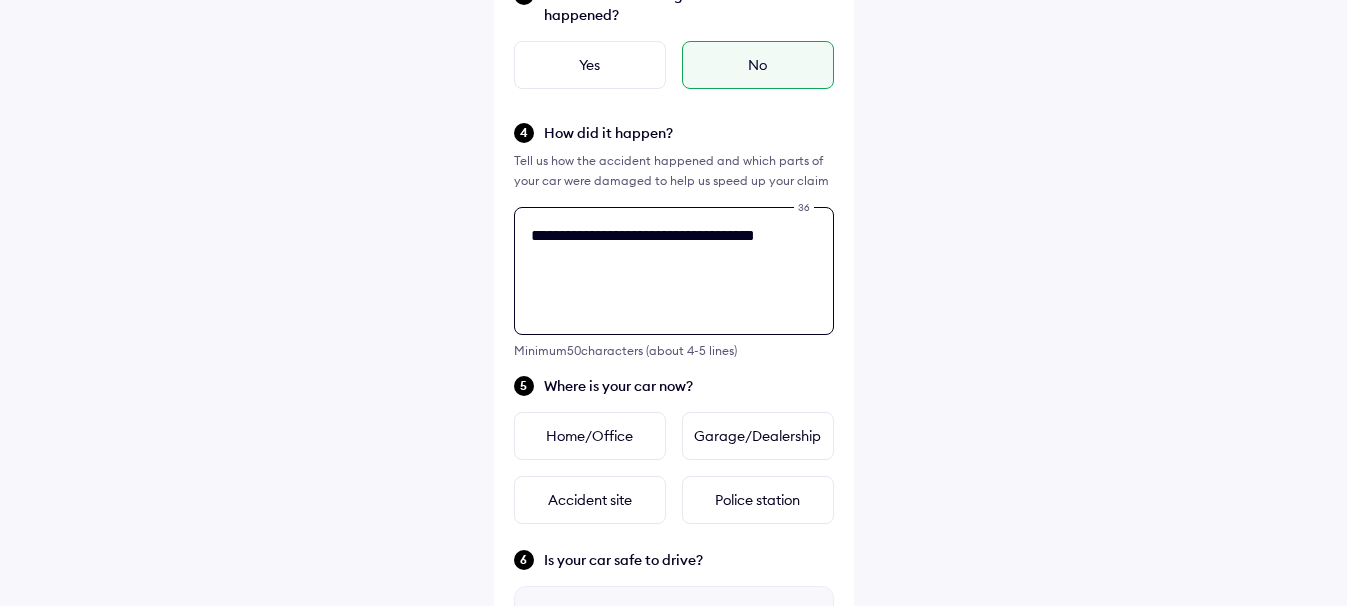 click on "**********" at bounding box center (674, 271) 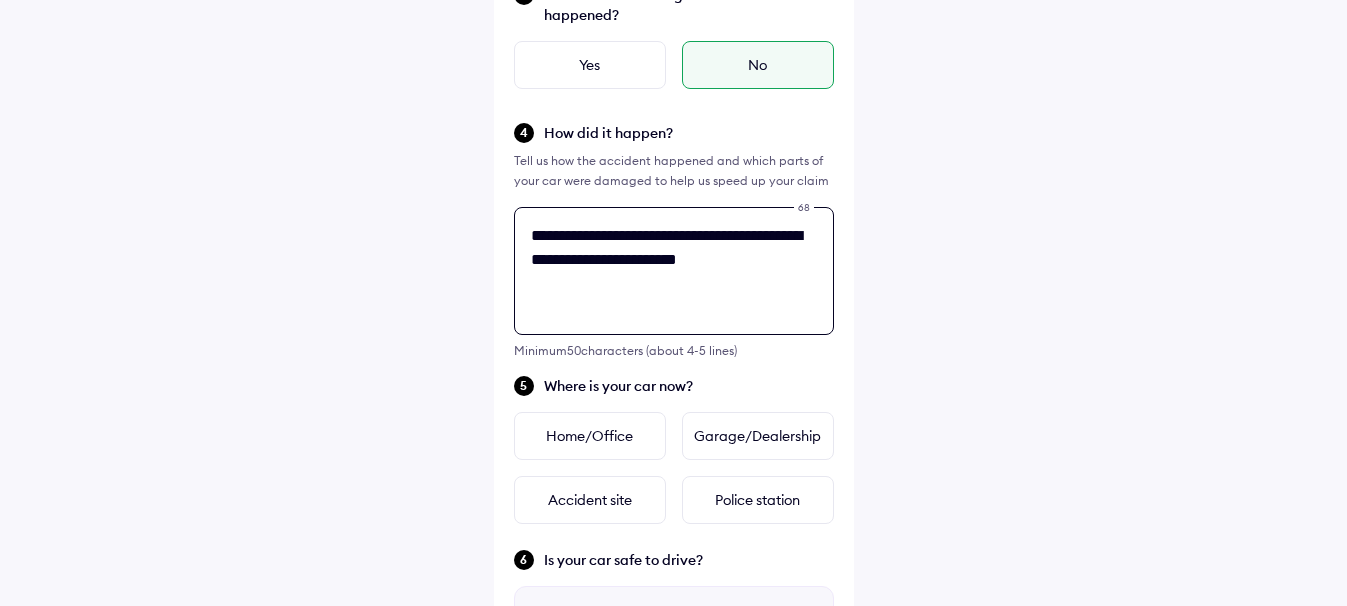 click on "**********" at bounding box center [674, 271] 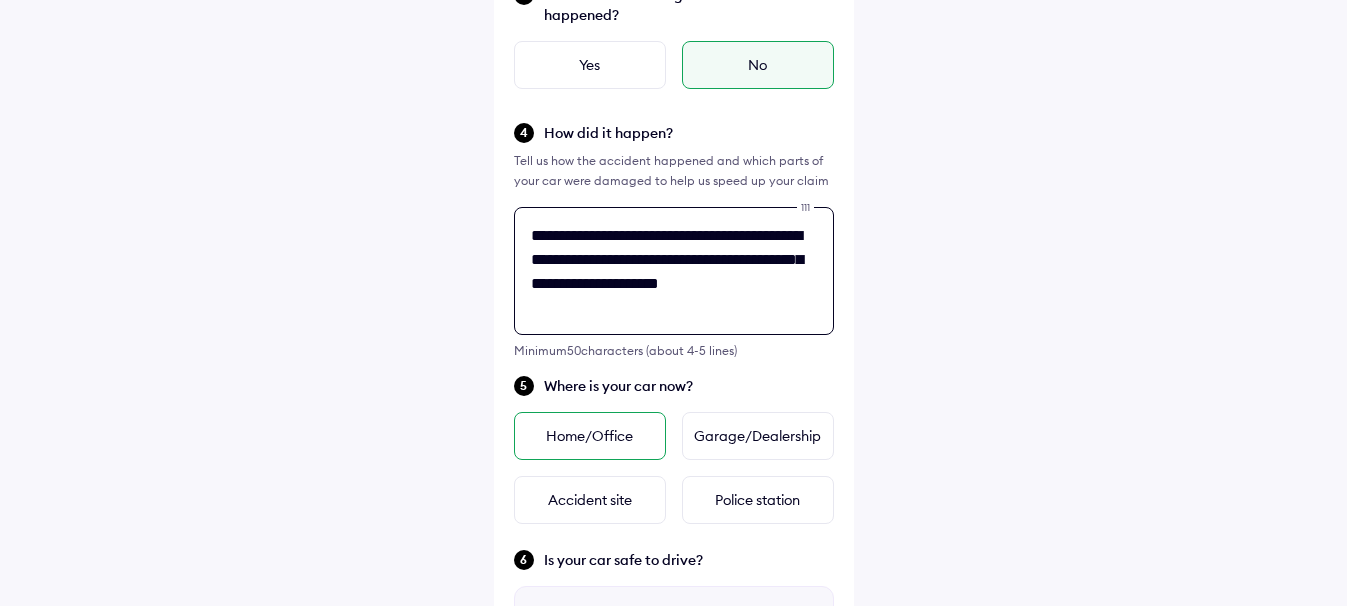 type on "**********" 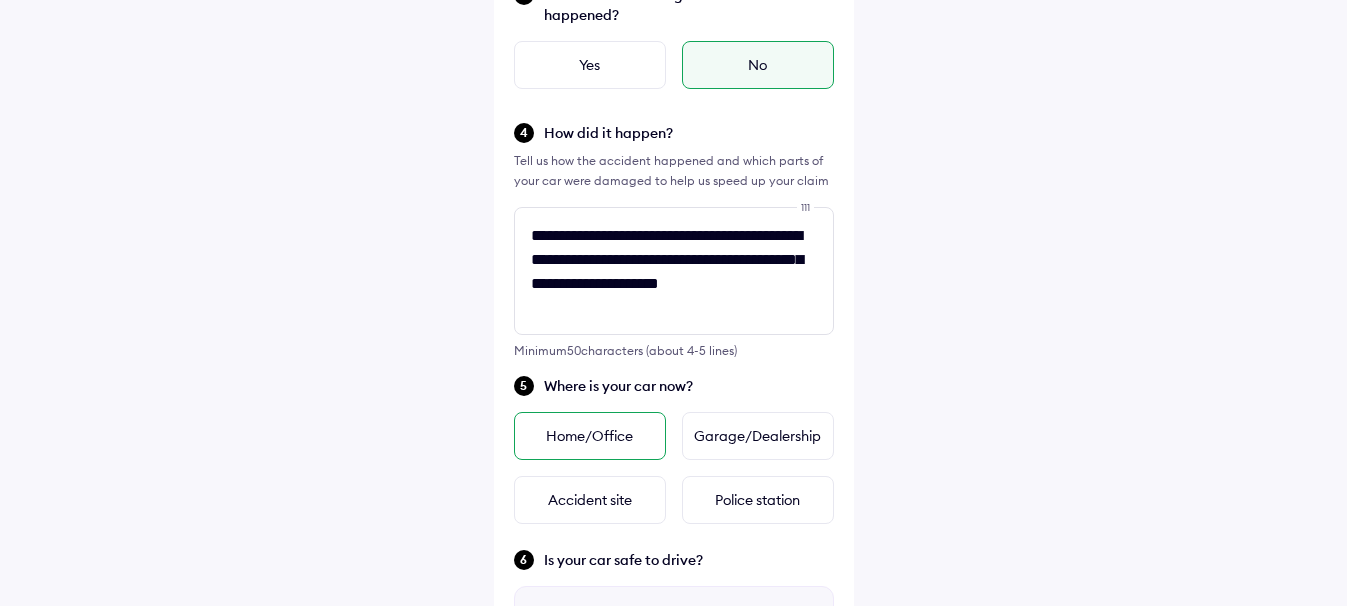 click on "Home/Office" at bounding box center [590, 436] 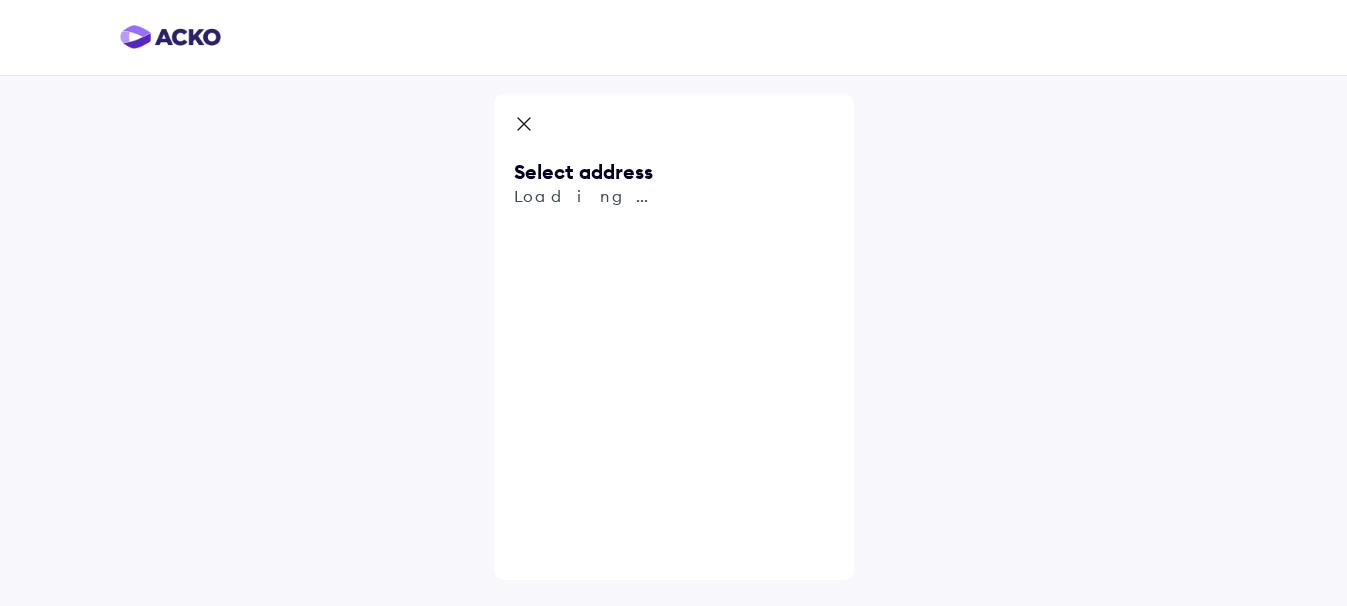 scroll, scrollTop: 0, scrollLeft: 0, axis: both 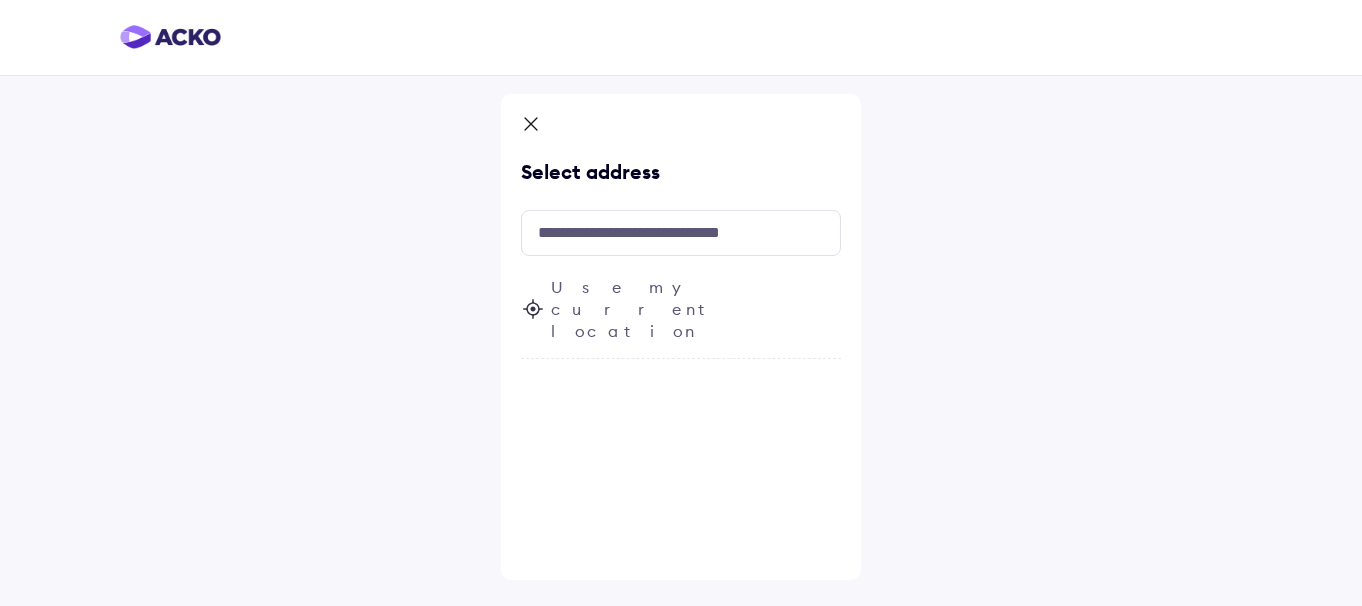 click 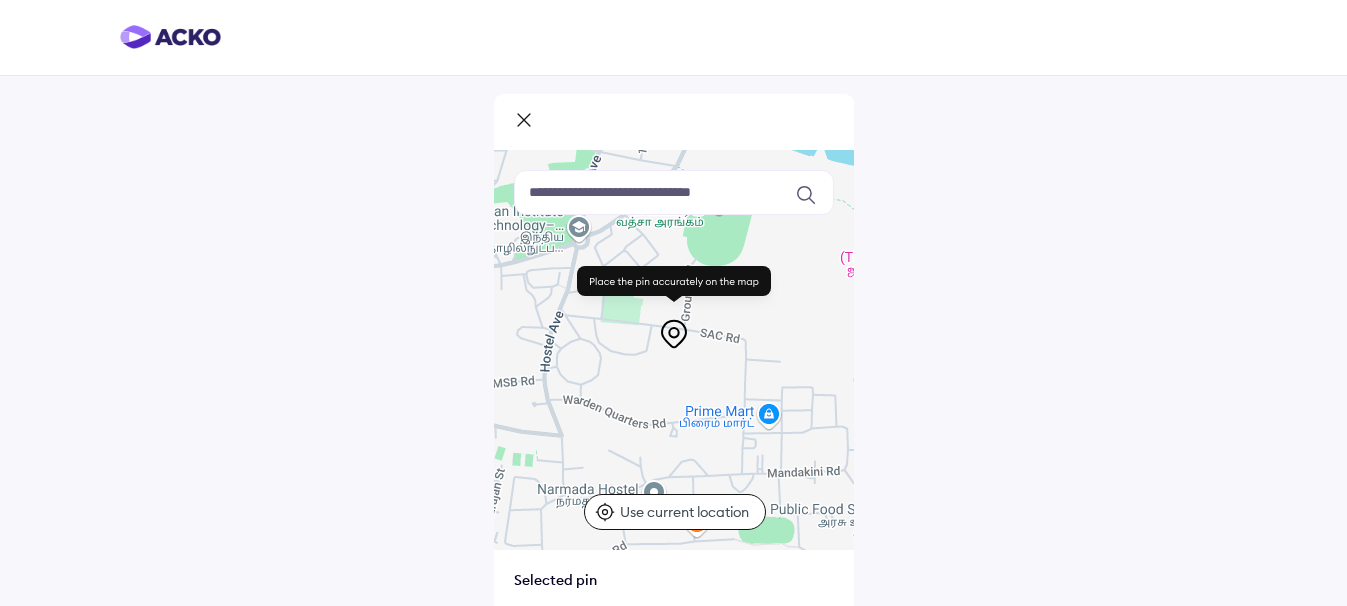 click on "Use current location" at bounding box center (687, 512) 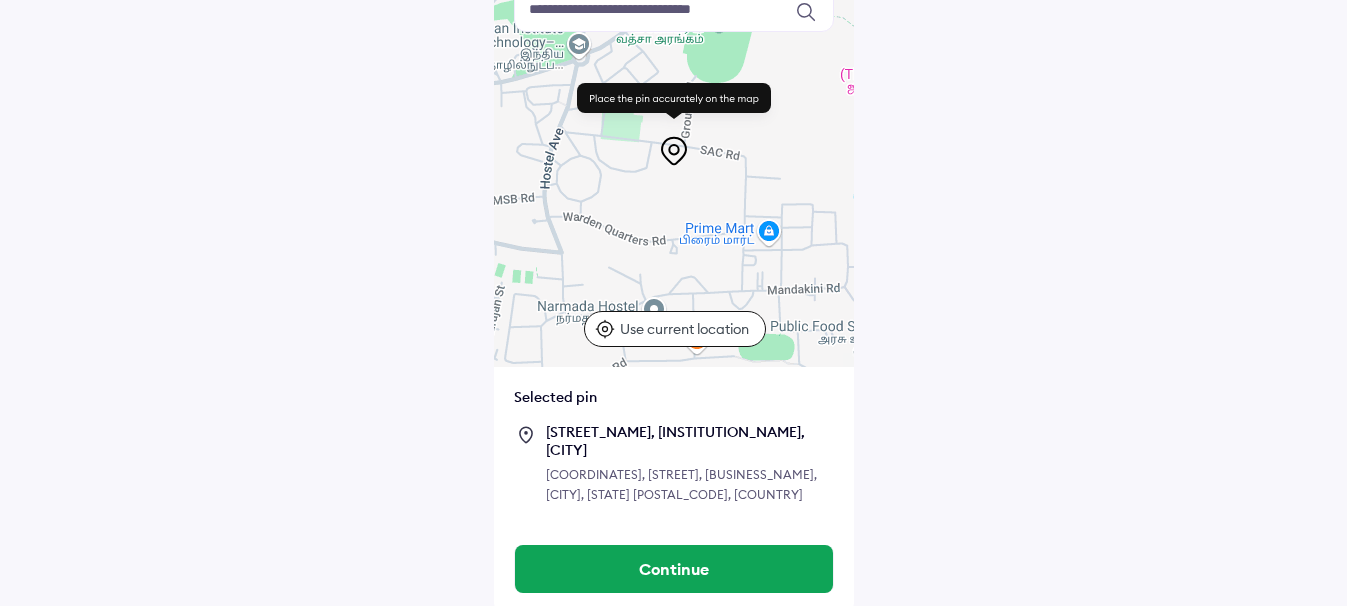 scroll, scrollTop: 190, scrollLeft: 0, axis: vertical 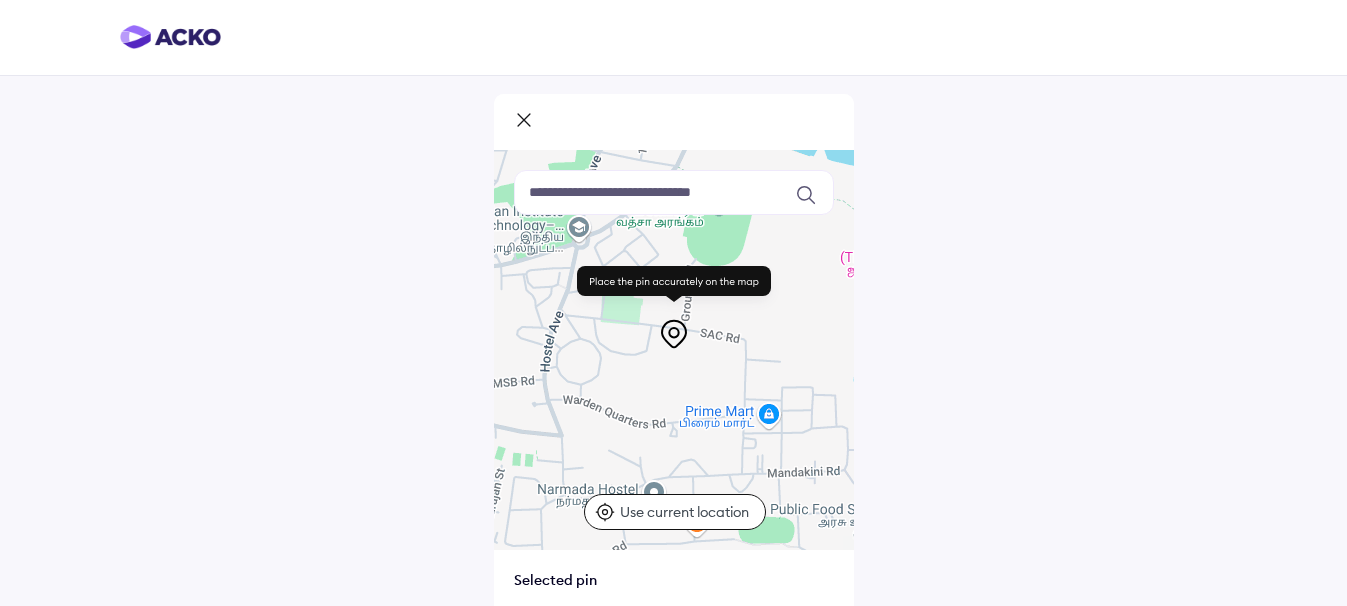 click 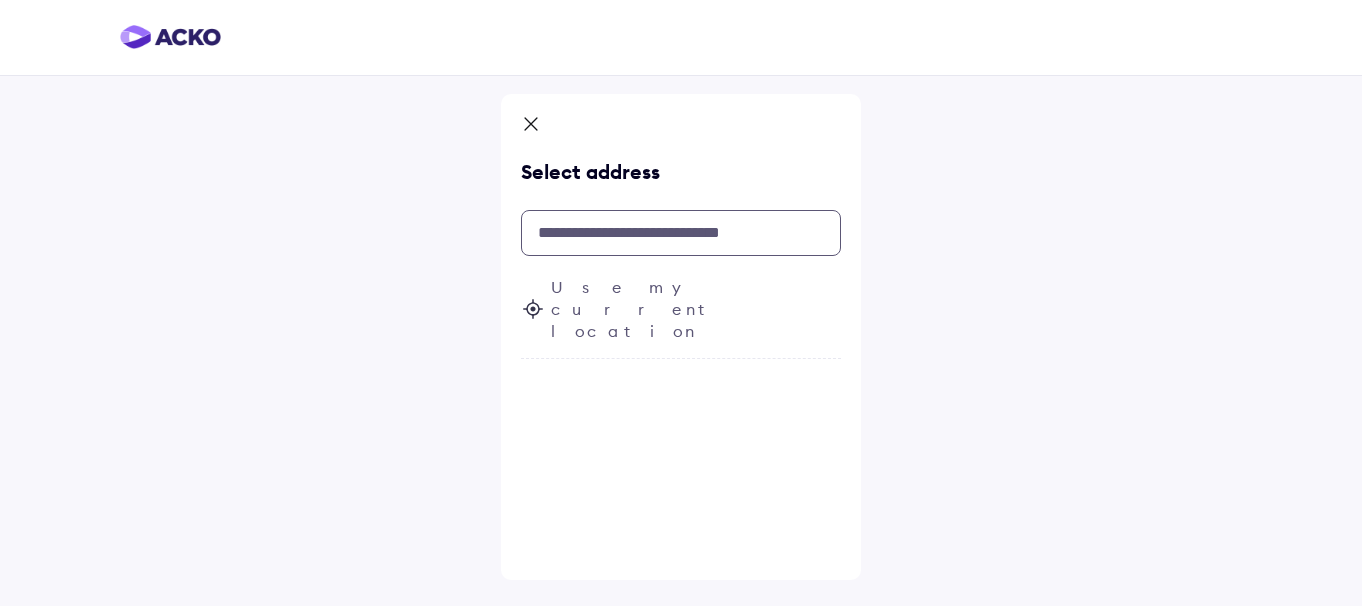 click at bounding box center (681, 233) 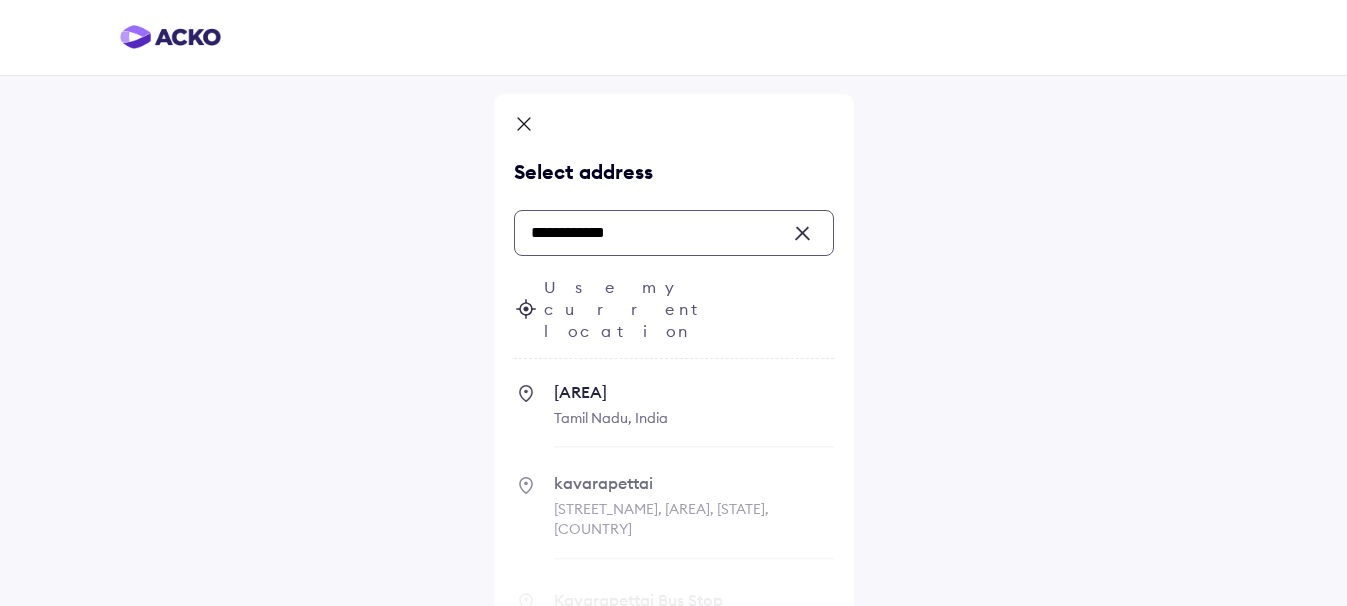 click on "**********" at bounding box center [674, 233] 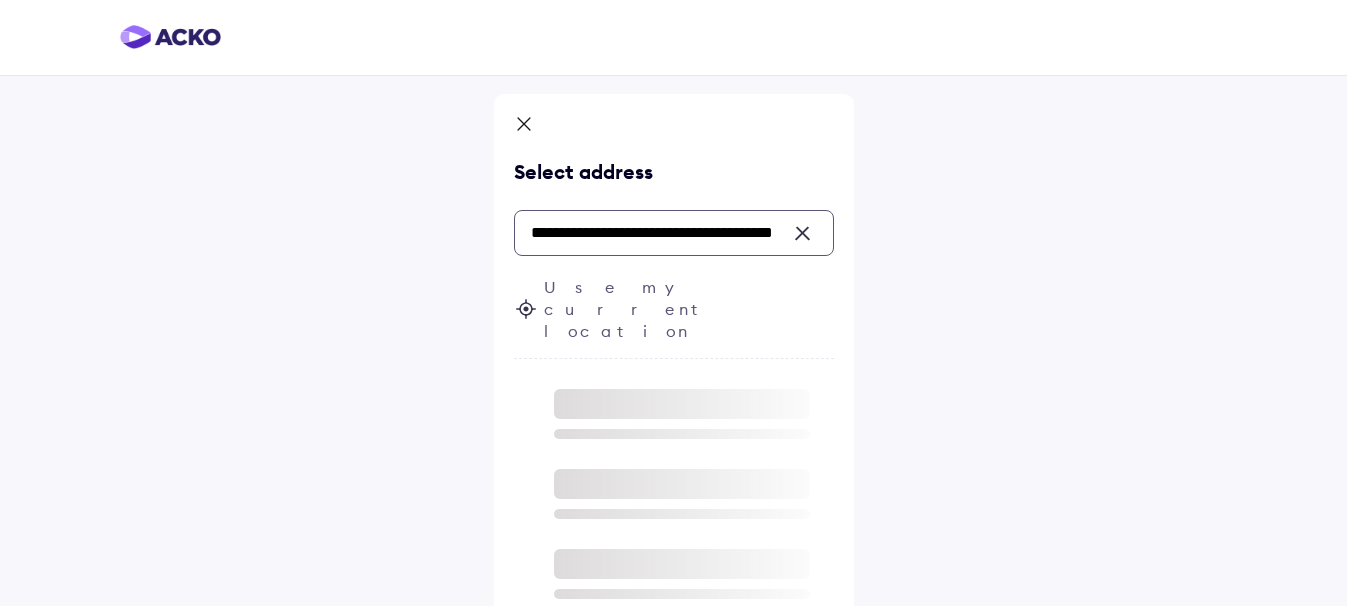 scroll, scrollTop: 0, scrollLeft: 78, axis: horizontal 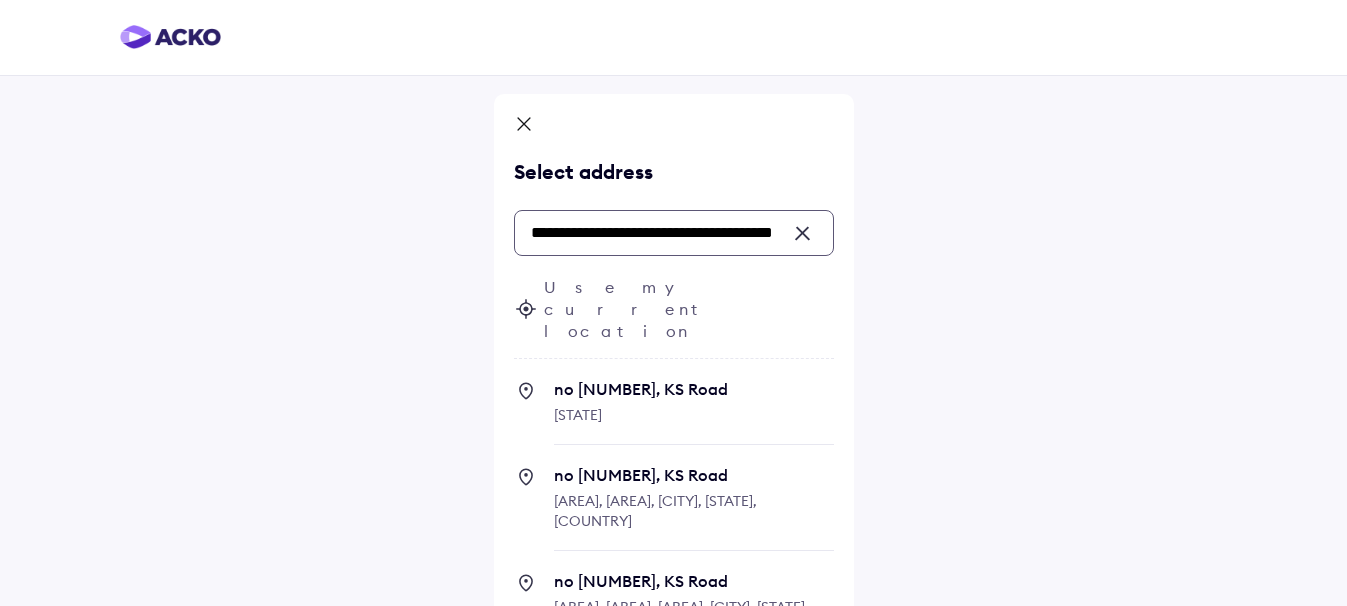 click on "**********" at bounding box center [674, 233] 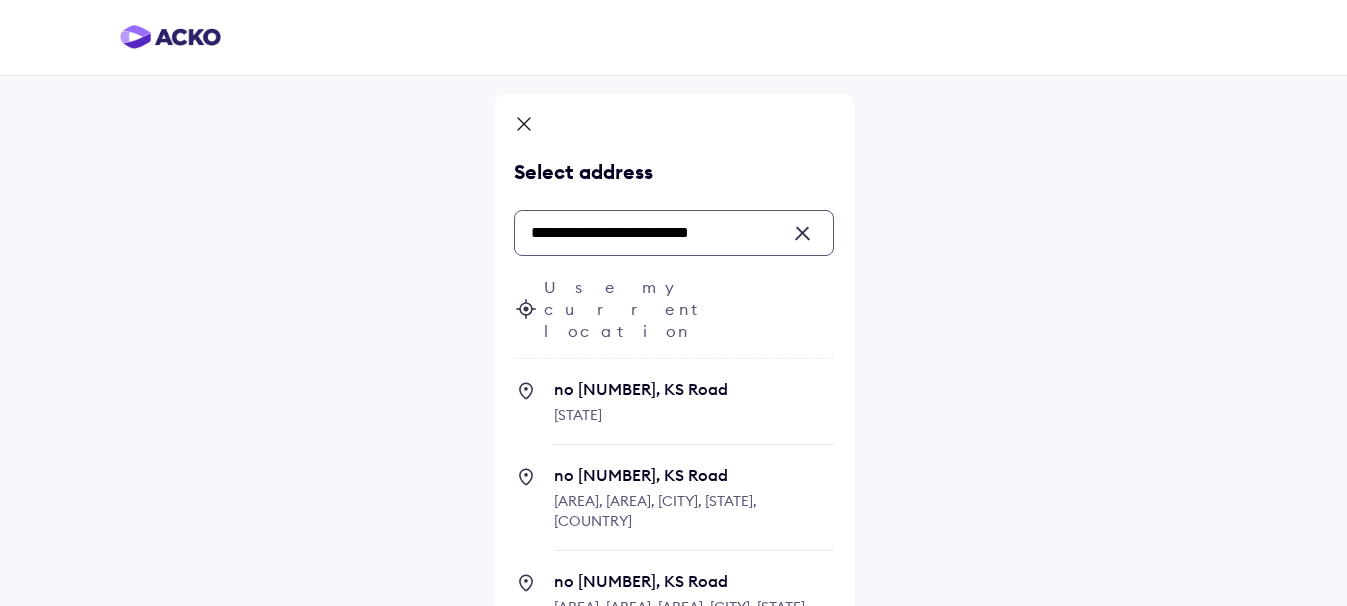 scroll, scrollTop: 0, scrollLeft: 0, axis: both 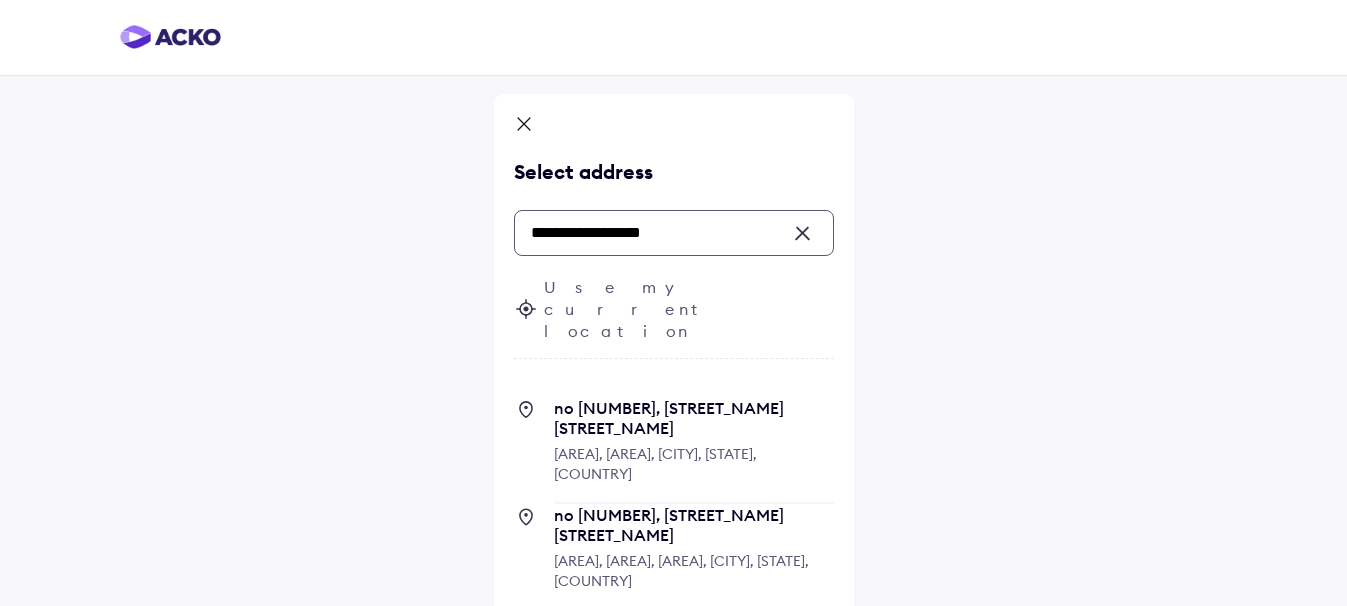 click on "**********" at bounding box center (674, 233) 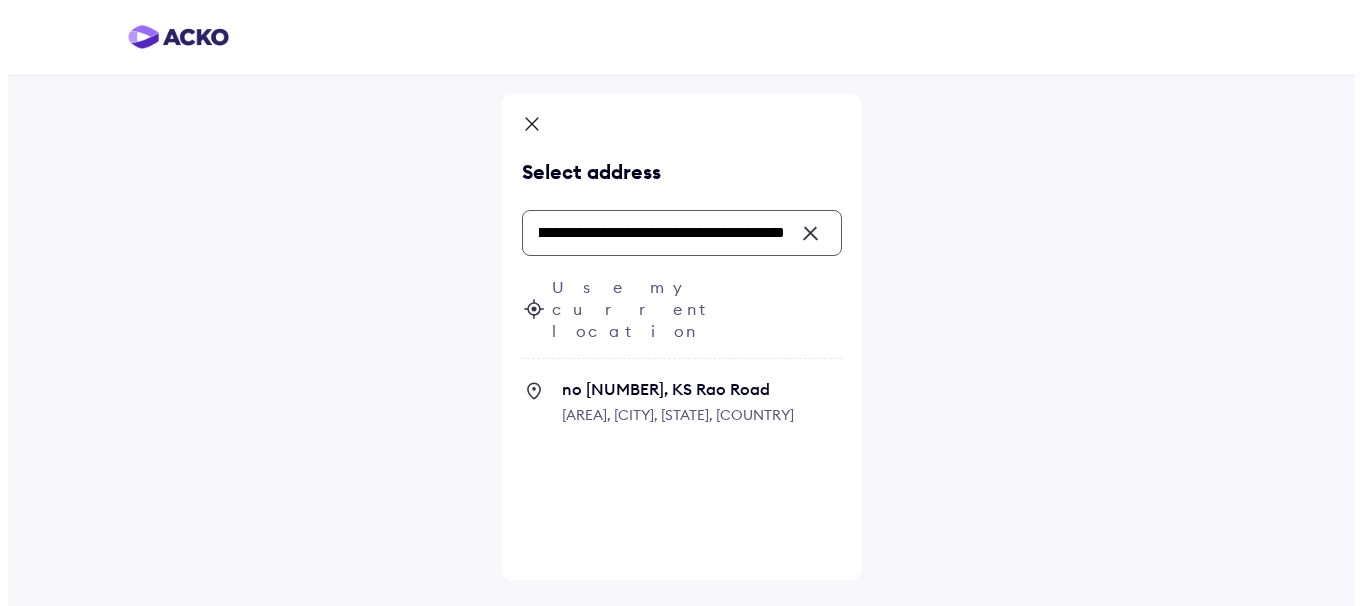 scroll, scrollTop: 0, scrollLeft: 142, axis: horizontal 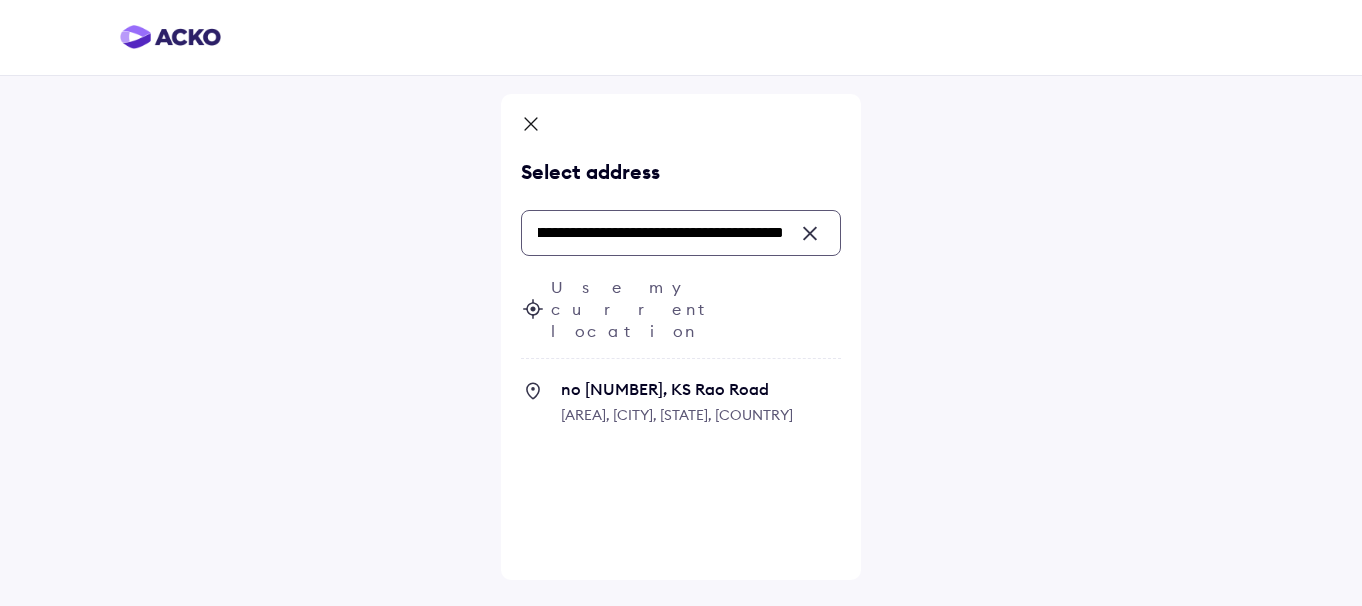 type on "**********" 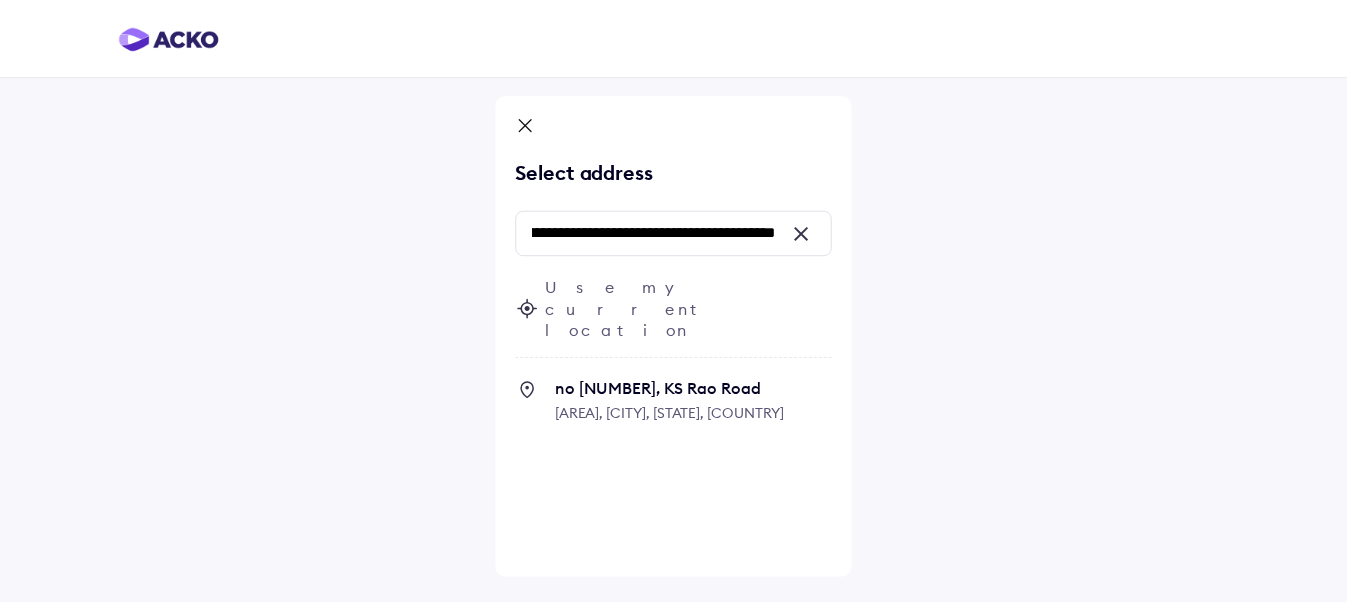 scroll, scrollTop: 0, scrollLeft: 0, axis: both 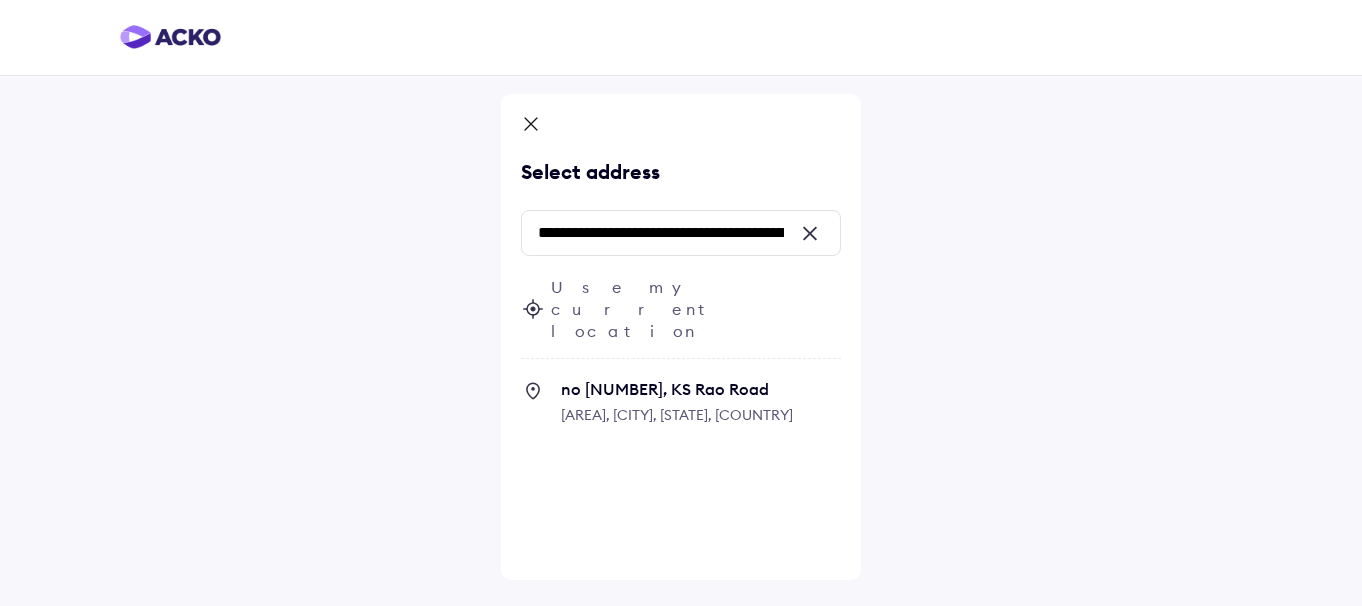 click on "**********" at bounding box center [681, 303] 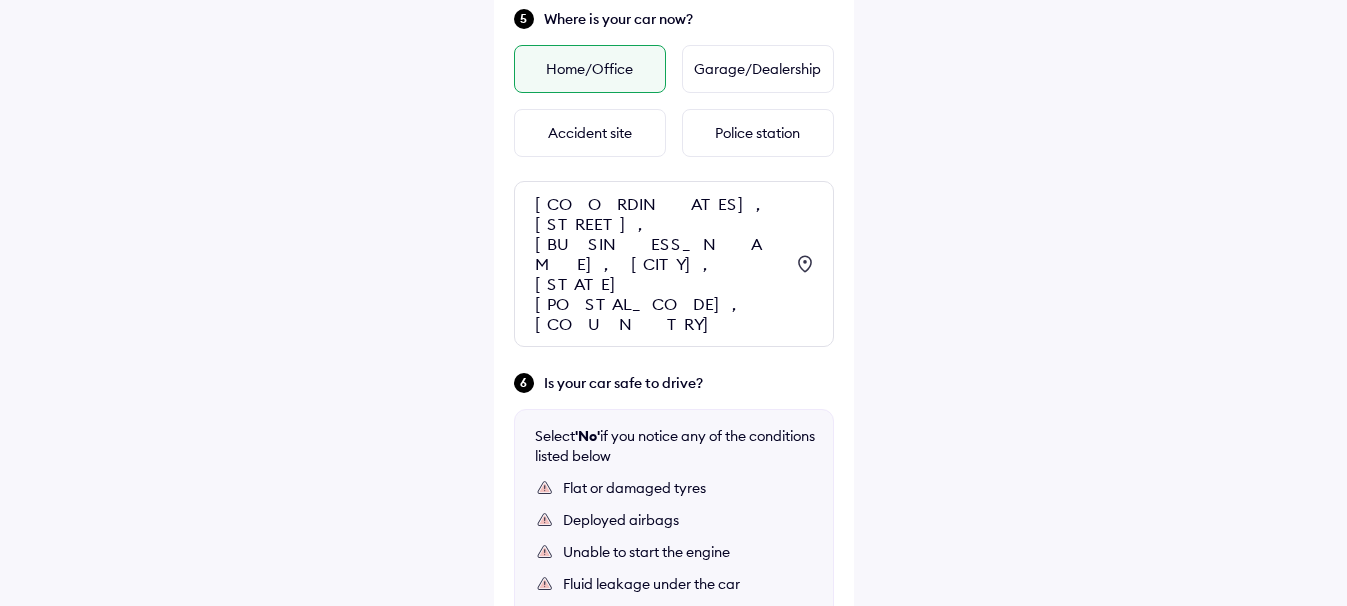 scroll, scrollTop: 893, scrollLeft: 0, axis: vertical 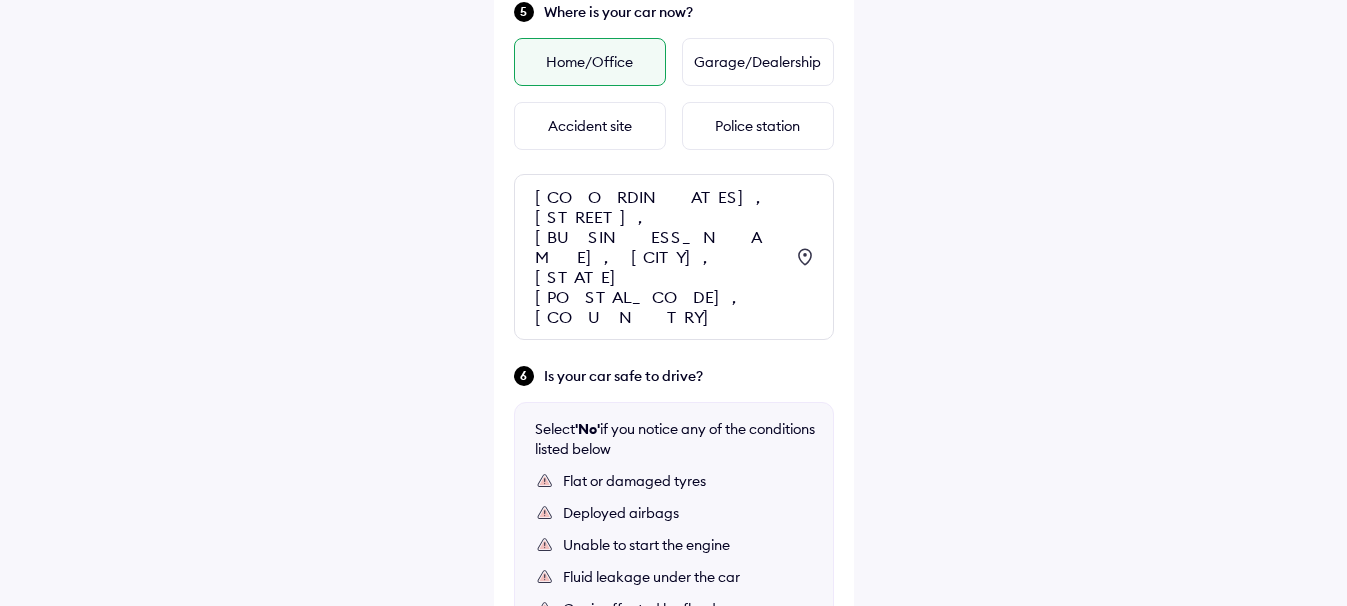 click on "[COORDINATES], [STREET], [BUSINESS_NAME], [CITY], [STATE] [POSTAL_CODE], [COUNTRY]" at bounding box center (659, 257) 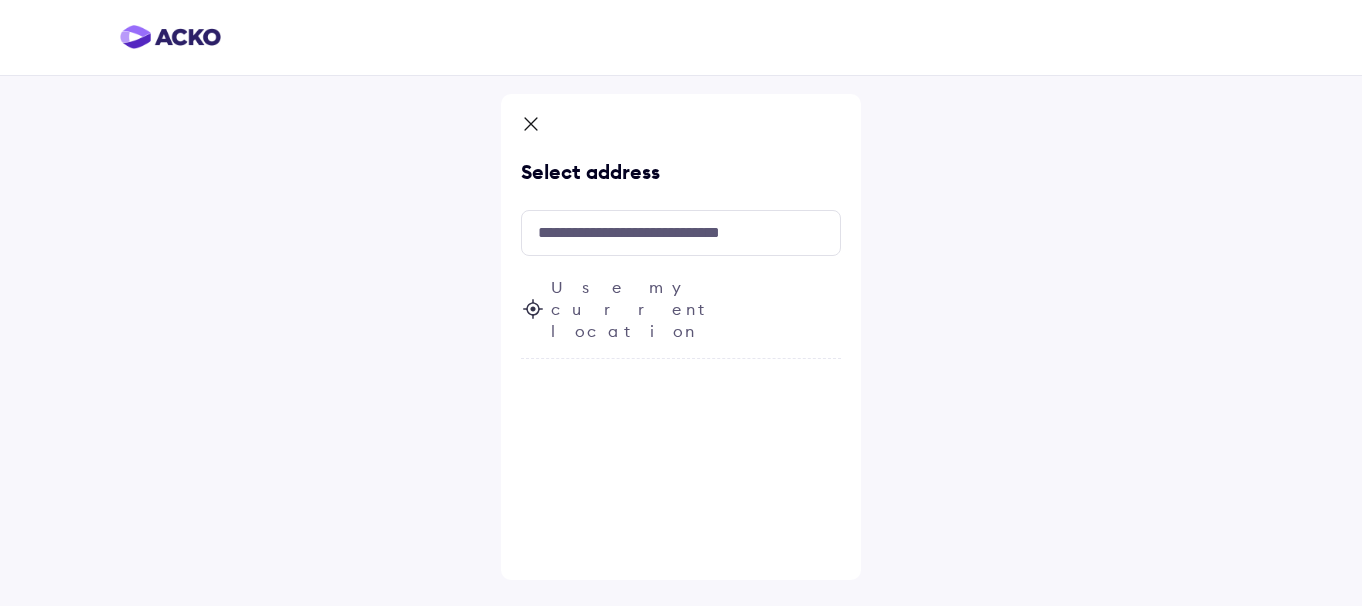 click 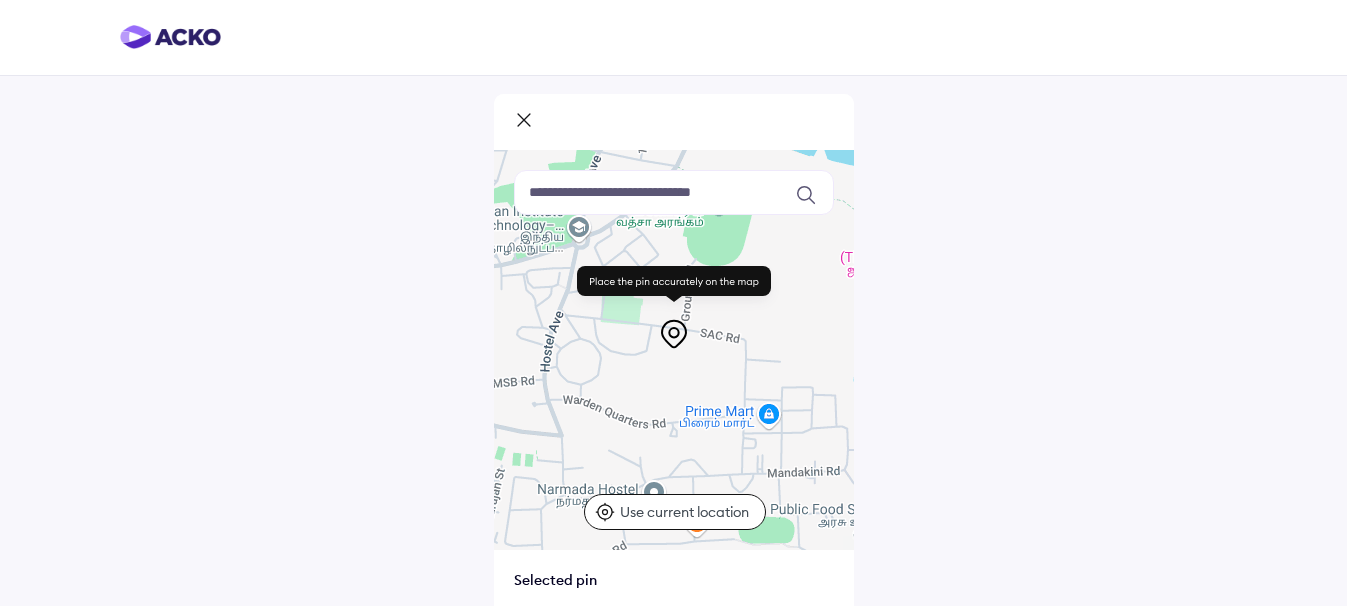 click at bounding box center [674, 192] 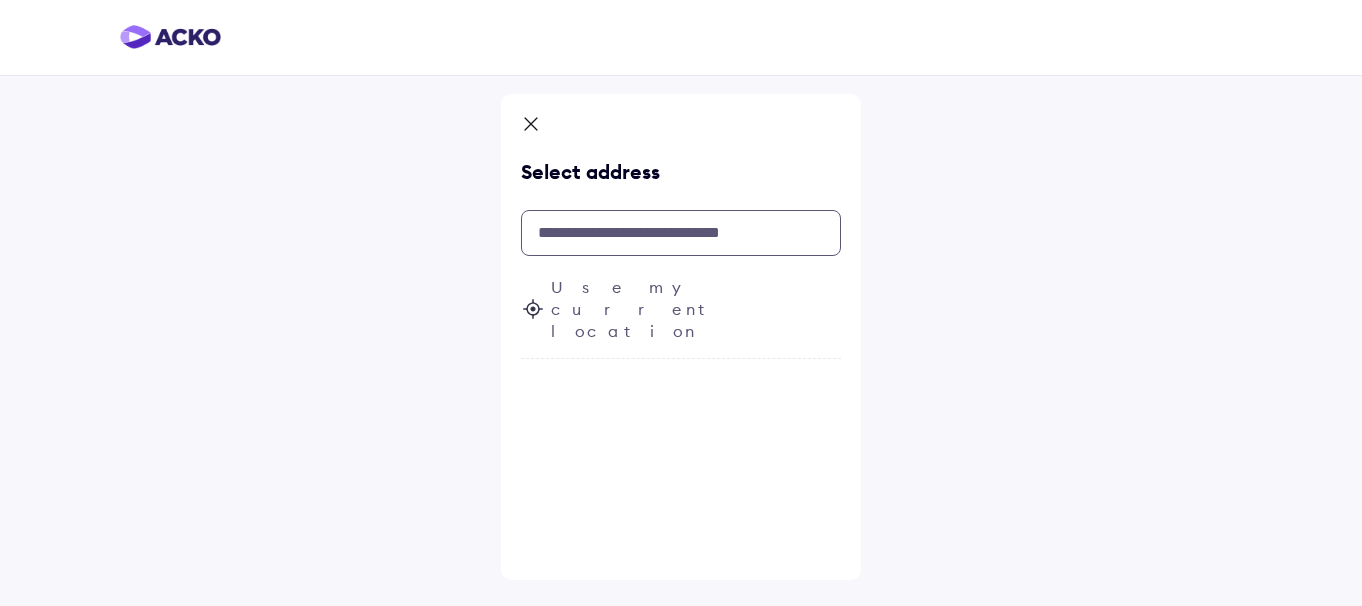 click at bounding box center (681, 233) 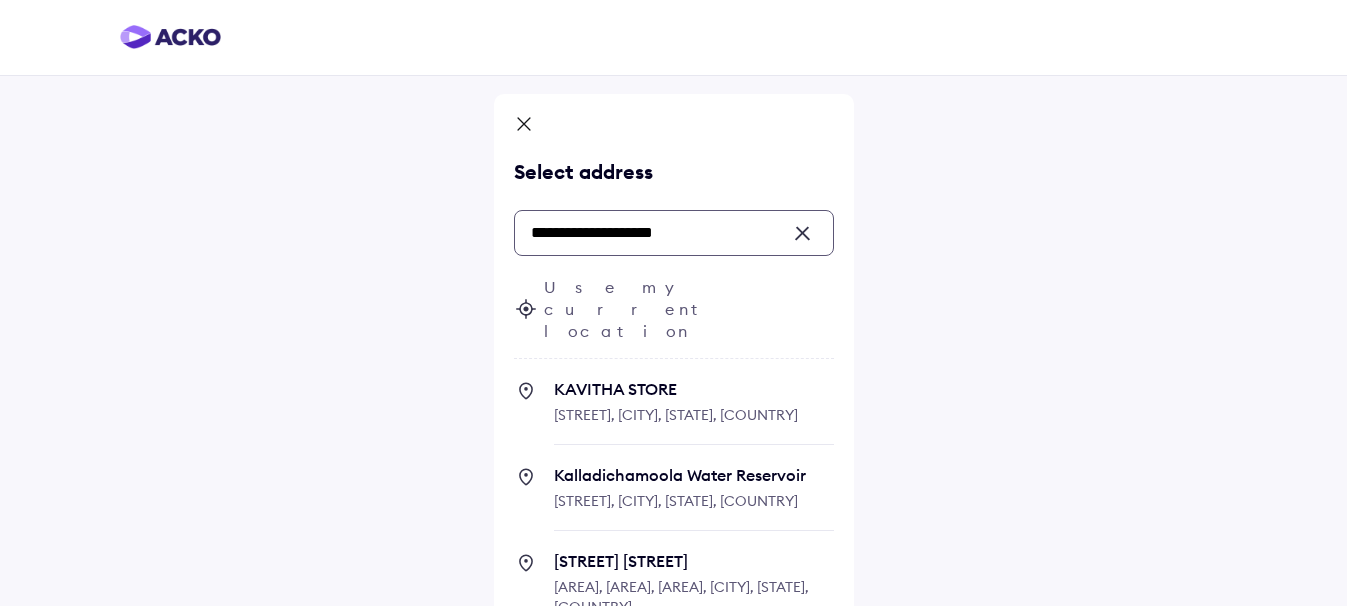 click on "**********" at bounding box center [674, 233] 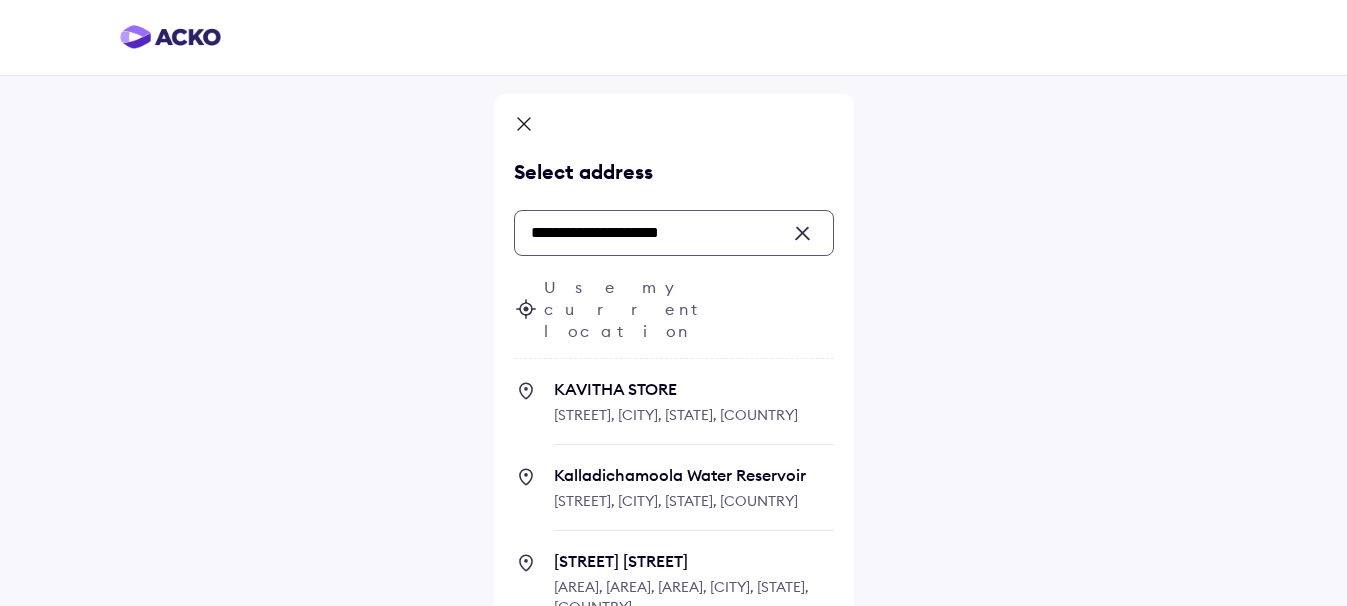 click on "**********" at bounding box center [674, 233] 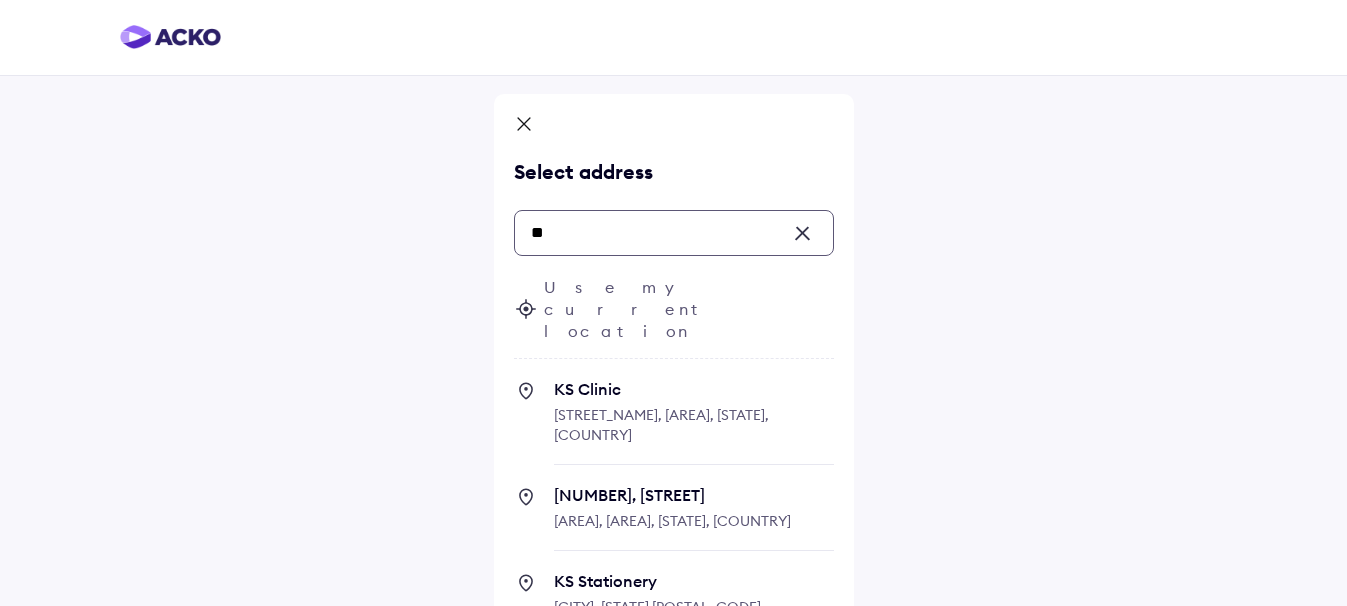 type on "*" 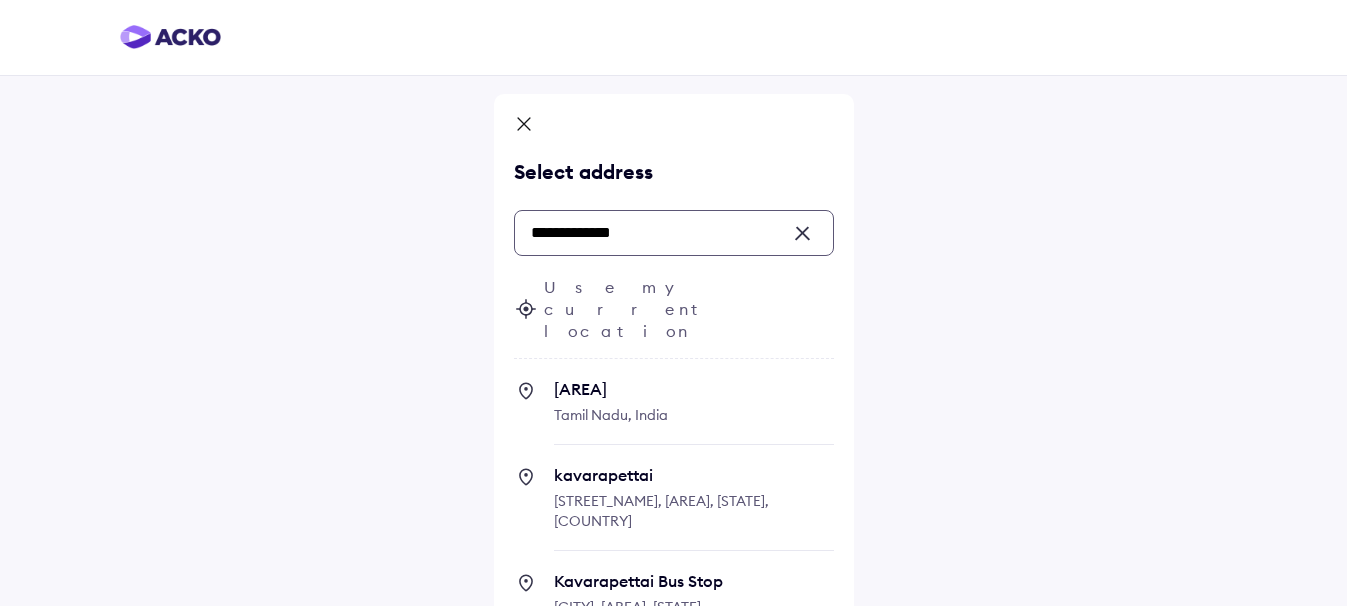 click on "kavarapettai" at bounding box center (694, 475) 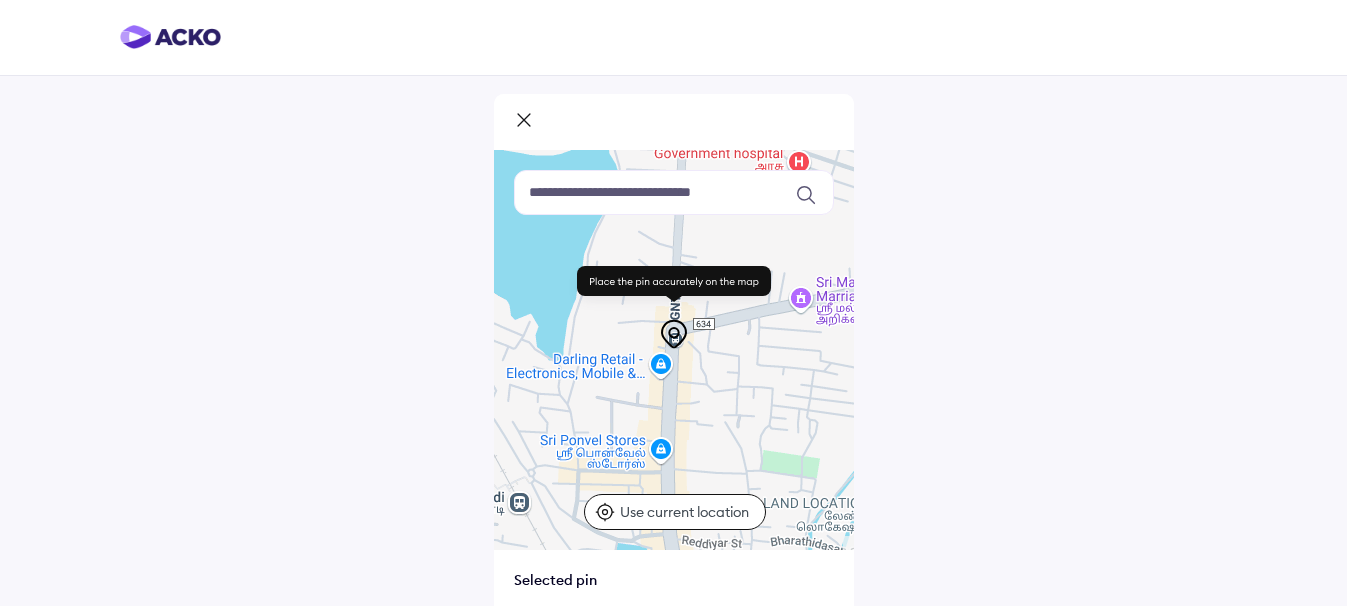 drag, startPoint x: 674, startPoint y: 326, endPoint x: 679, endPoint y: 264, distance: 62.201286 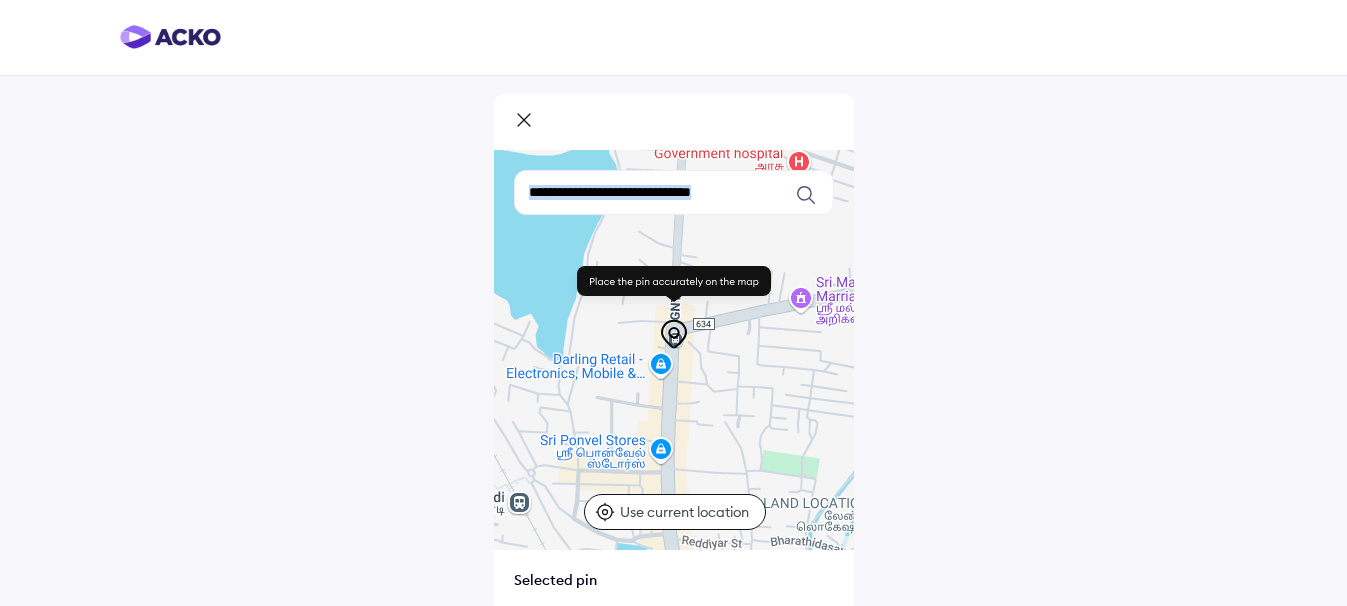 drag, startPoint x: 672, startPoint y: 338, endPoint x: 683, endPoint y: 225, distance: 113.534134 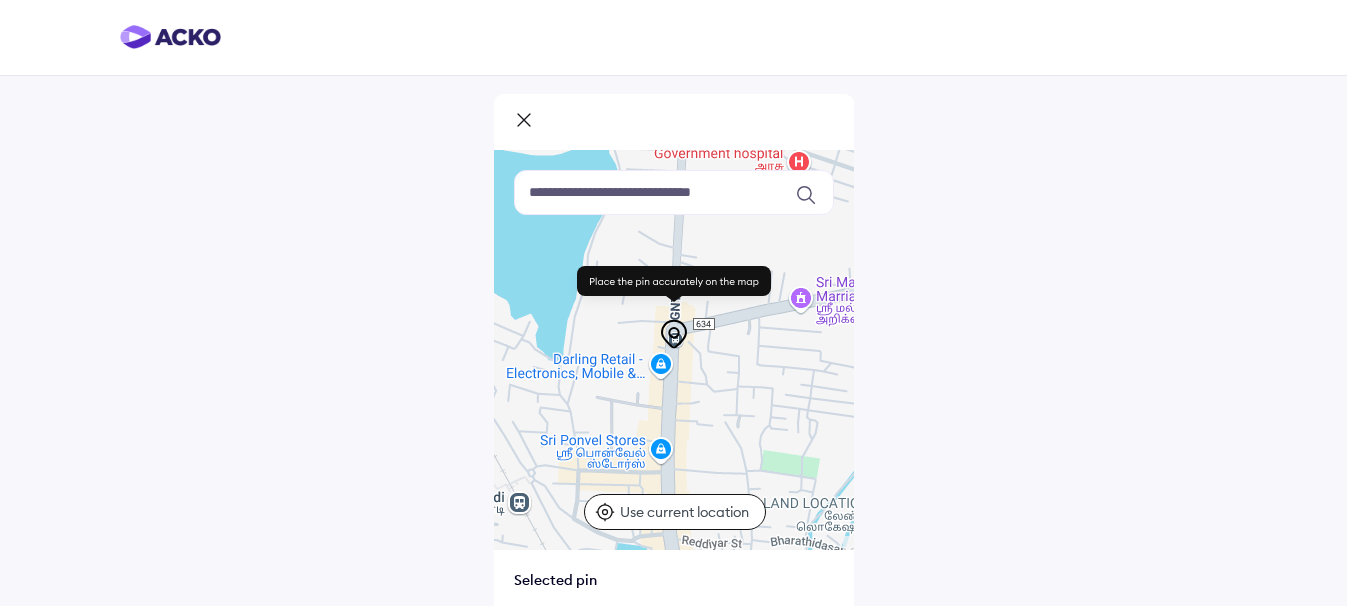 click 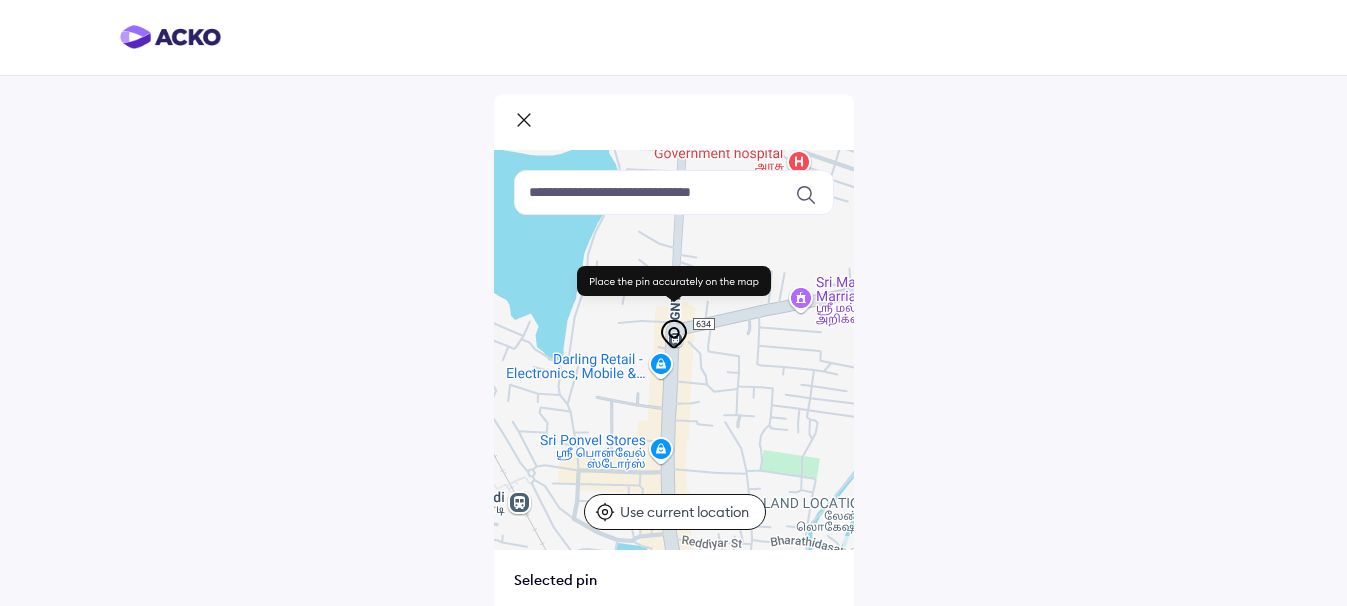 click at bounding box center [674, 350] 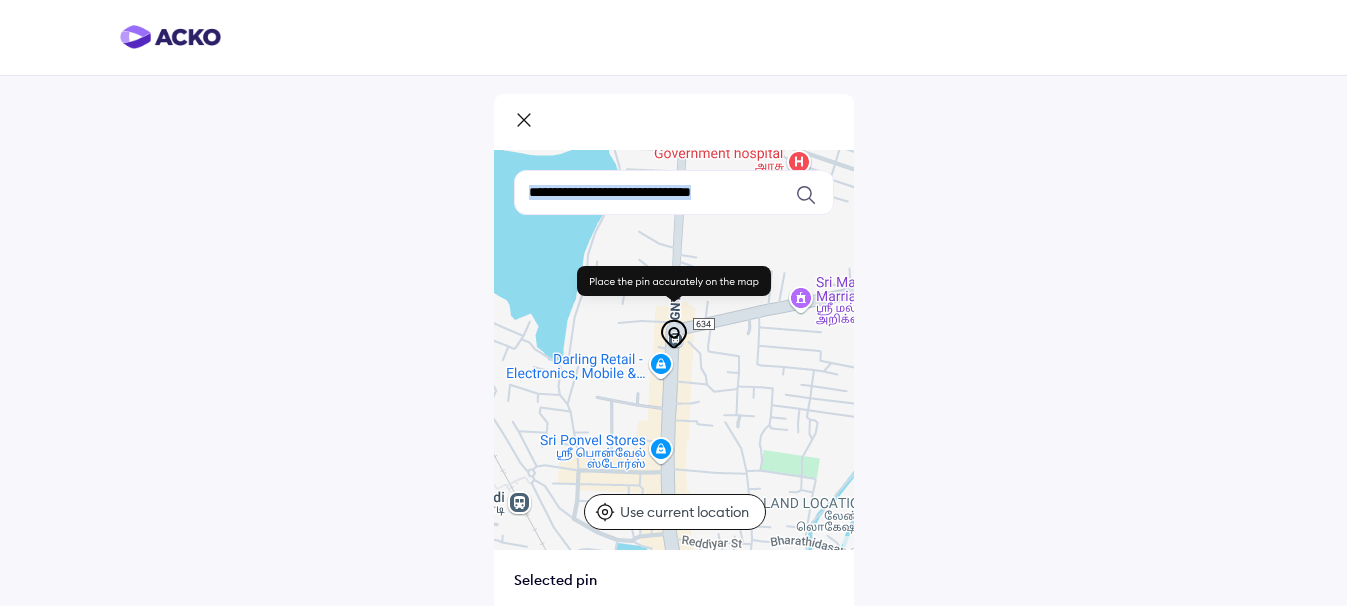 drag, startPoint x: 680, startPoint y: 278, endPoint x: 680, endPoint y: 208, distance: 70 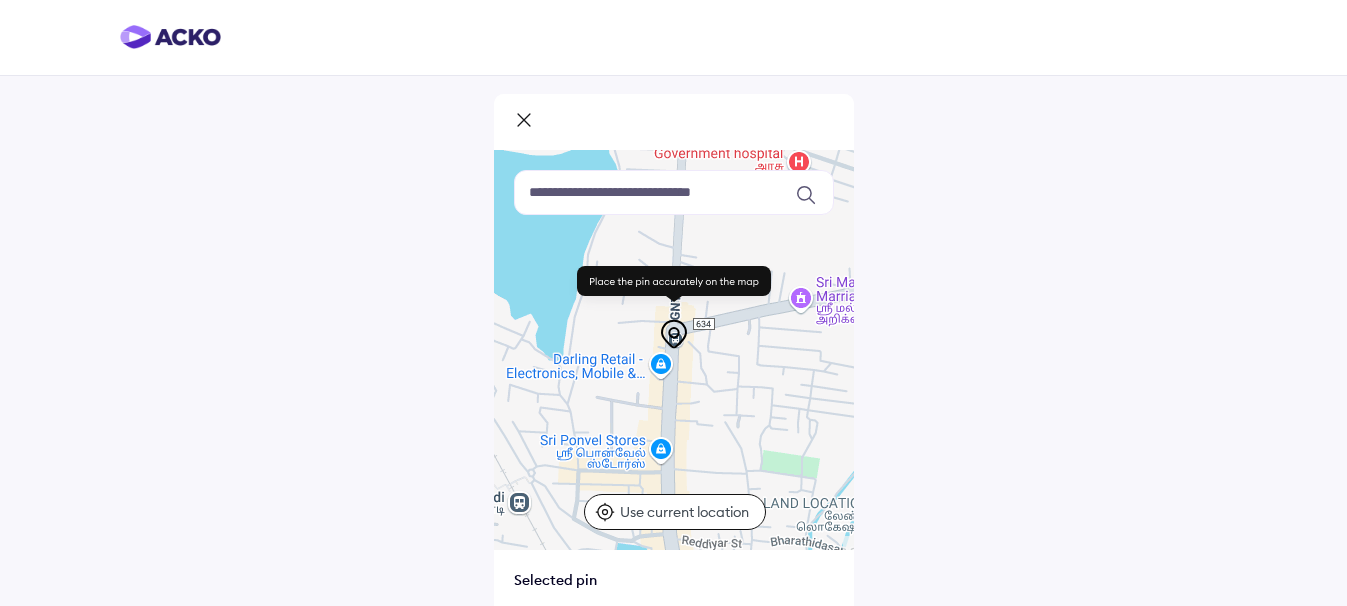 click 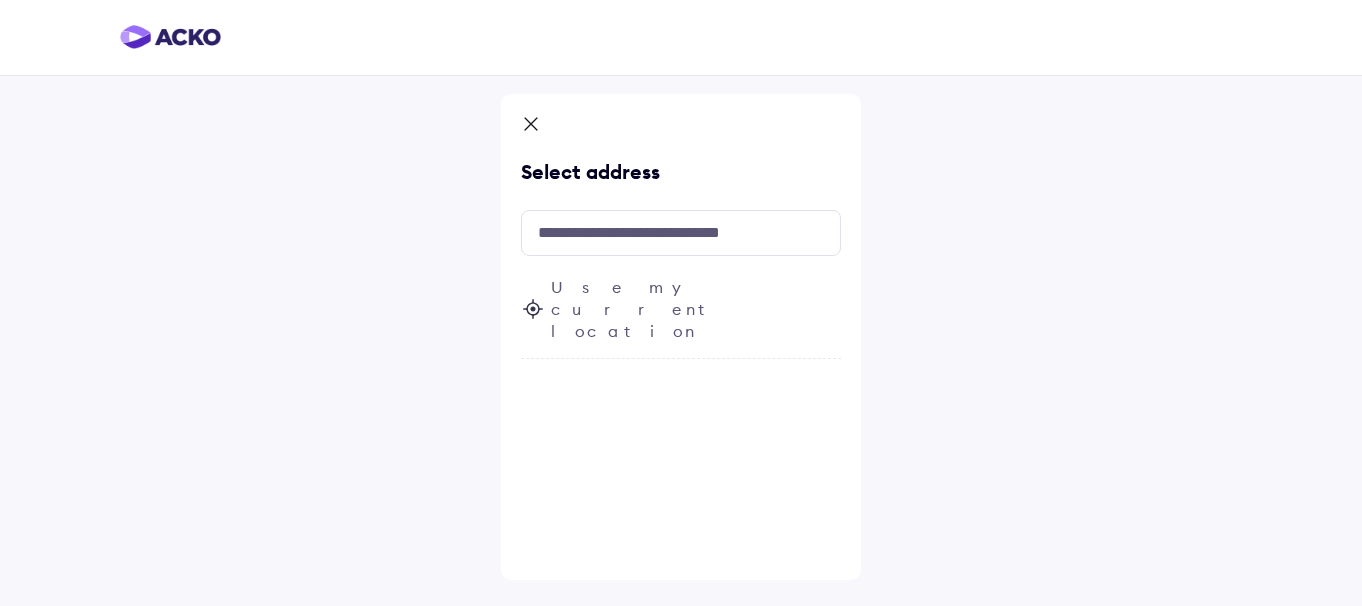 click 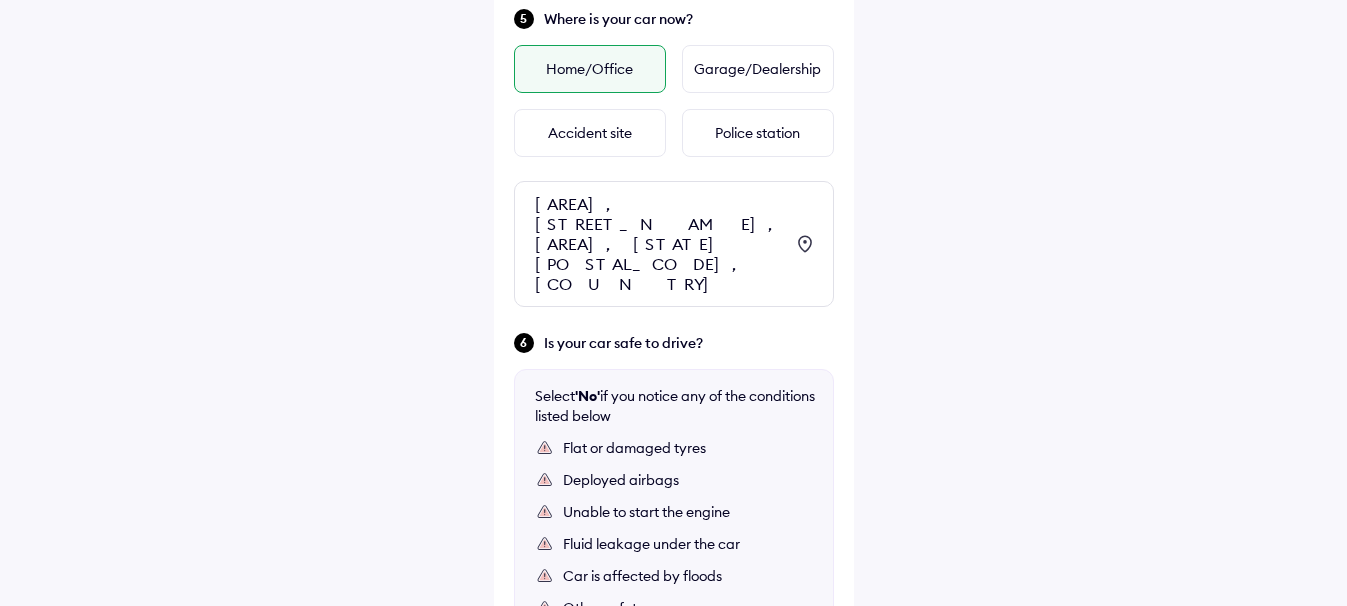 scroll, scrollTop: 893, scrollLeft: 0, axis: vertical 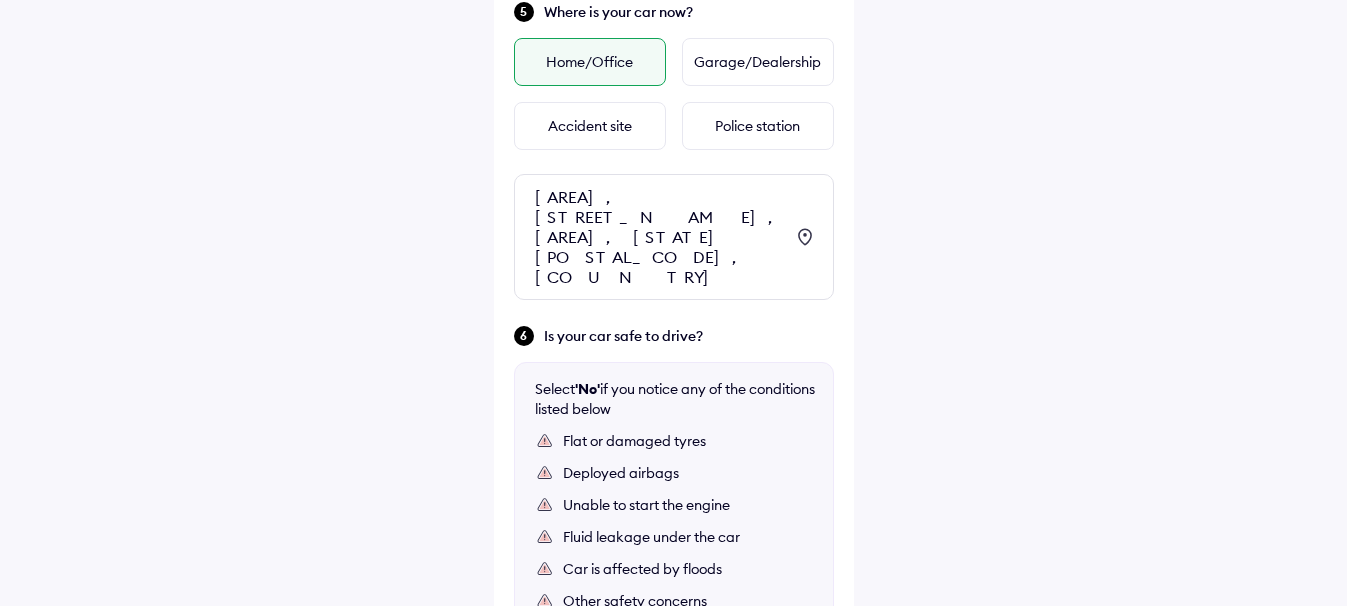 click on "Home/Office" at bounding box center (590, 62) 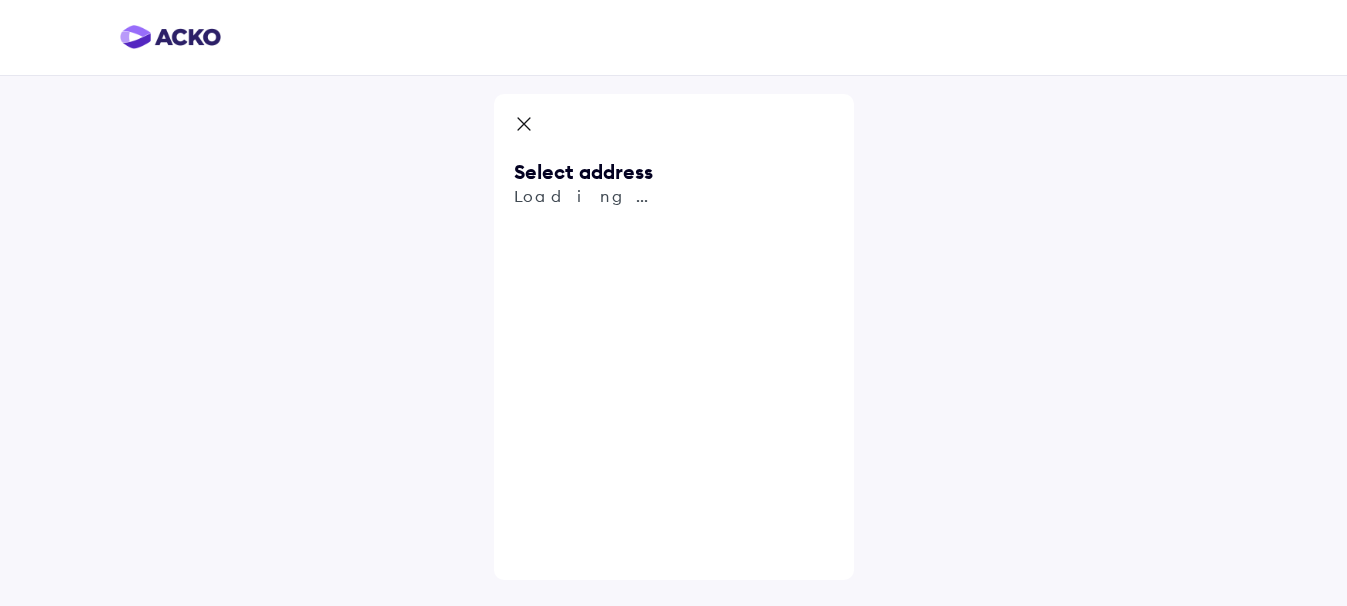 scroll, scrollTop: 0, scrollLeft: 0, axis: both 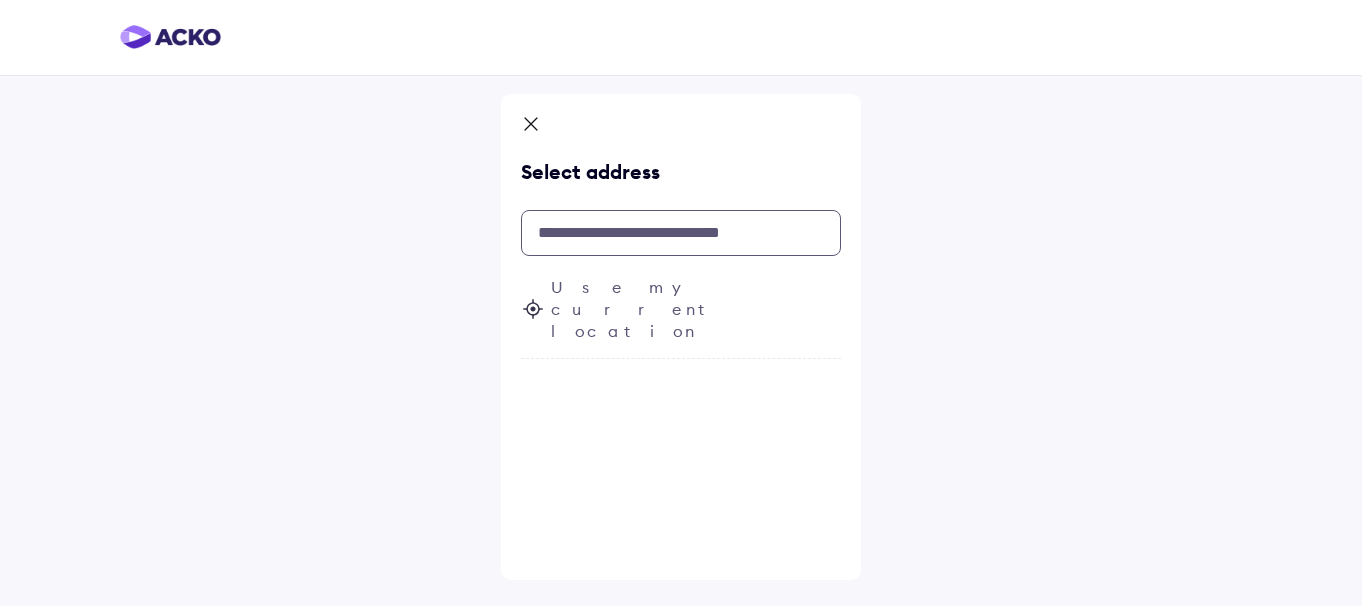 click at bounding box center (681, 233) 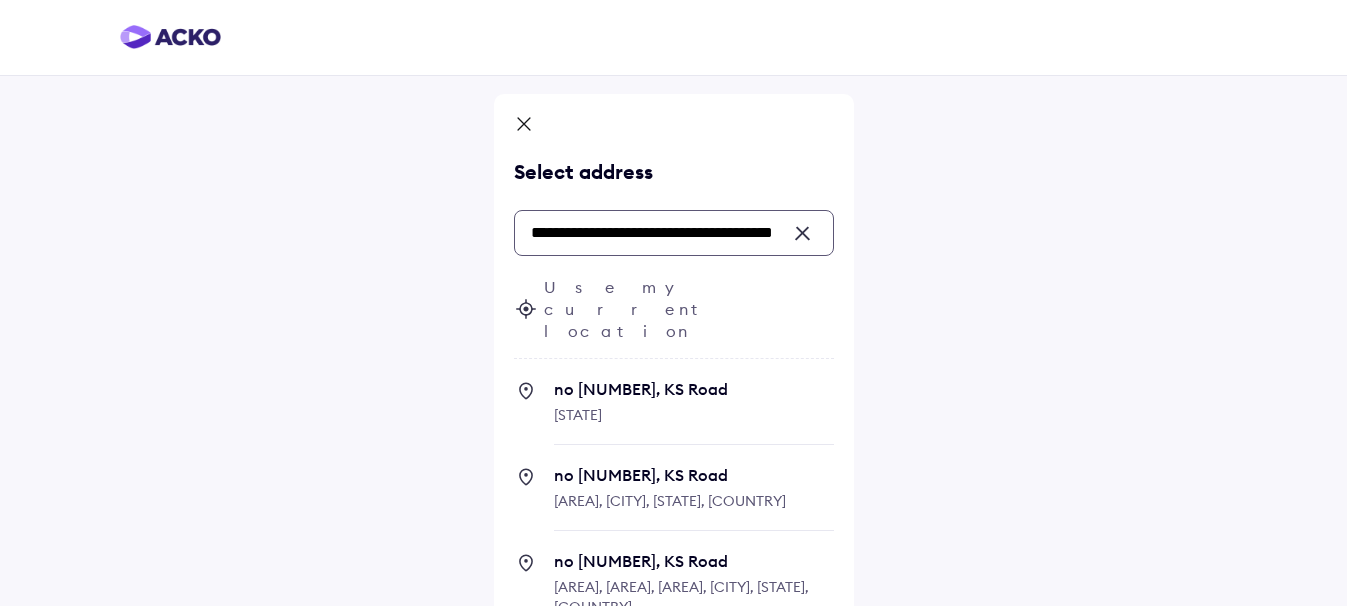 scroll, scrollTop: 0, scrollLeft: 74, axis: horizontal 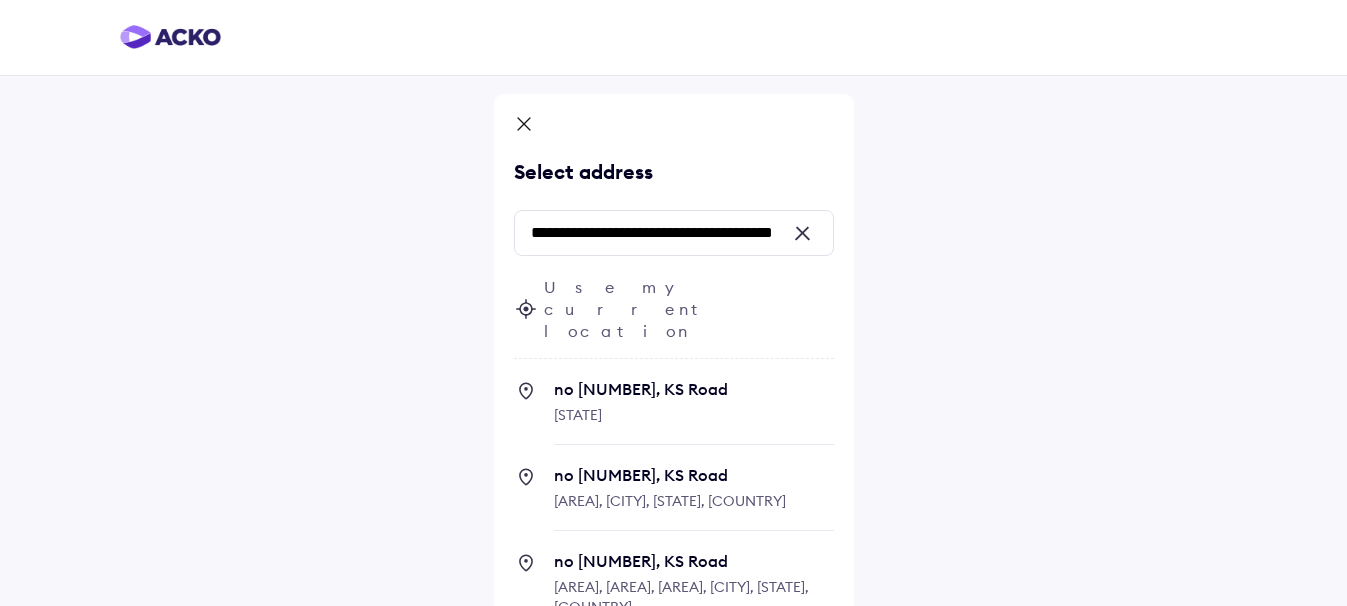 click at bounding box center [809, 234] 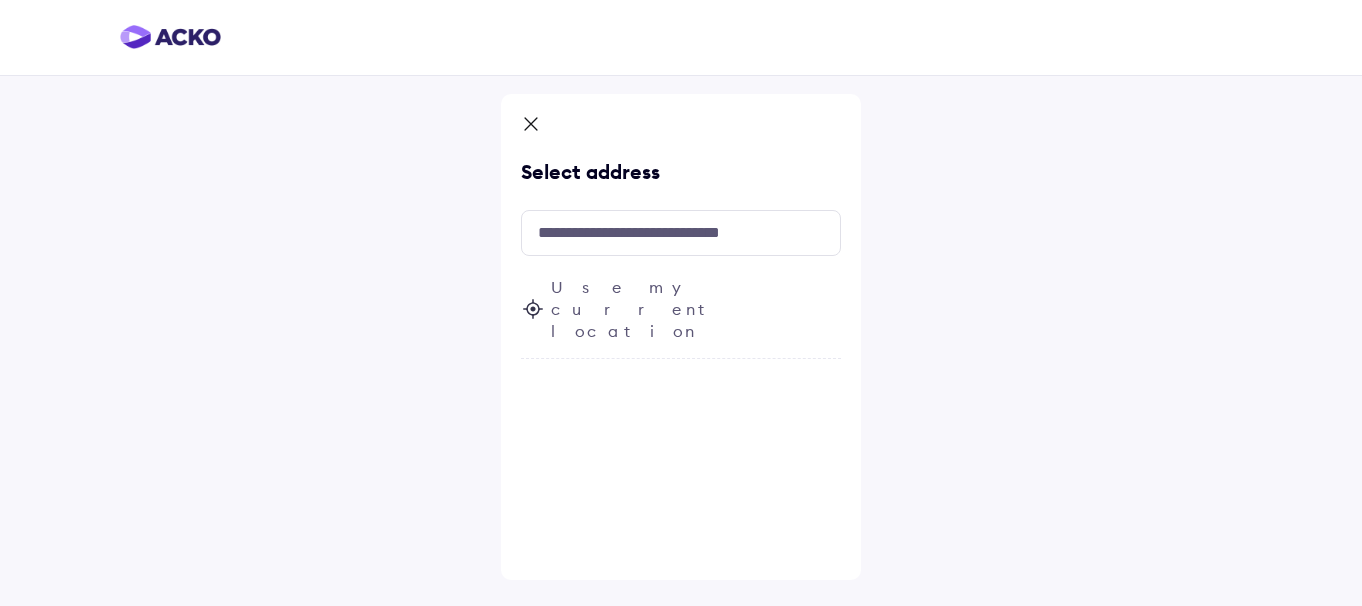 click 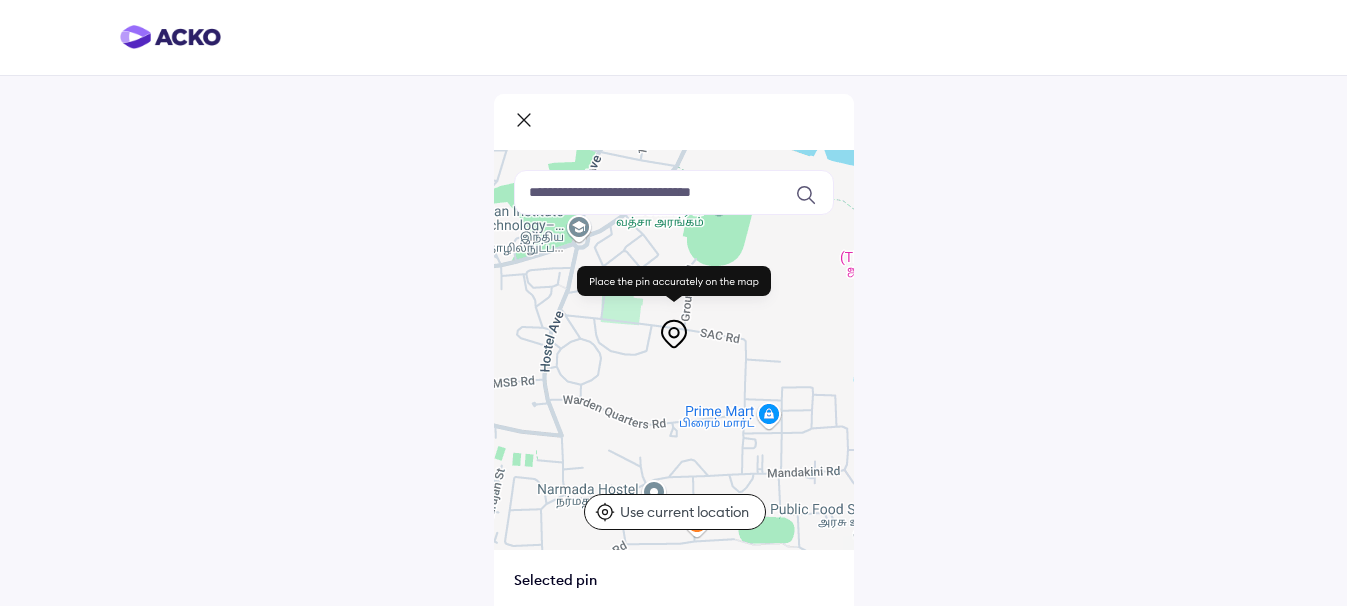 click 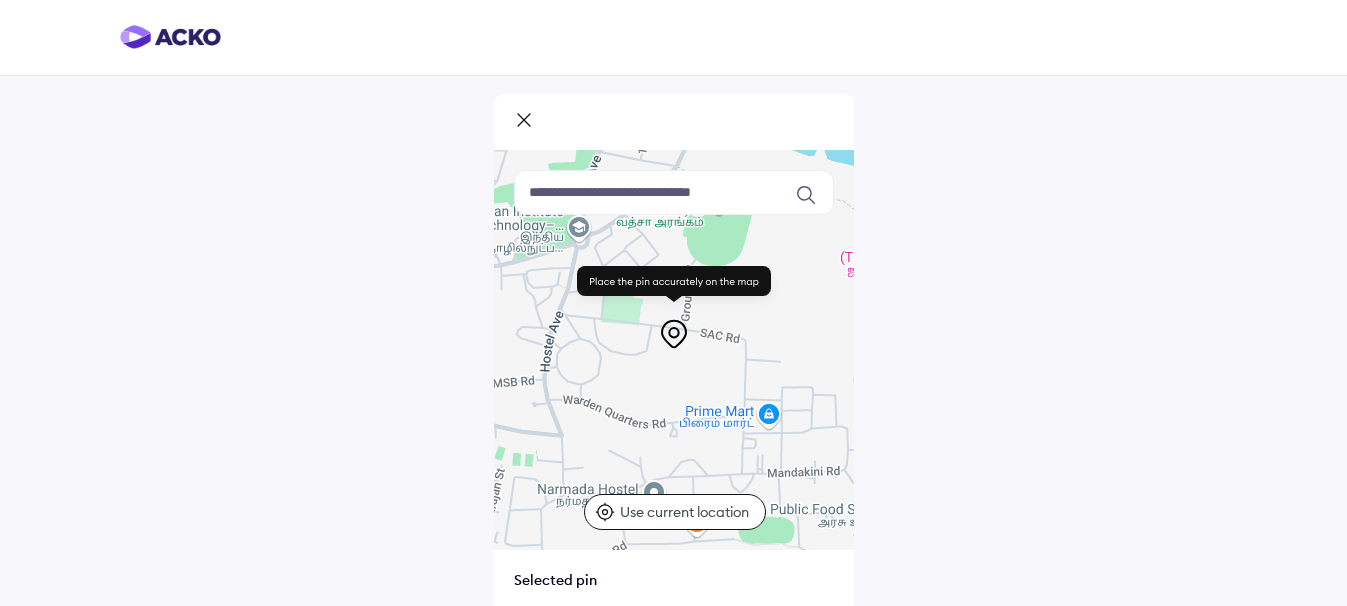 click 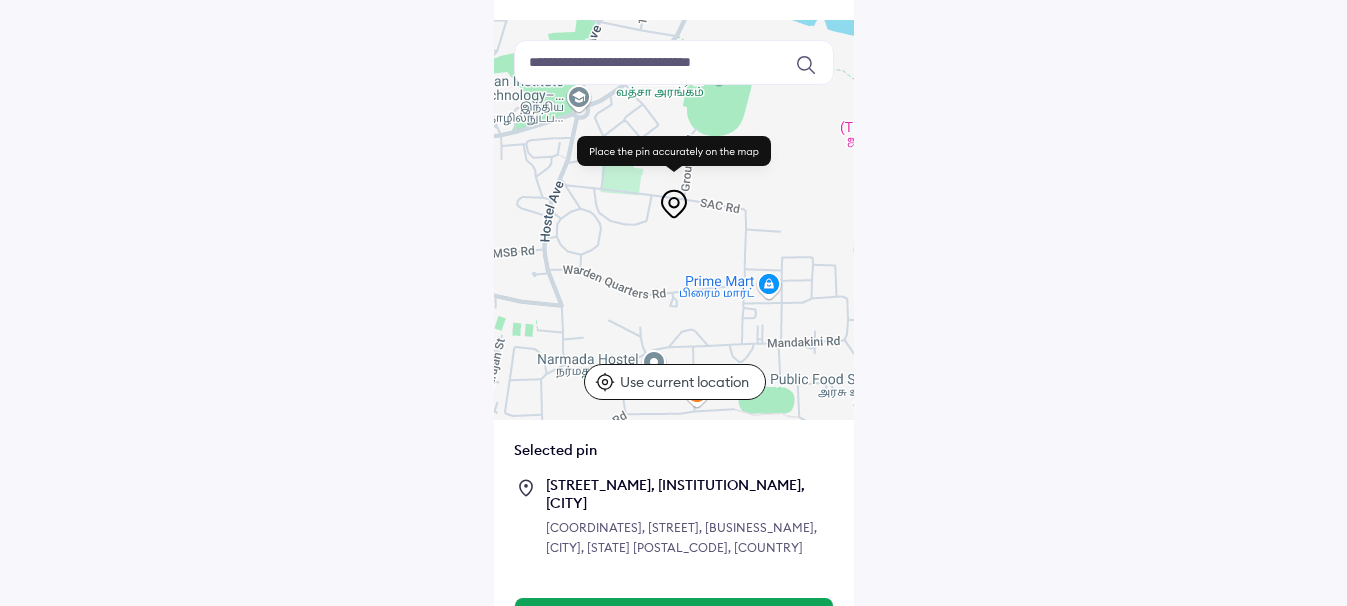 scroll, scrollTop: 187, scrollLeft: 0, axis: vertical 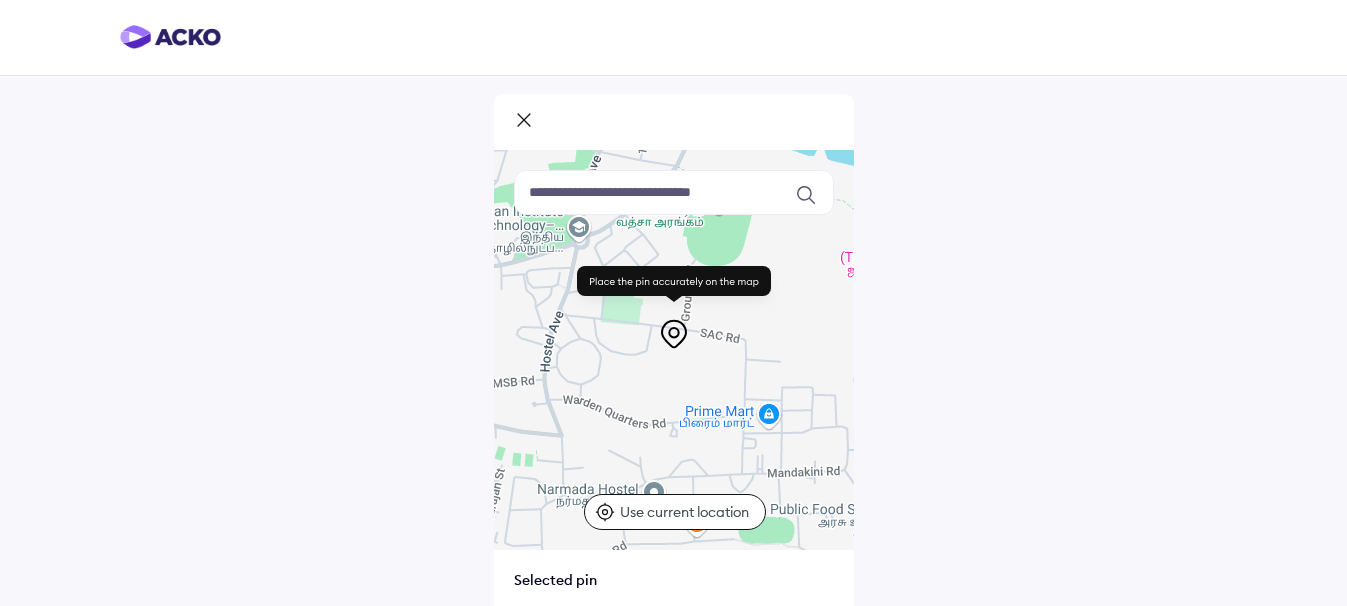 click 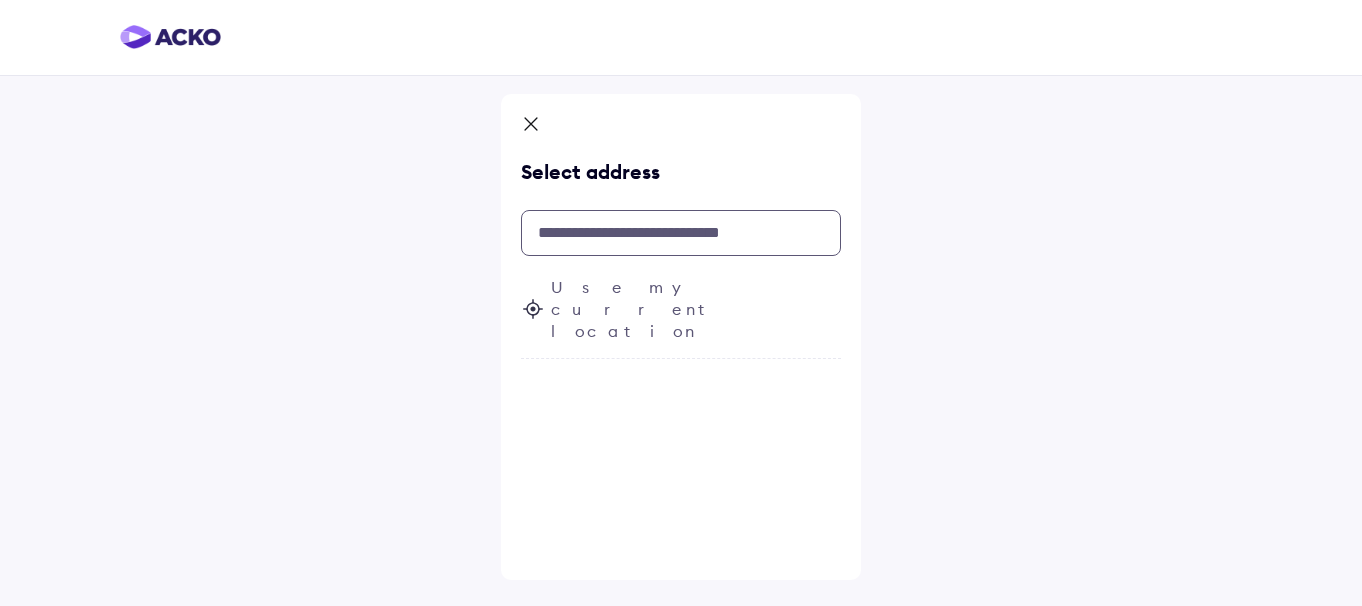 click at bounding box center [681, 233] 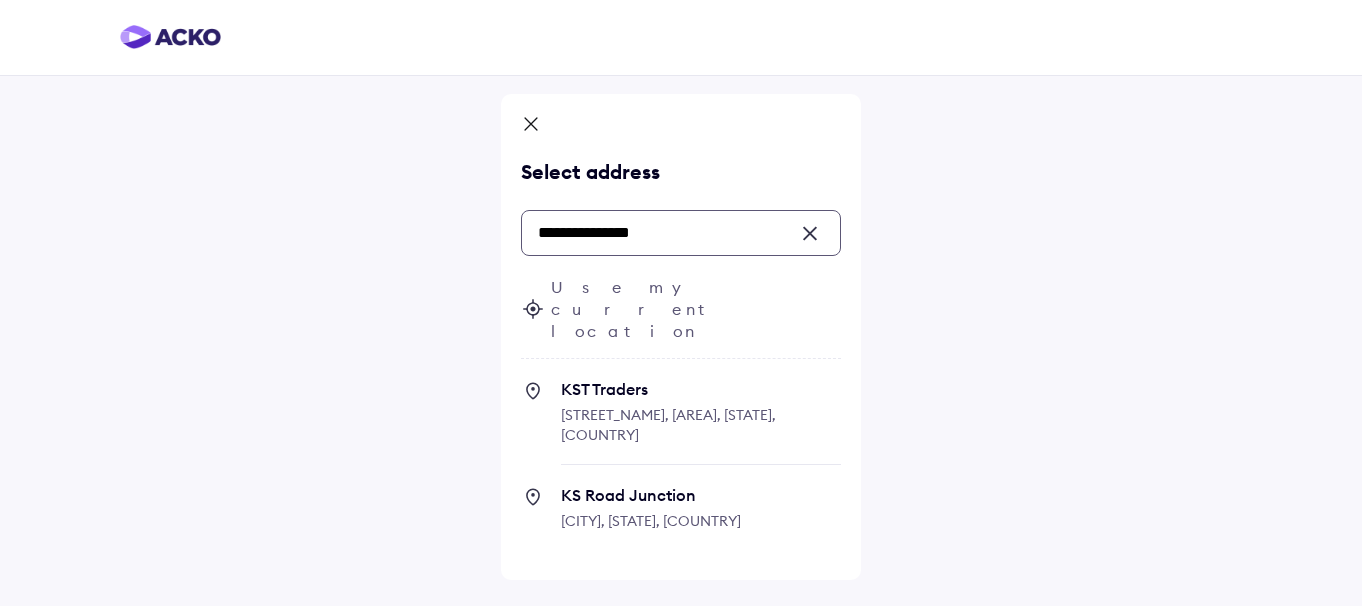 click on "KS Road Junction" at bounding box center (701, 495) 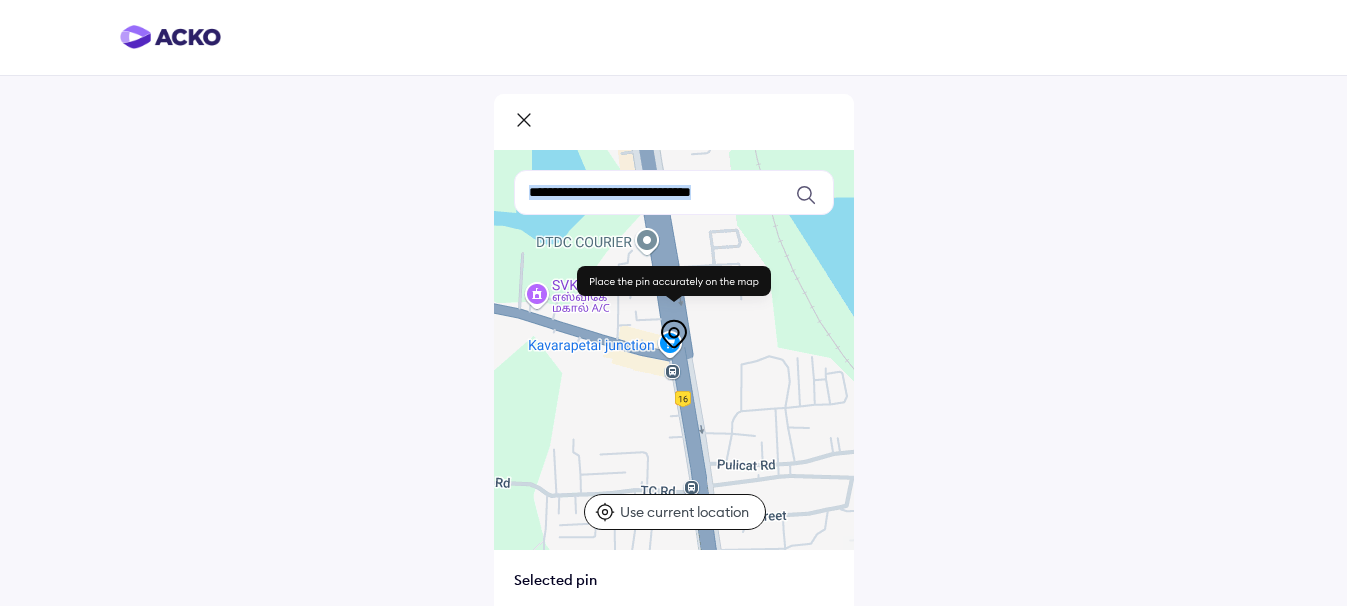 drag, startPoint x: 669, startPoint y: 348, endPoint x: 505, endPoint y: 318, distance: 166.72133 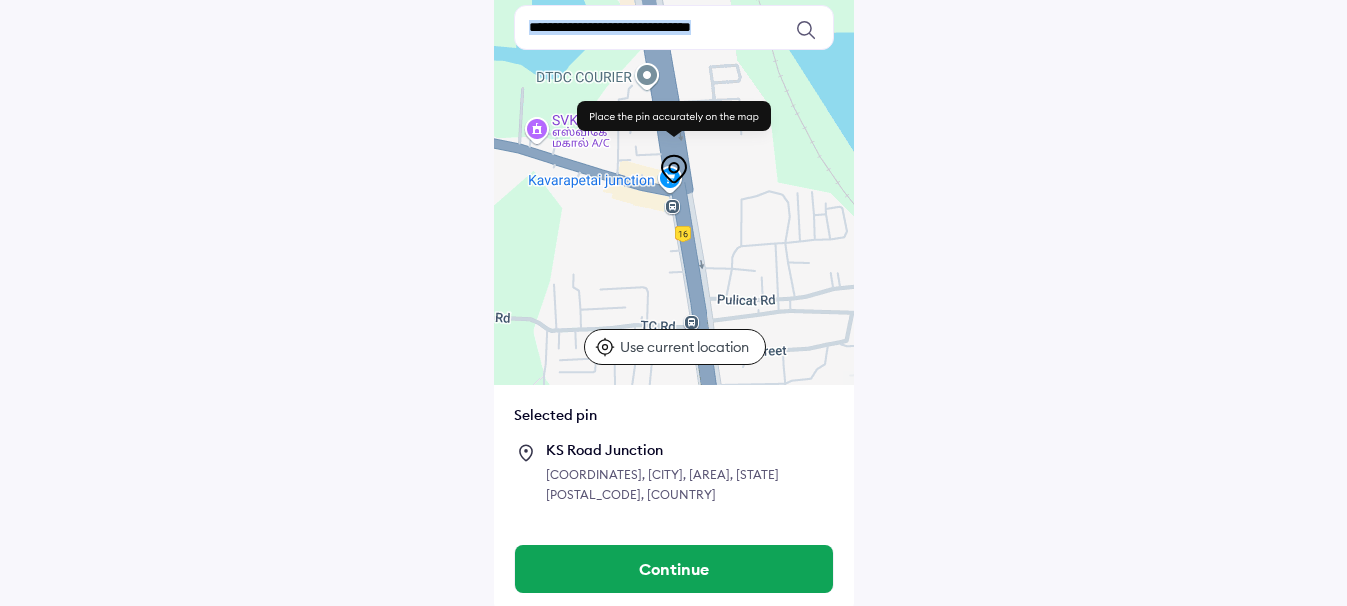 scroll, scrollTop: 172, scrollLeft: 0, axis: vertical 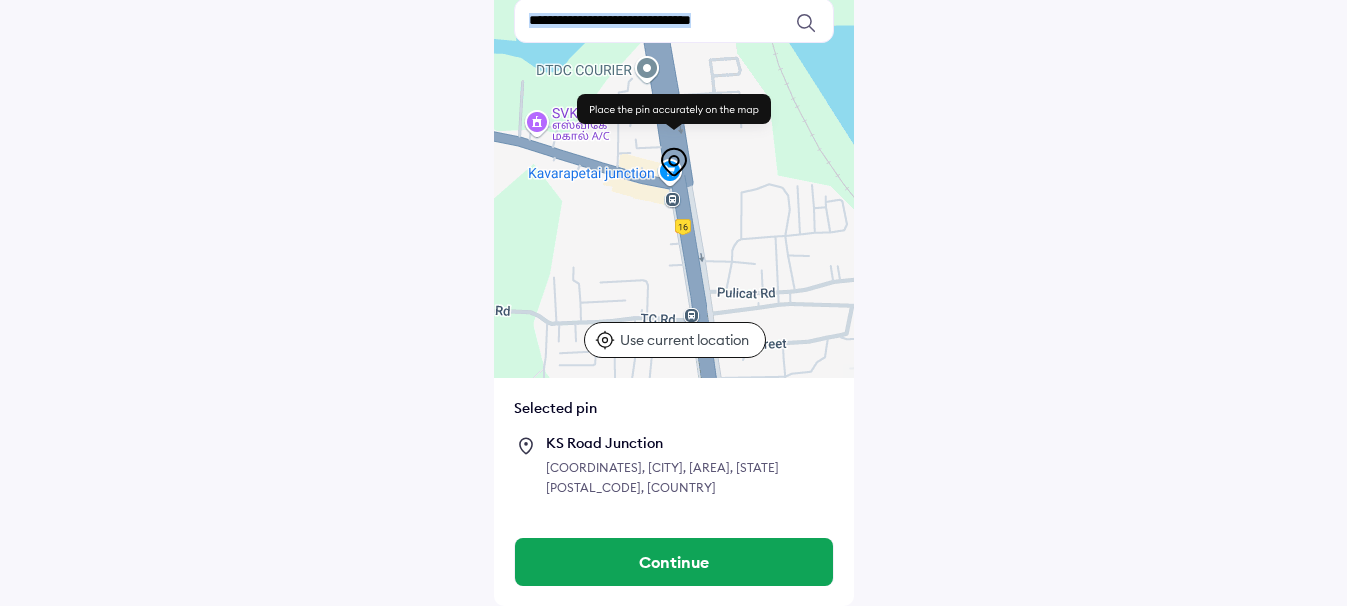 click at bounding box center (674, 178) 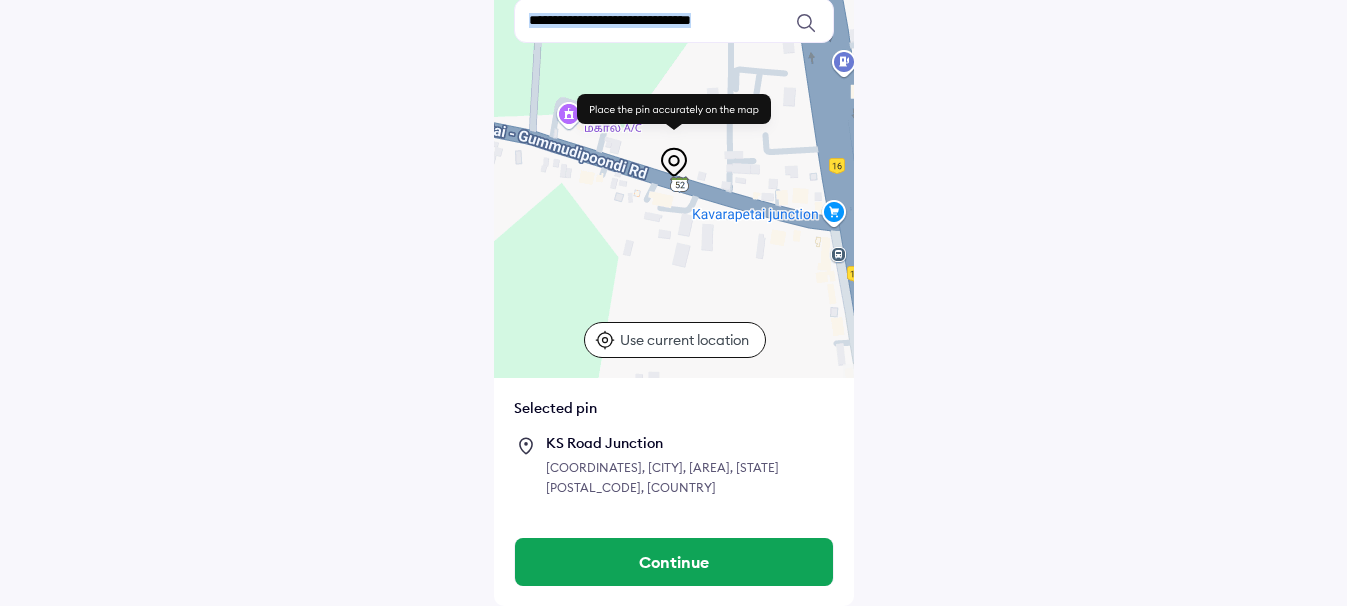 click at bounding box center [674, 178] 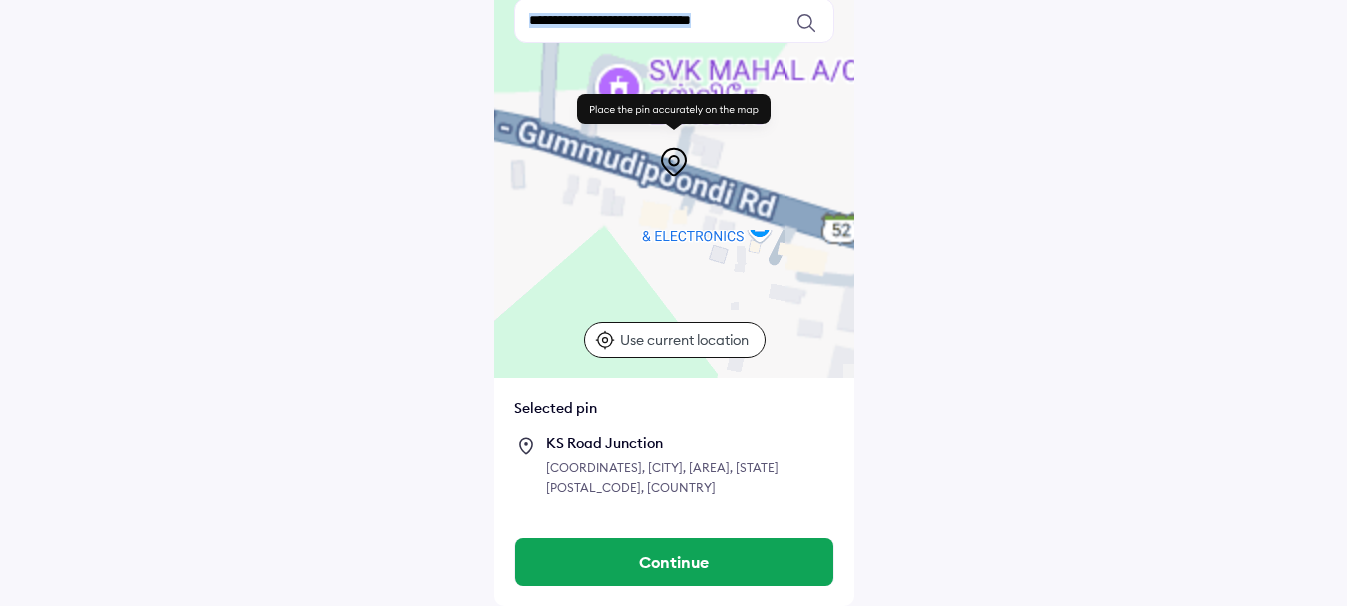 click at bounding box center (674, 178) 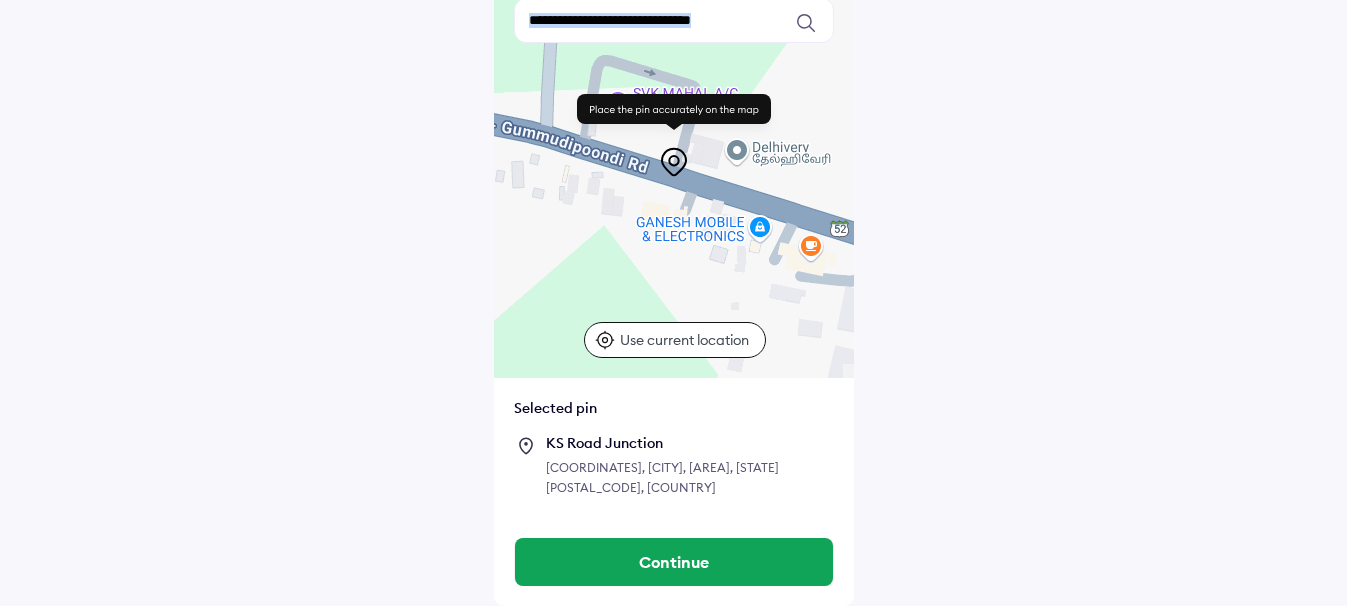 click at bounding box center [674, 178] 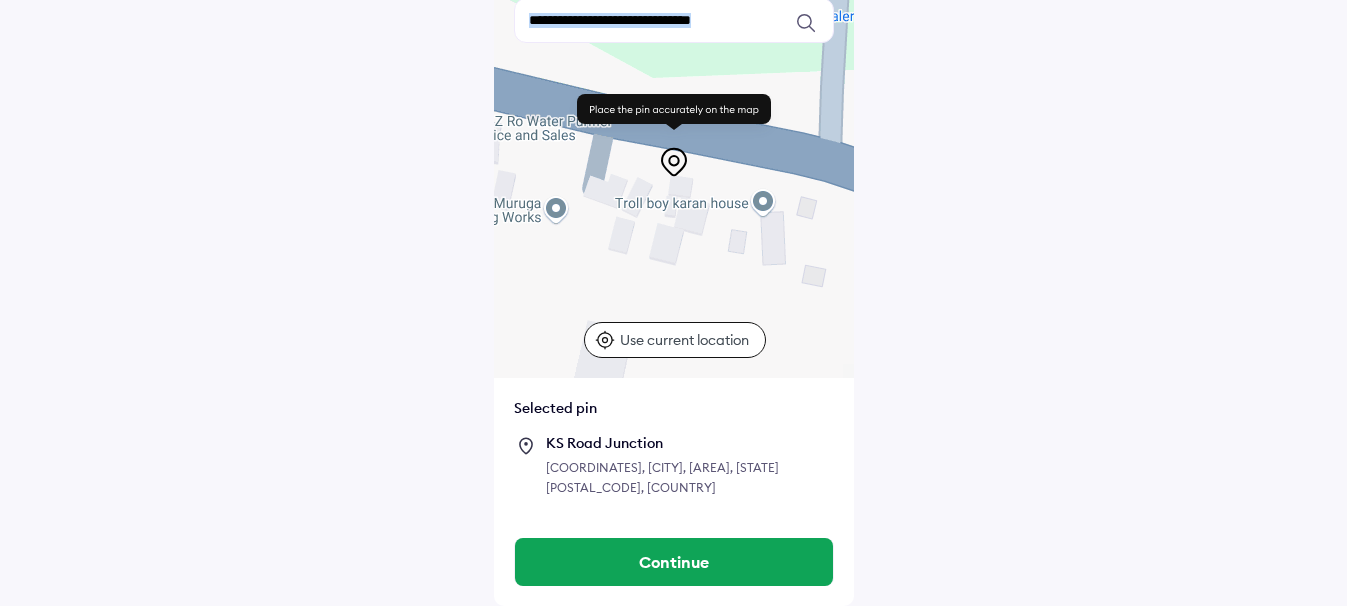 drag, startPoint x: 539, startPoint y: 135, endPoint x: 835, endPoint y: 164, distance: 297.4172 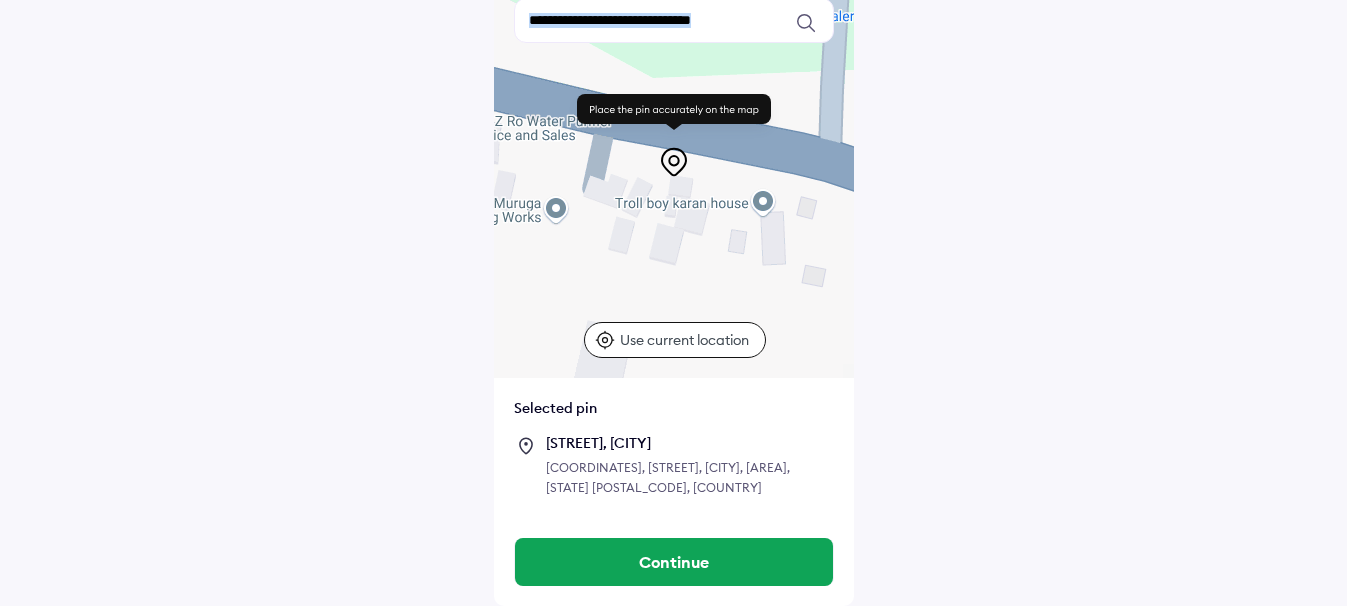 click at bounding box center (674, 178) 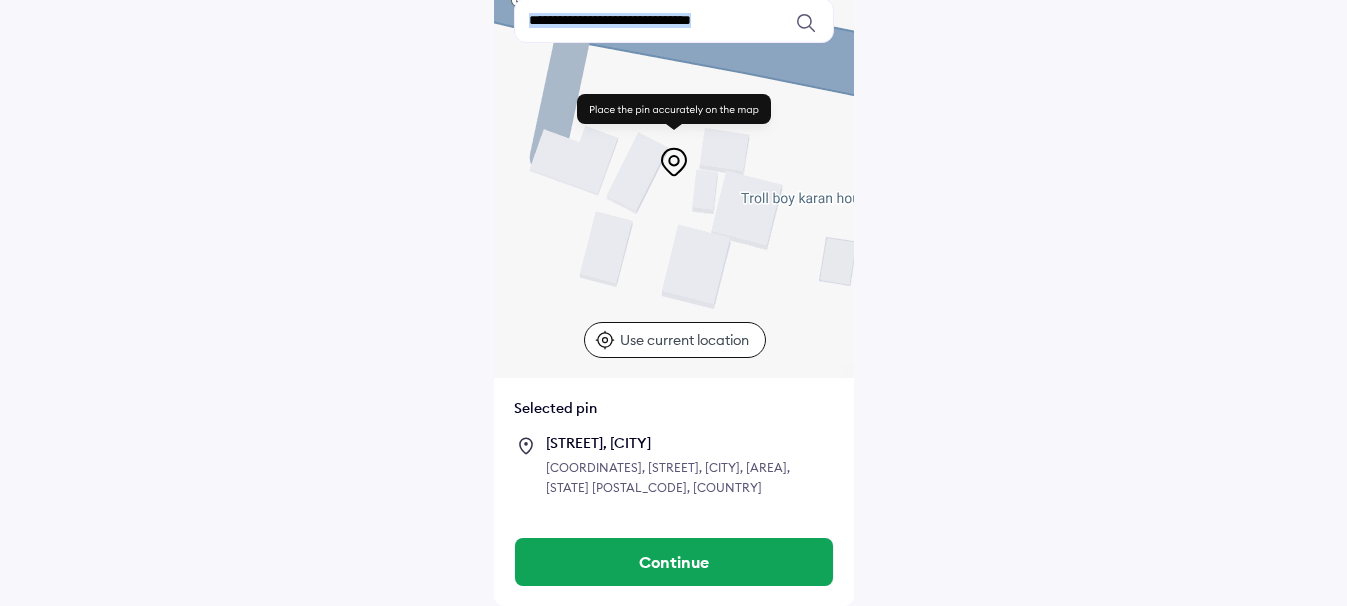 drag, startPoint x: 530, startPoint y: 132, endPoint x: 577, endPoint y: 129, distance: 47.095646 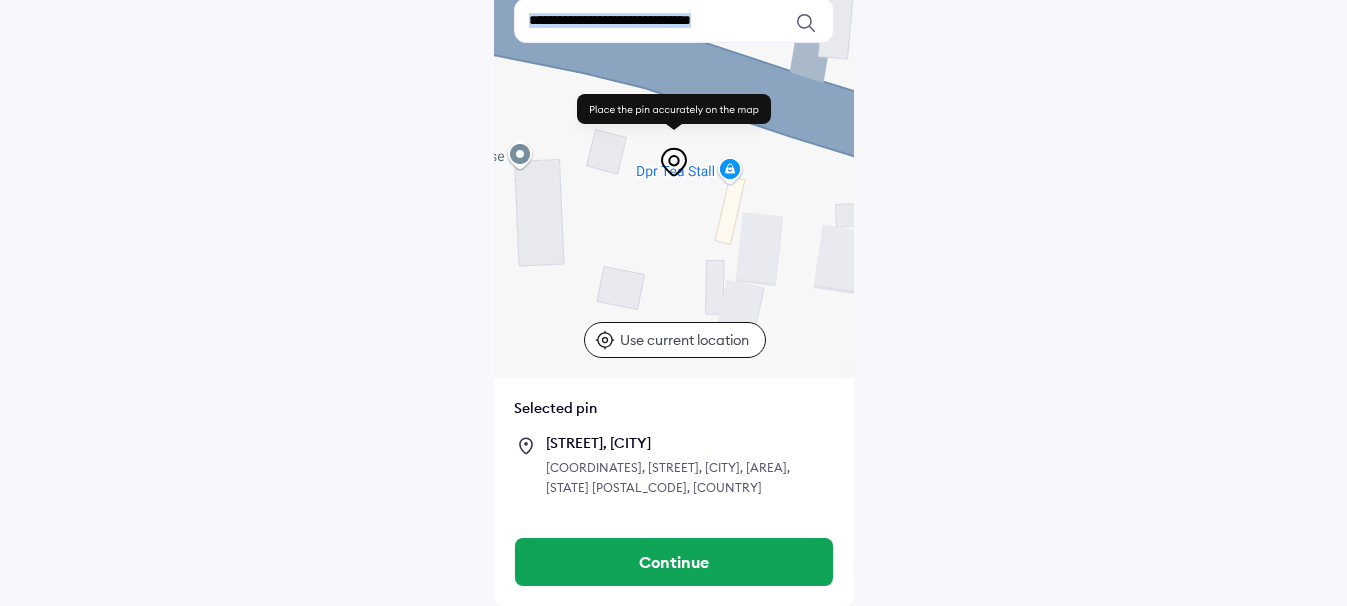 drag, startPoint x: 794, startPoint y: 153, endPoint x: 422, endPoint y: 111, distance: 374.36346 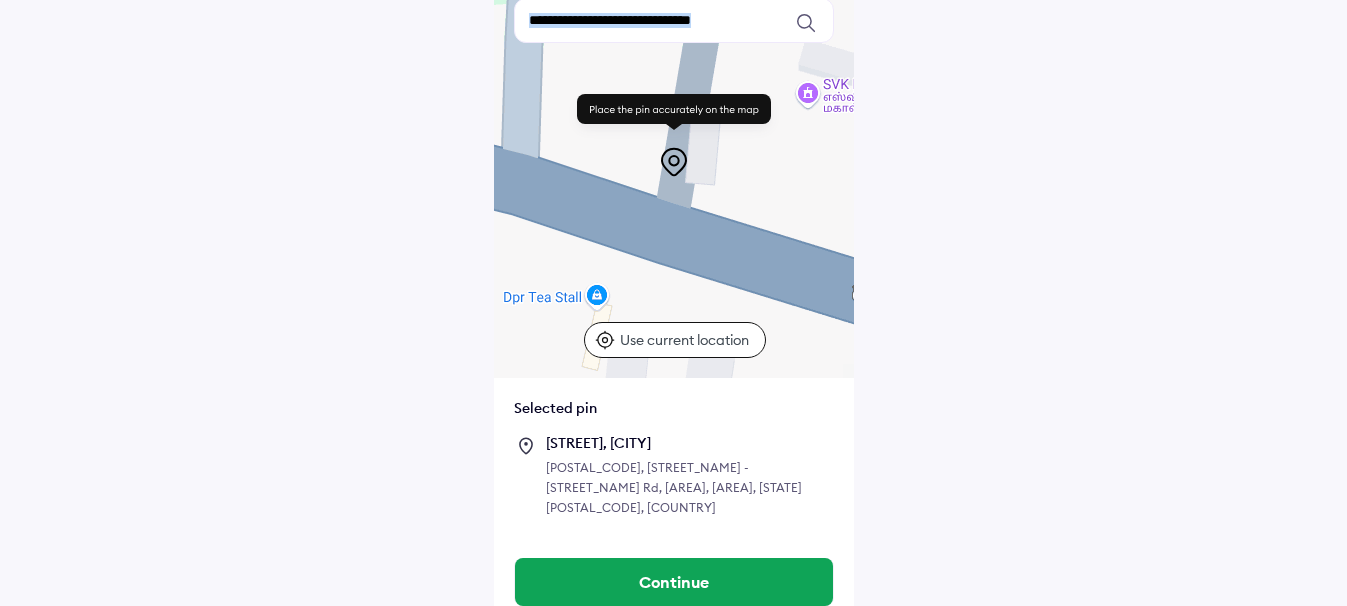 drag, startPoint x: 743, startPoint y: 203, endPoint x: 599, endPoint y: 335, distance: 195.34584 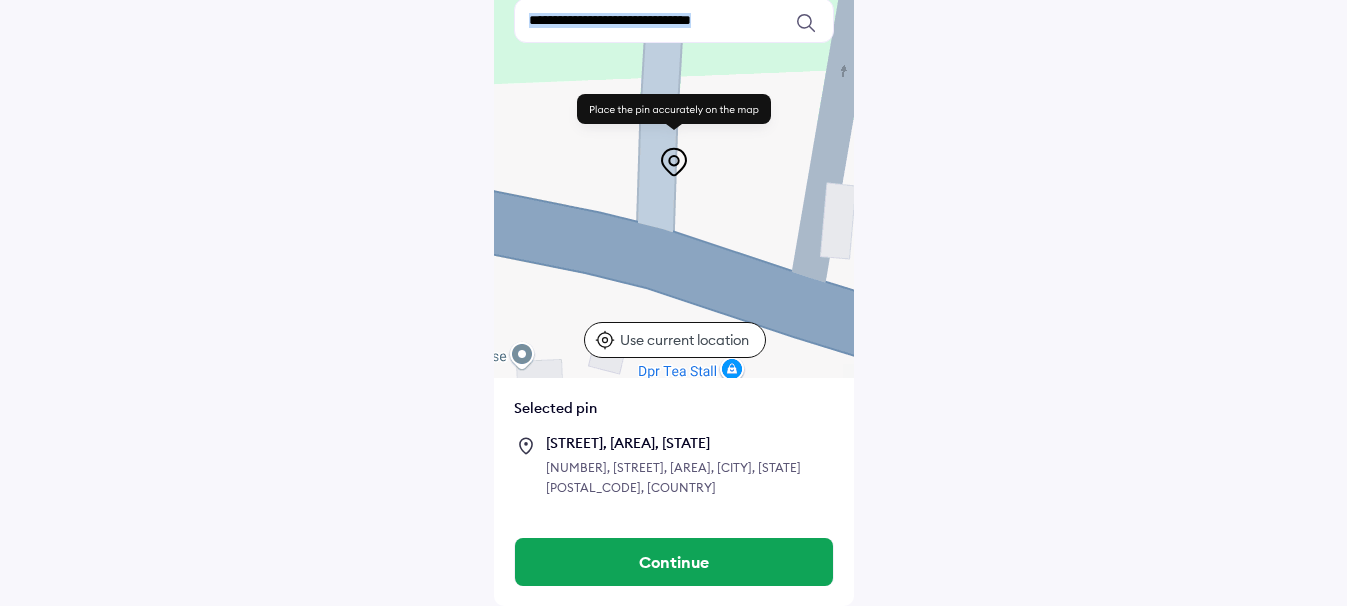 drag, startPoint x: 769, startPoint y: 203, endPoint x: 939, endPoint y: 274, distance: 184.23083 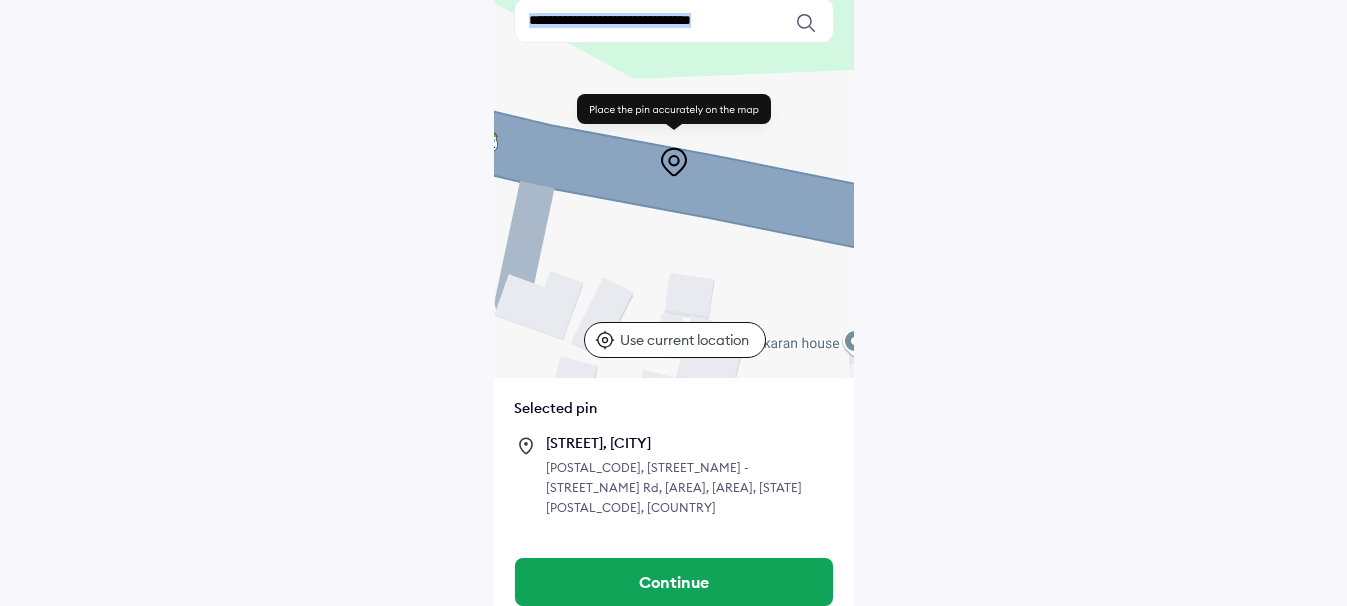 drag, startPoint x: 593, startPoint y: 235, endPoint x: 893, endPoint y: 226, distance: 300.13498 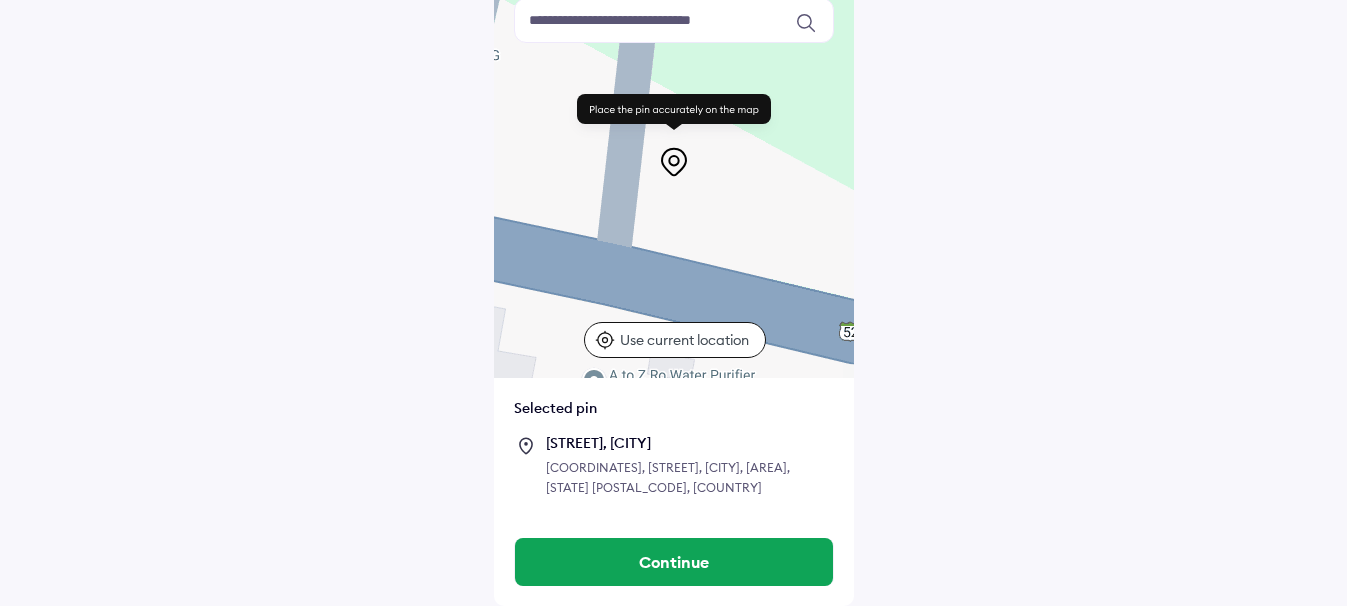 drag, startPoint x: 569, startPoint y: 182, endPoint x: 935, endPoint y: 368, distance: 410.55084 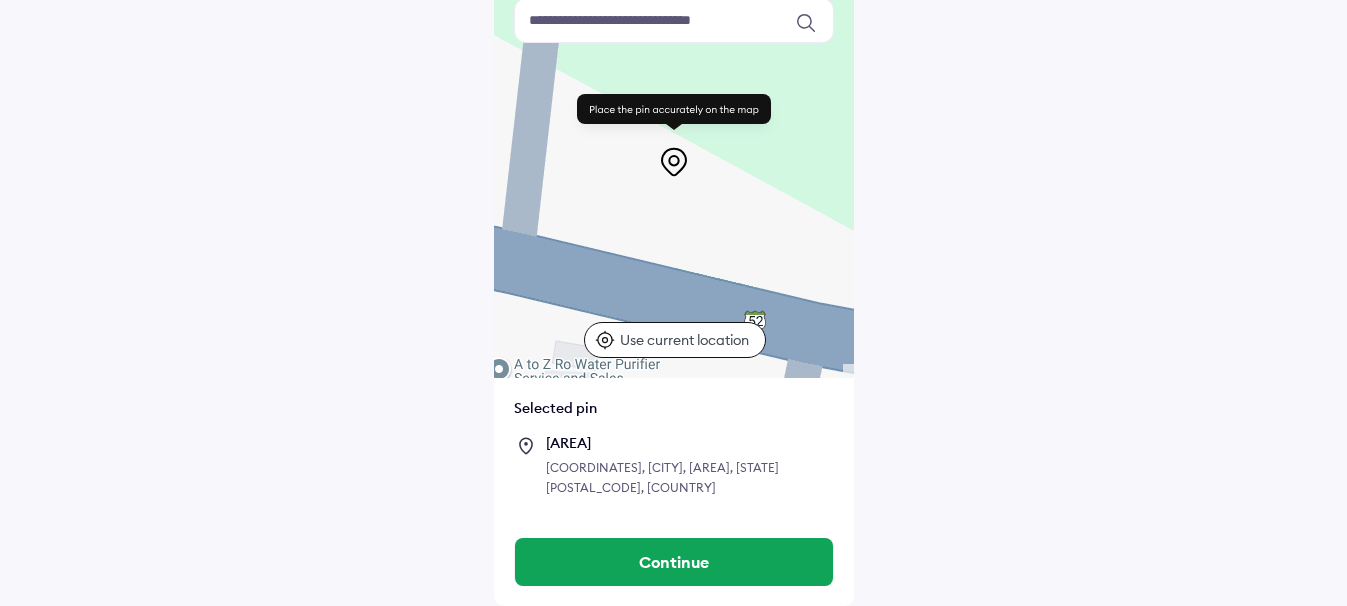 drag, startPoint x: 606, startPoint y: 269, endPoint x: 506, endPoint y: 258, distance: 100.60318 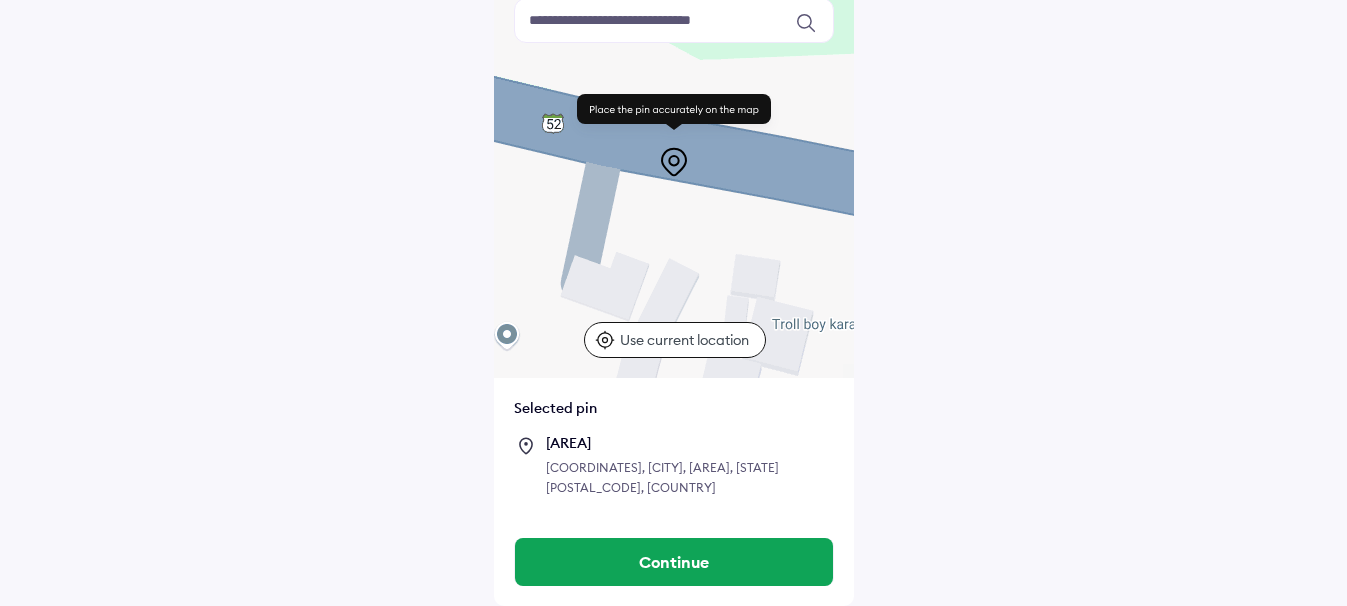 drag, startPoint x: 693, startPoint y: 293, endPoint x: 490, endPoint y: 66, distance: 304.52914 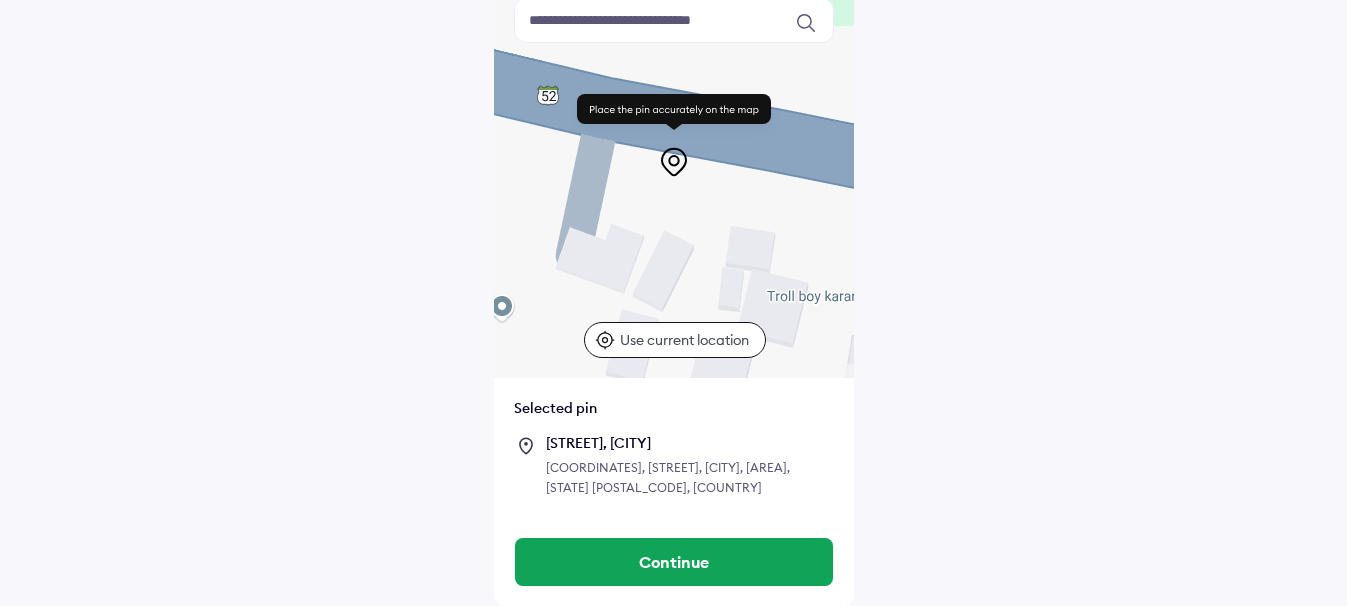 click at bounding box center (674, 178) 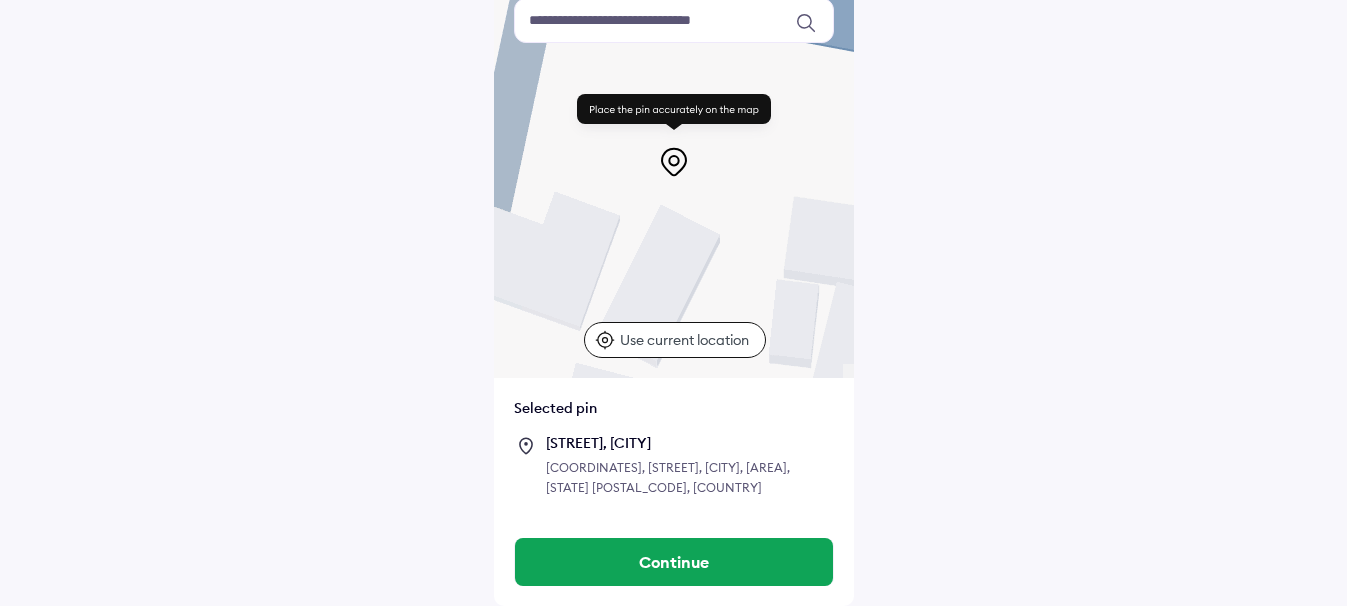 click at bounding box center [674, 178] 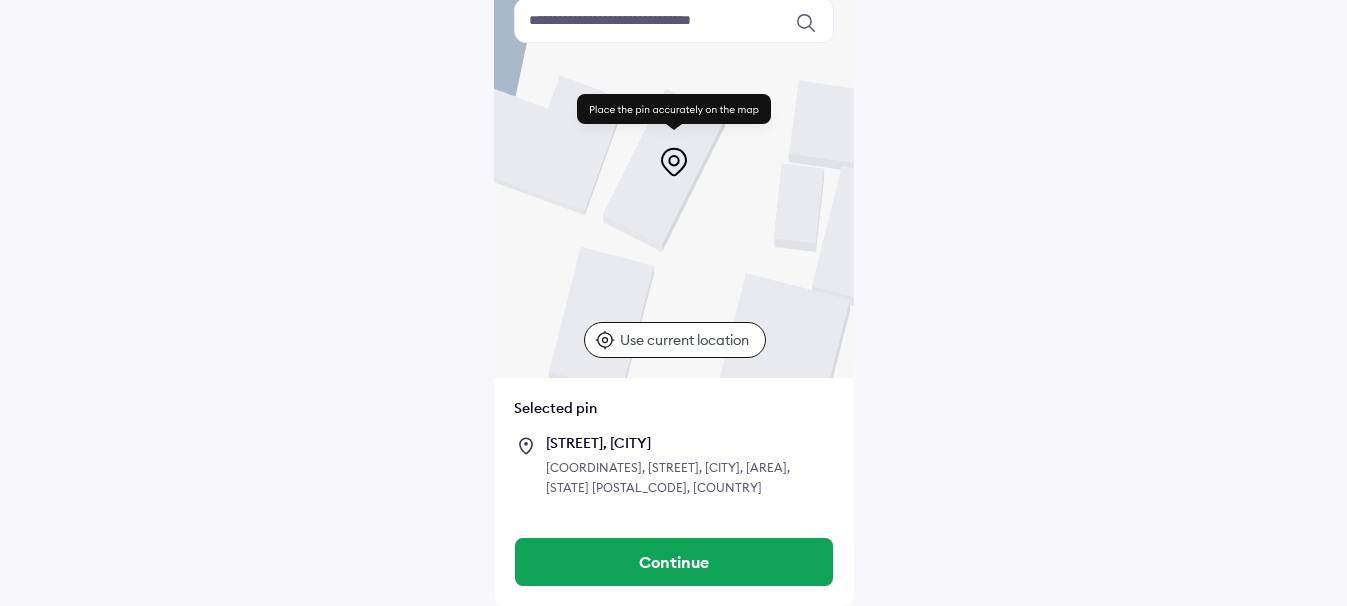 drag, startPoint x: 671, startPoint y: 272, endPoint x: 676, endPoint y: 154, distance: 118.10589 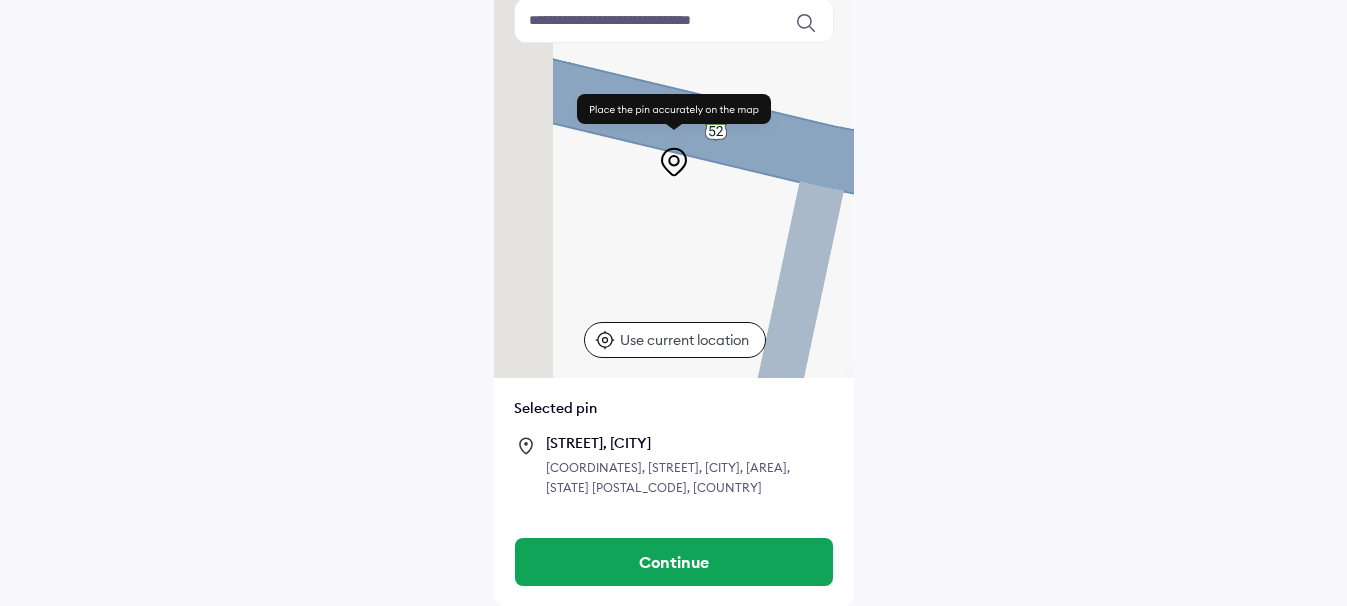 drag, startPoint x: 778, startPoint y: 210, endPoint x: 1038, endPoint y: 523, distance: 406.9017 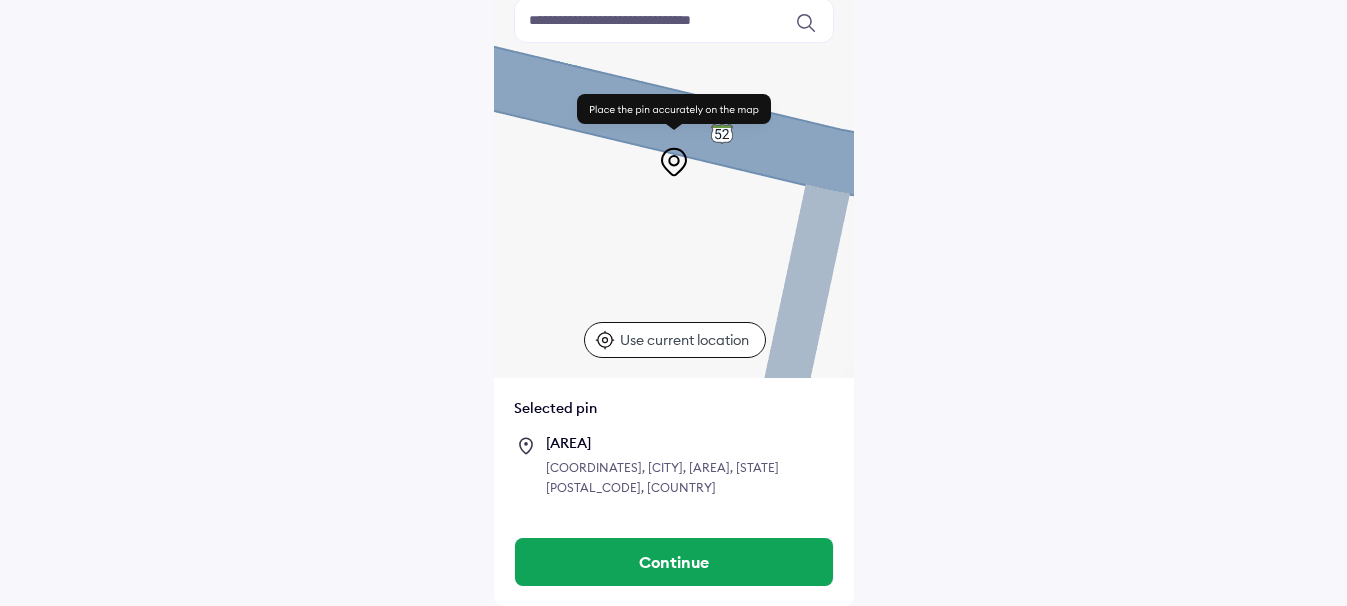 drag, startPoint x: 1038, startPoint y: 523, endPoint x: 799, endPoint y: 418, distance: 261.04788 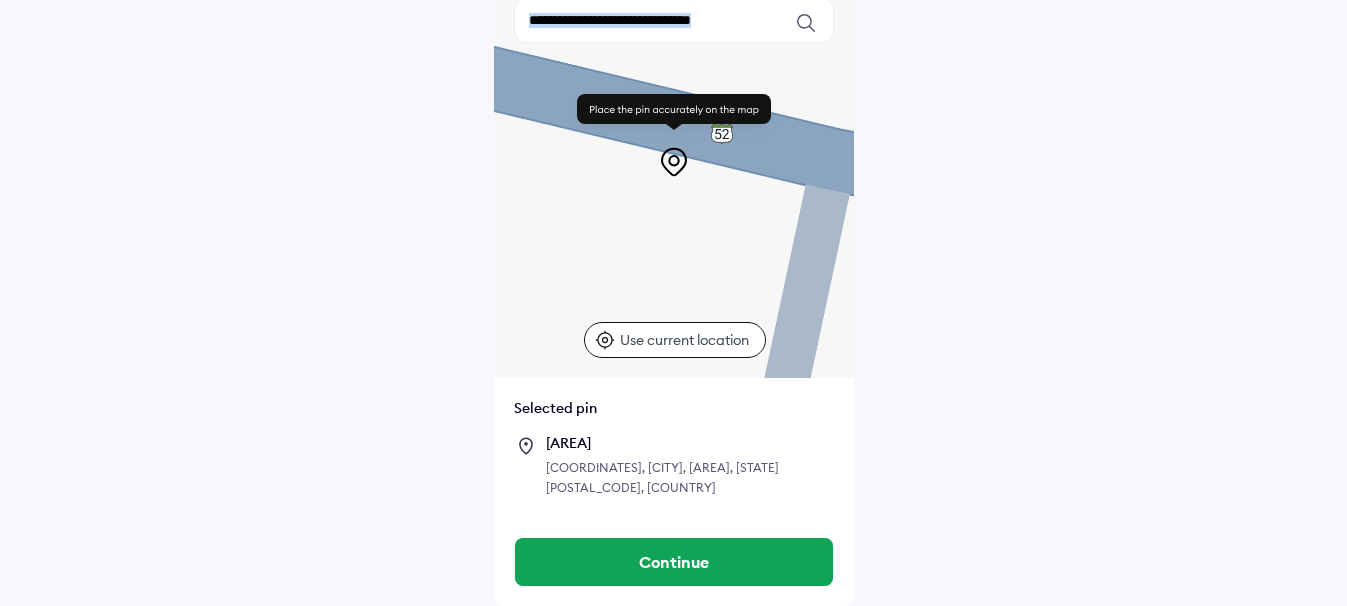 drag, startPoint x: 766, startPoint y: 148, endPoint x: 614, endPoint y: 232, distance: 173.66635 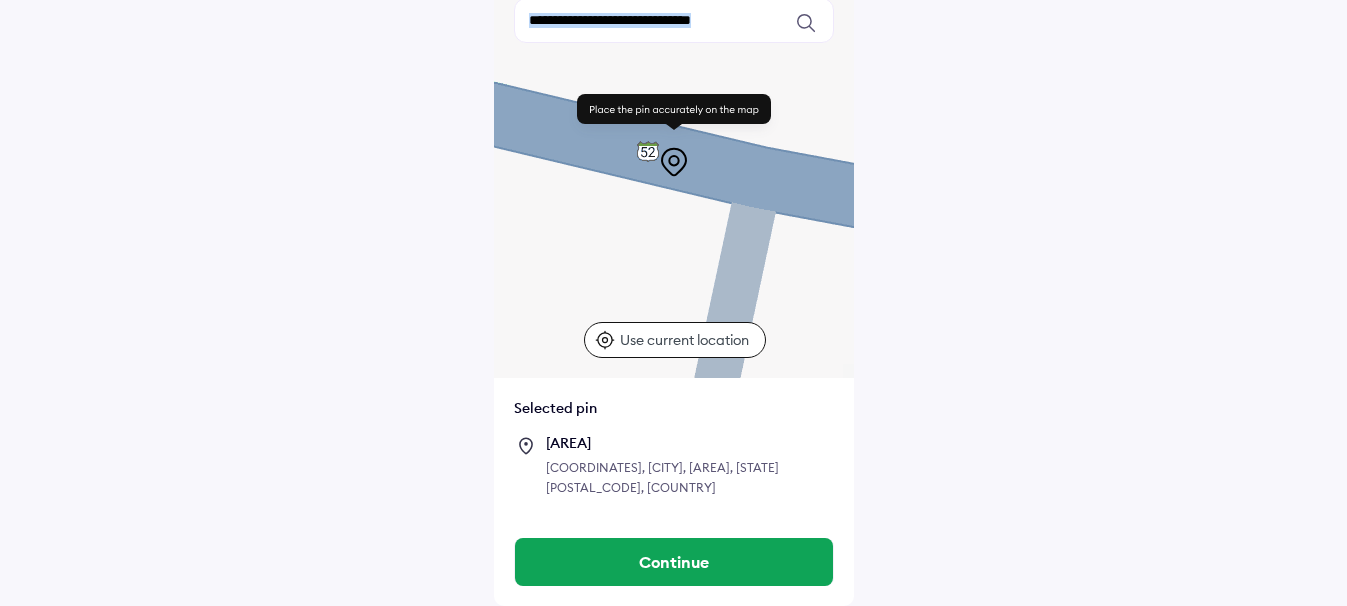 drag, startPoint x: 811, startPoint y: 221, endPoint x: 708, endPoint y: 242, distance: 105.11898 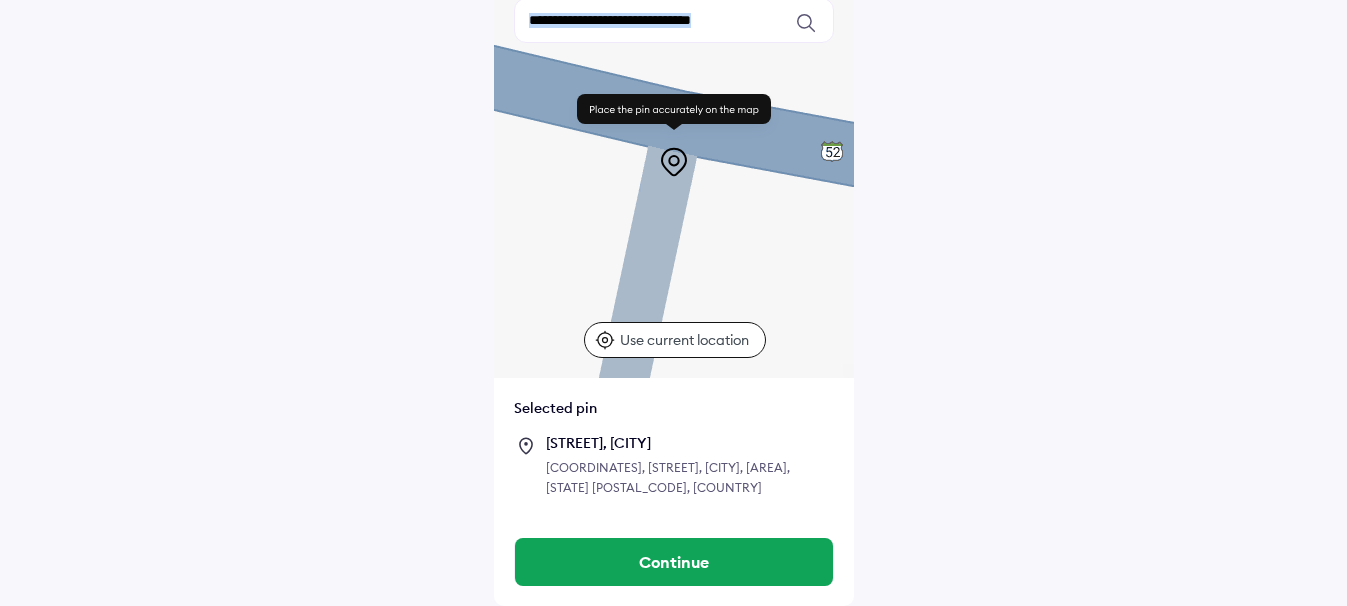 drag, startPoint x: 838, startPoint y: 243, endPoint x: 580, endPoint y: 176, distance: 266.55768 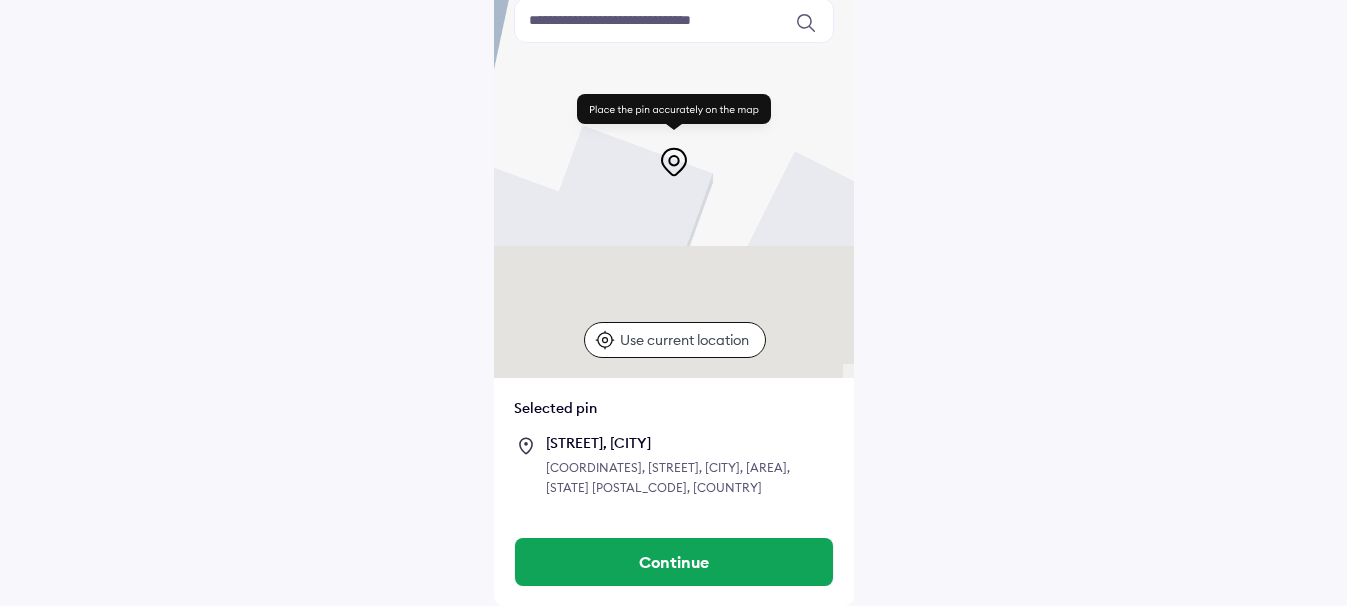 scroll, scrollTop: 0, scrollLeft: 0, axis: both 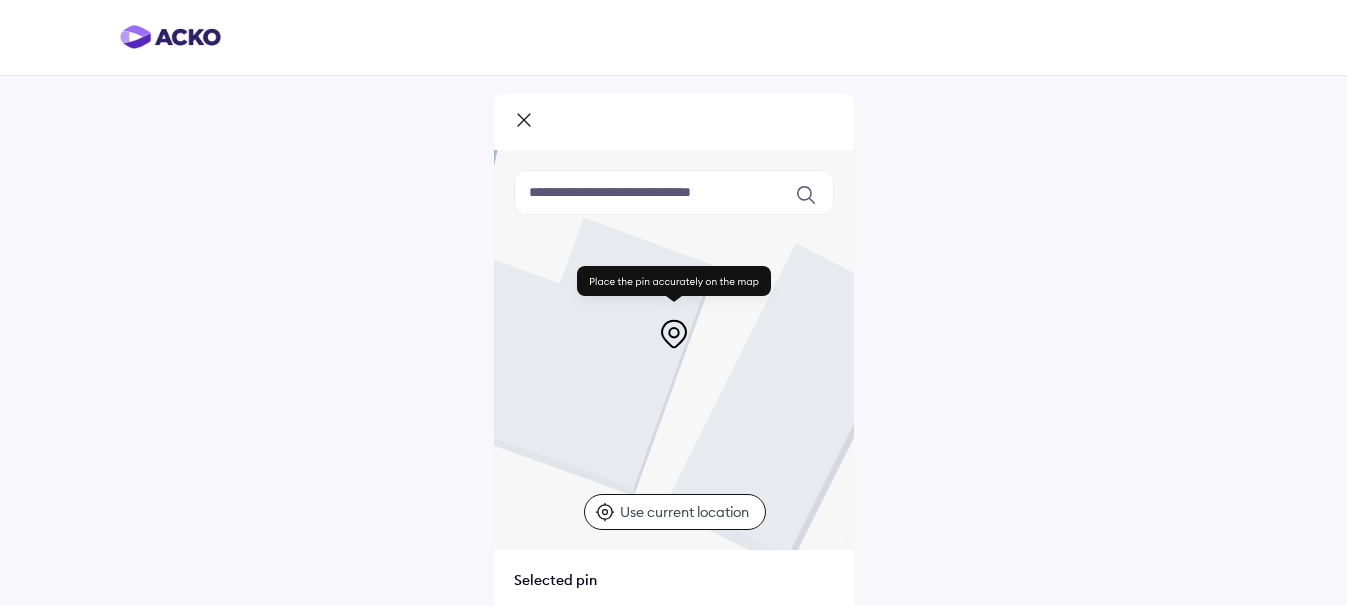 drag, startPoint x: 709, startPoint y: 237, endPoint x: 590, endPoint y: -131, distance: 386.7622 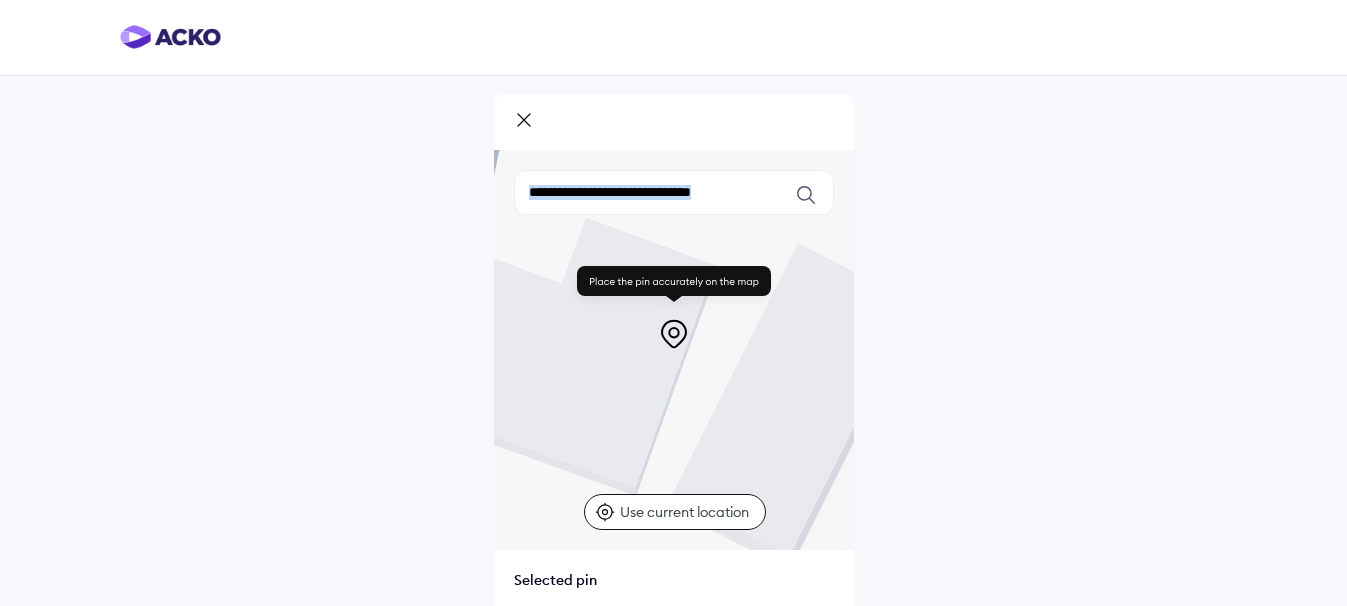 drag, startPoint x: 589, startPoint y: 312, endPoint x: 759, endPoint y: 382, distance: 183.84776 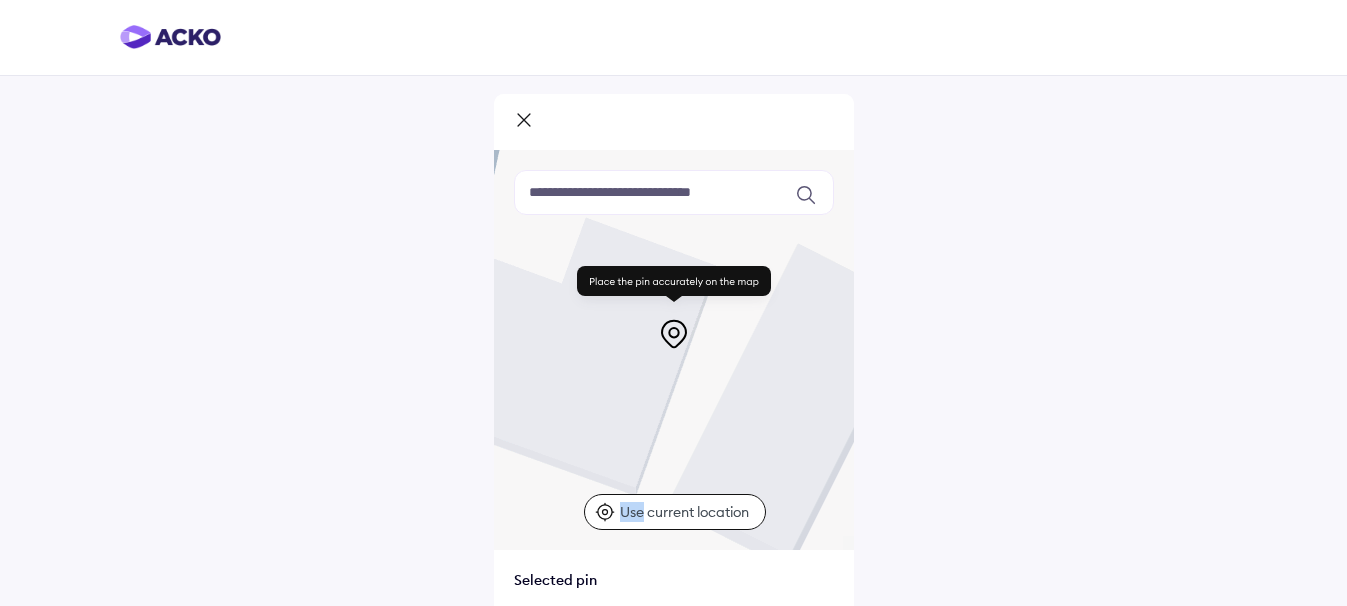 click at bounding box center (674, 306) 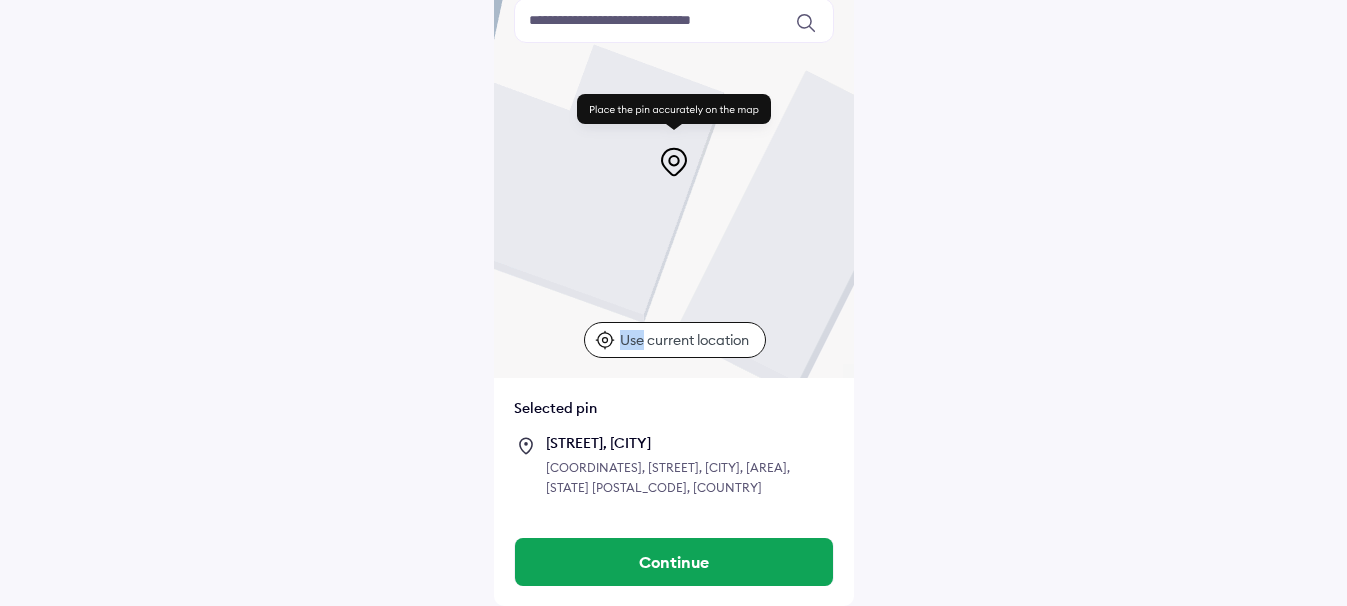 drag, startPoint x: 786, startPoint y: 148, endPoint x: 800, endPoint y: 150, distance: 14.142136 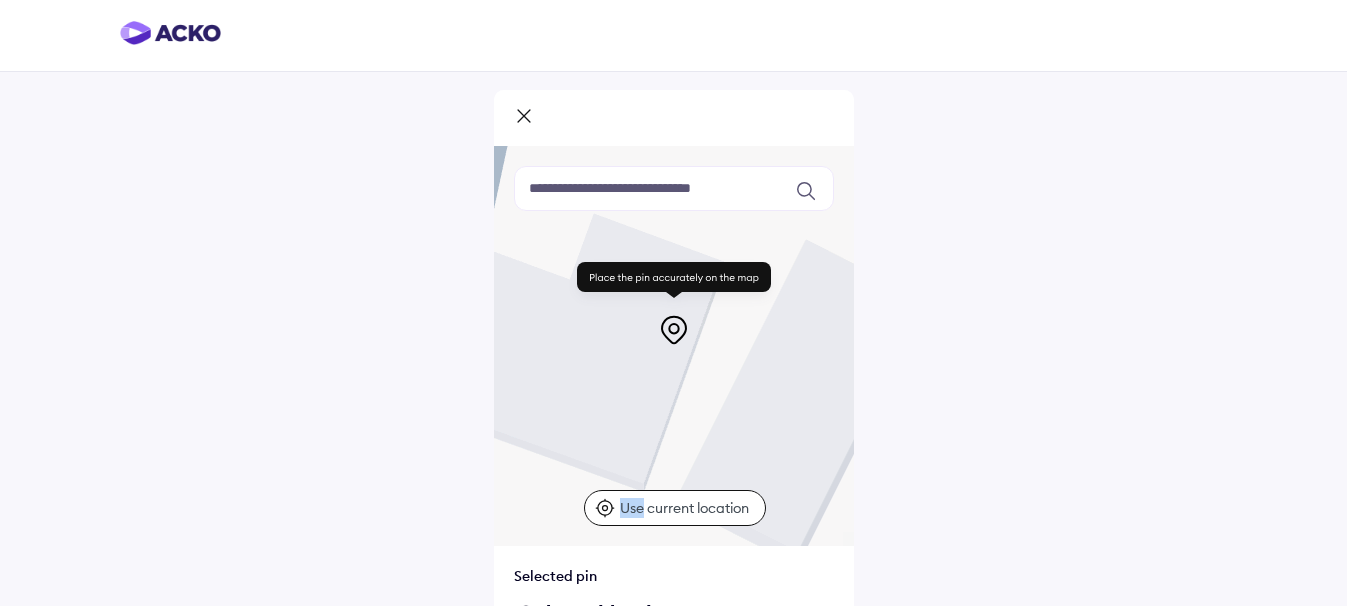 scroll, scrollTop: 0, scrollLeft: 0, axis: both 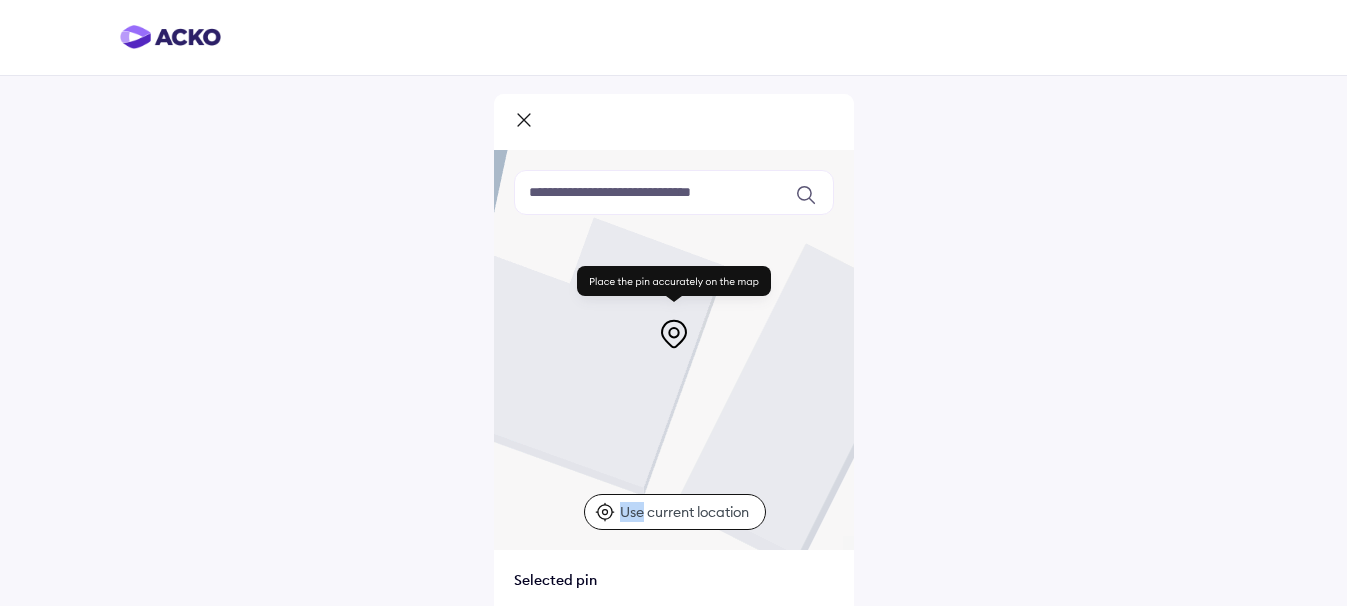 click at bounding box center [674, 350] 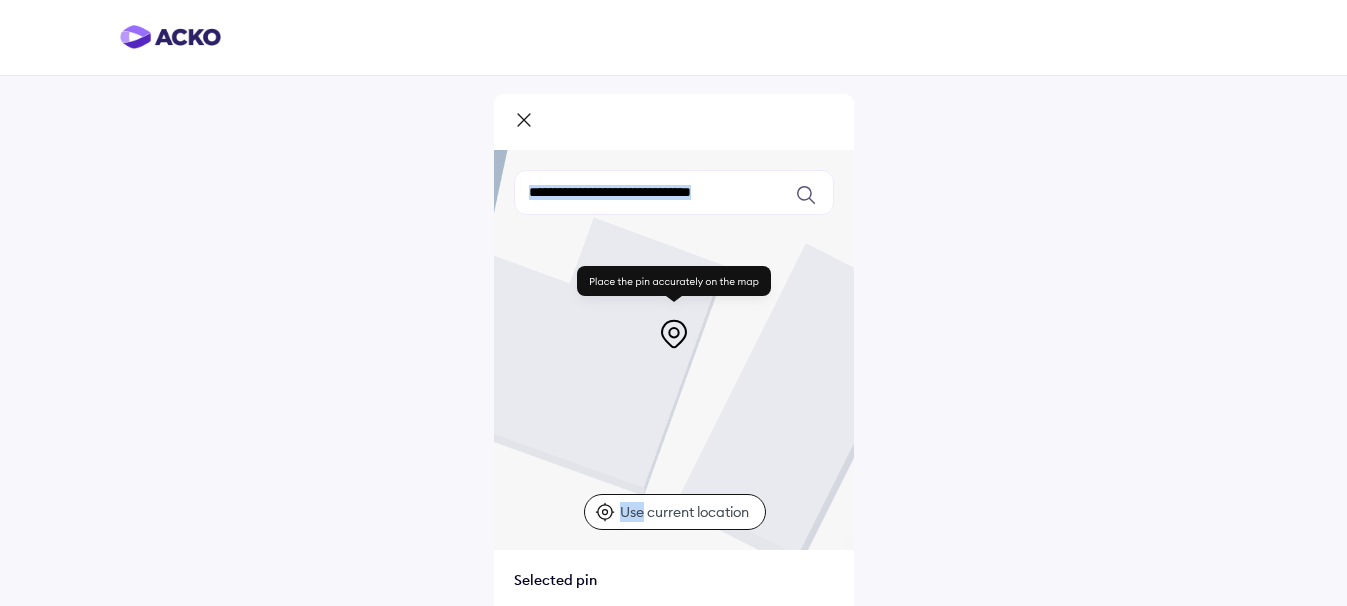 click at bounding box center (674, 350) 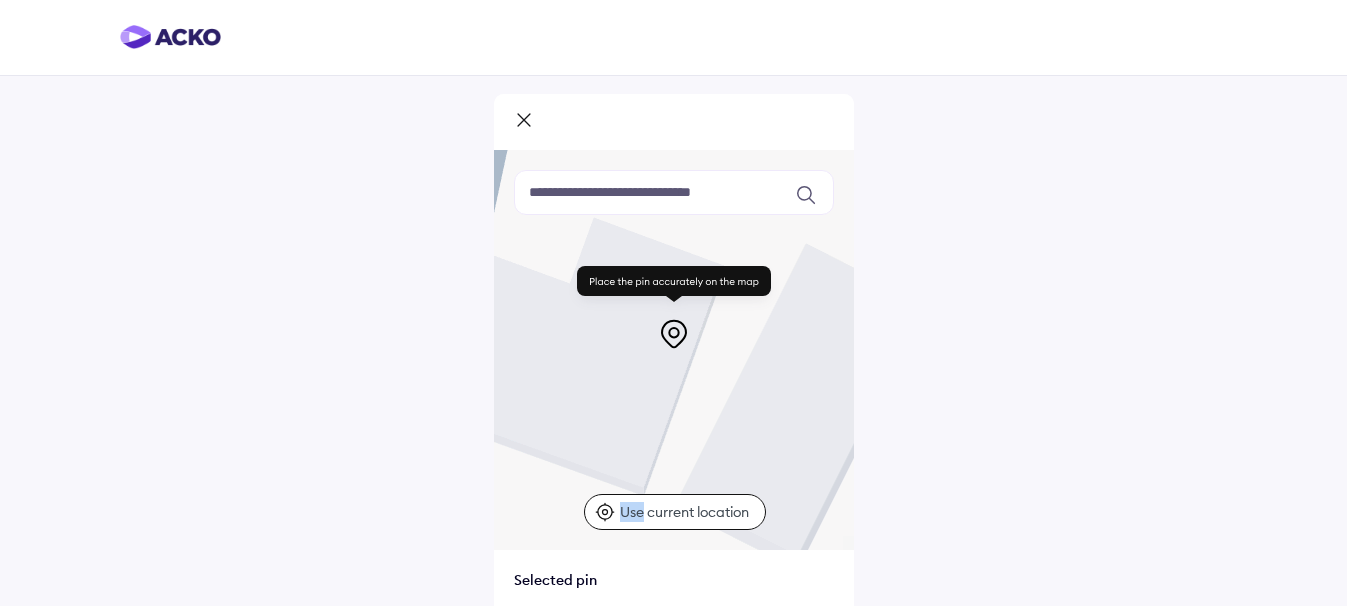 click at bounding box center [674, 306] 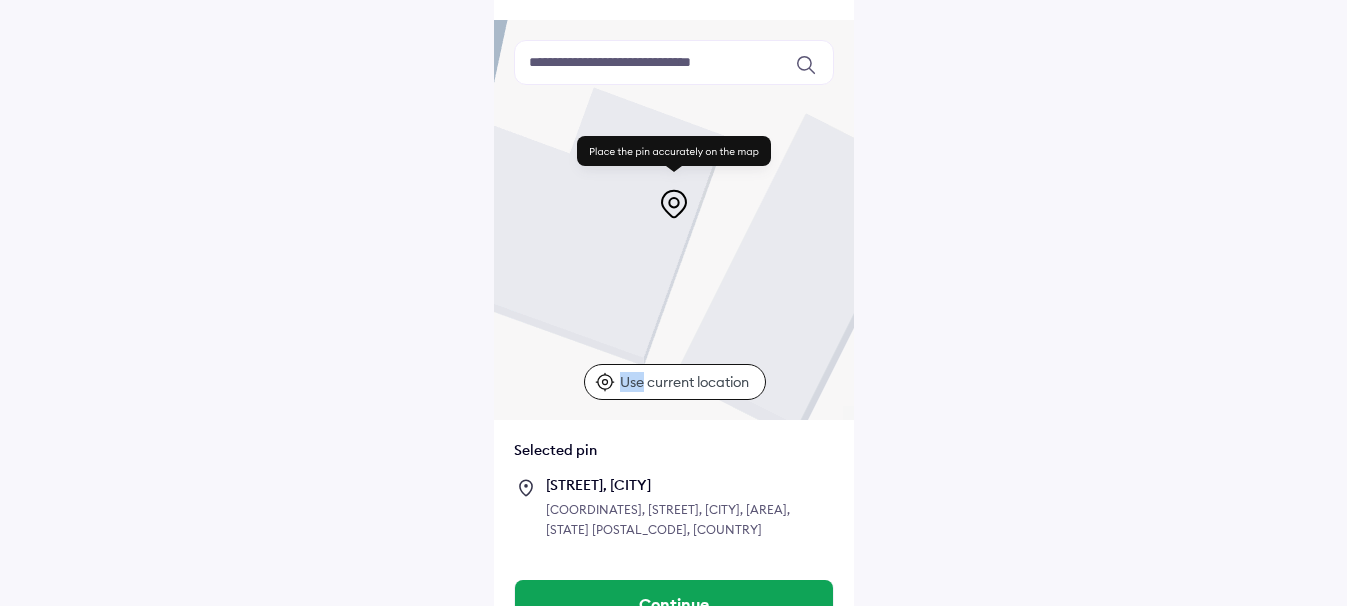 scroll, scrollTop: 210, scrollLeft: 0, axis: vertical 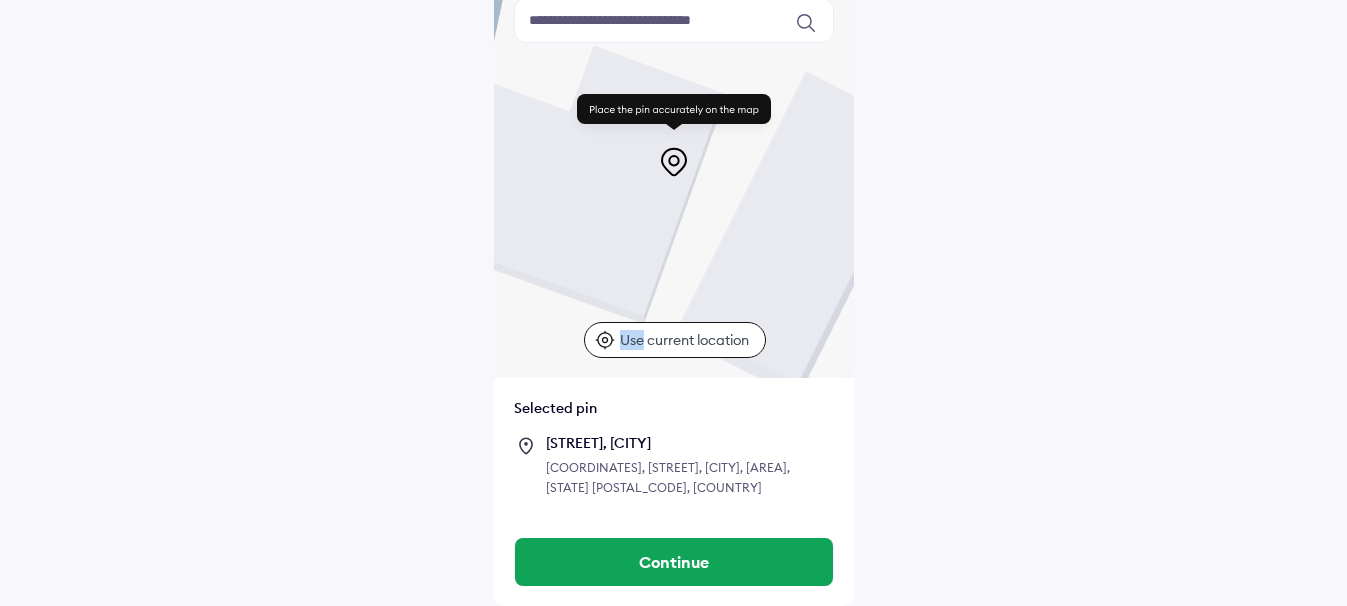 click at bounding box center (674, 178) 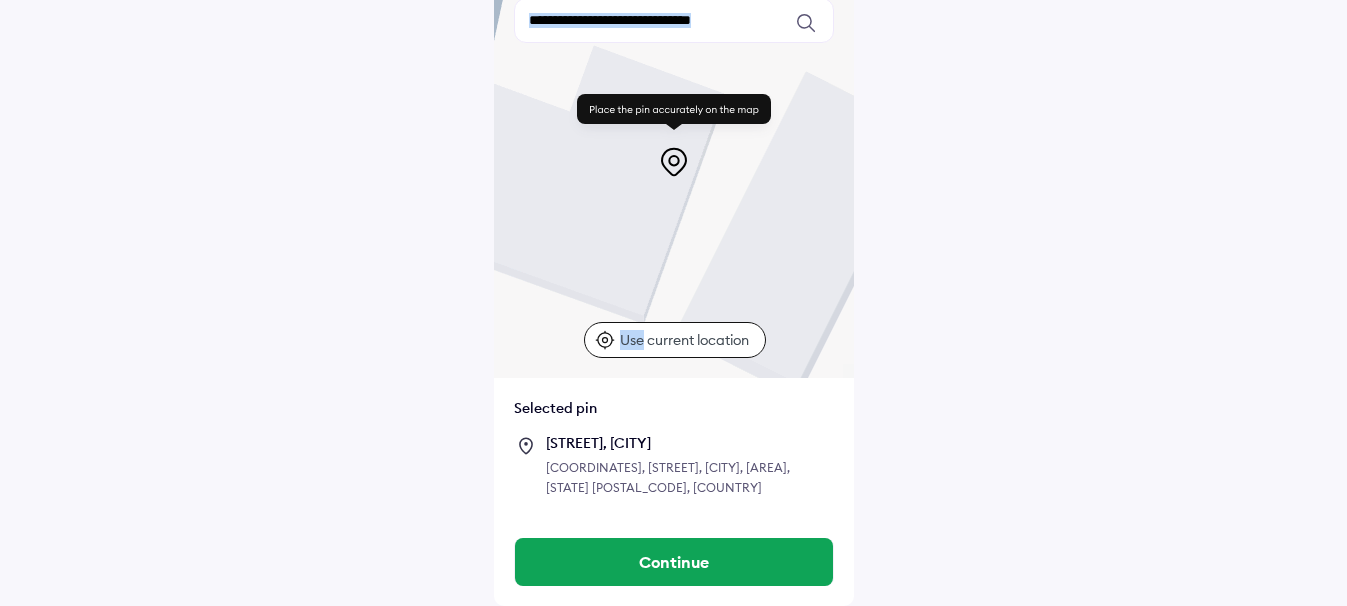 click at bounding box center (674, 178) 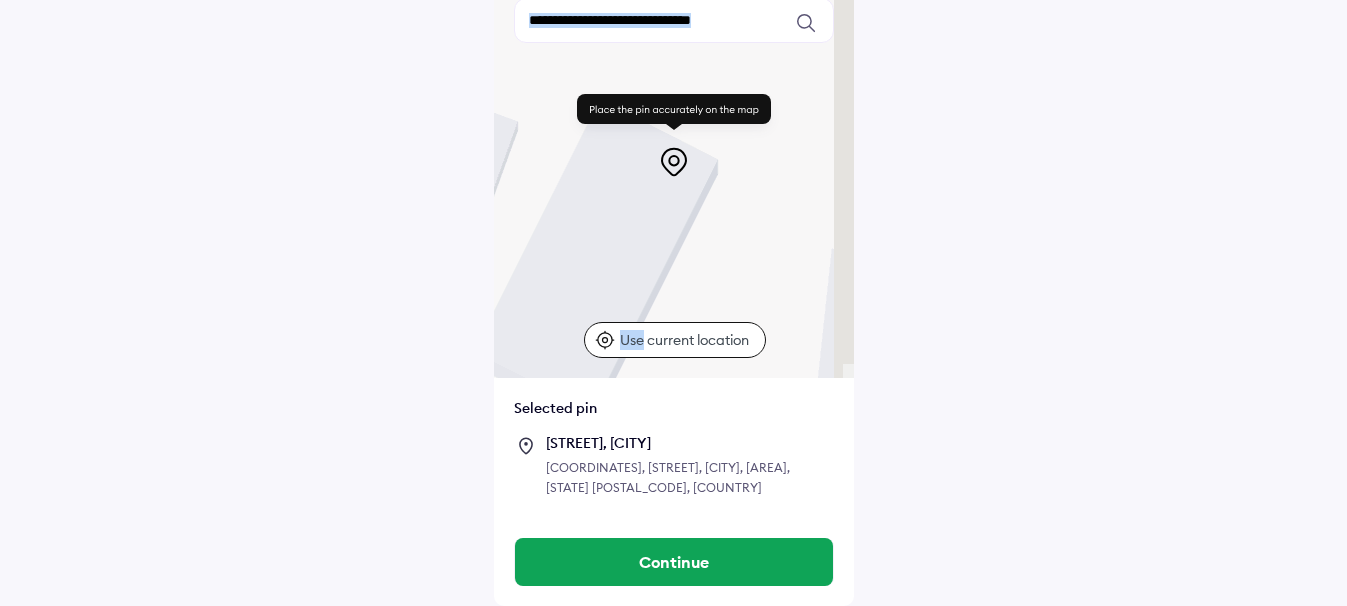 drag, startPoint x: 637, startPoint y: 148, endPoint x: 526, endPoint y: 209, distance: 126.65702 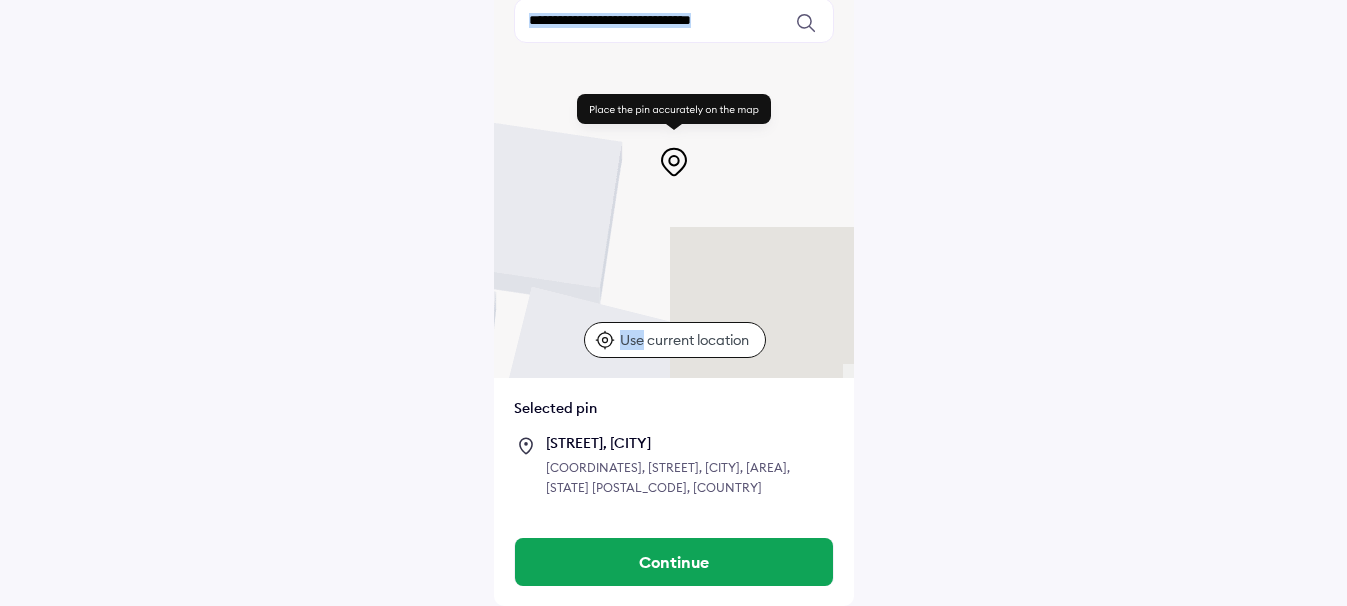 drag, startPoint x: 799, startPoint y: 200, endPoint x: 353, endPoint y: 240, distance: 447.79013 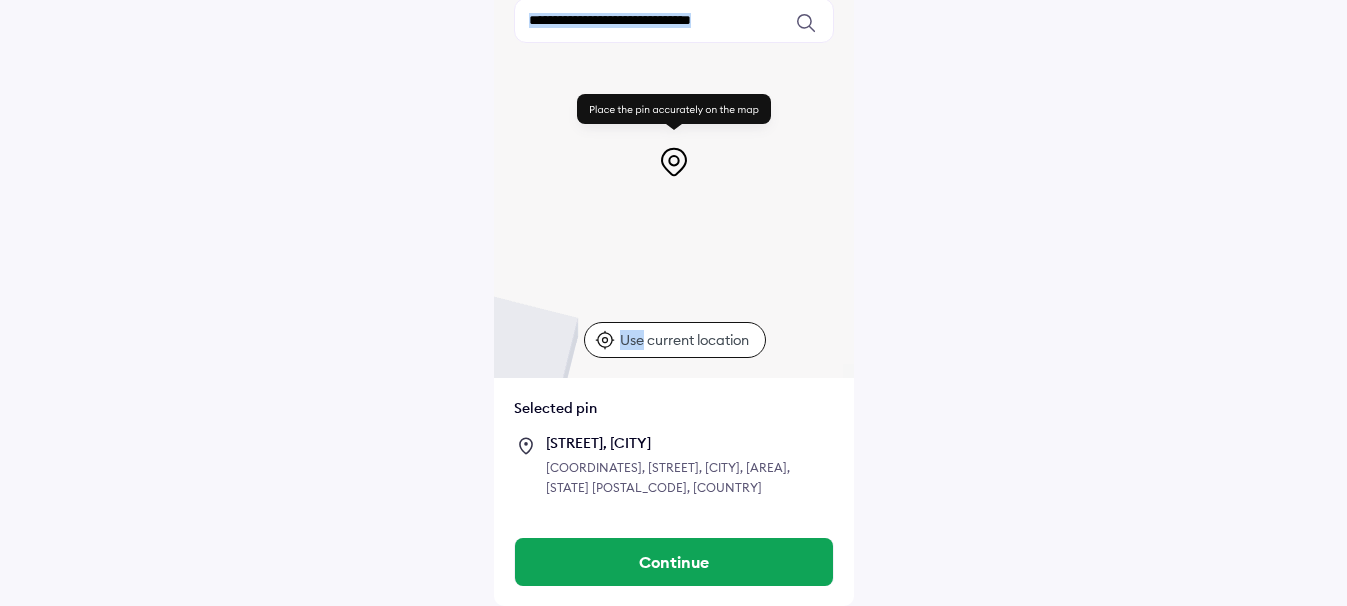 drag, startPoint x: 703, startPoint y: 210, endPoint x: 501, endPoint y: 184, distance: 203.6664 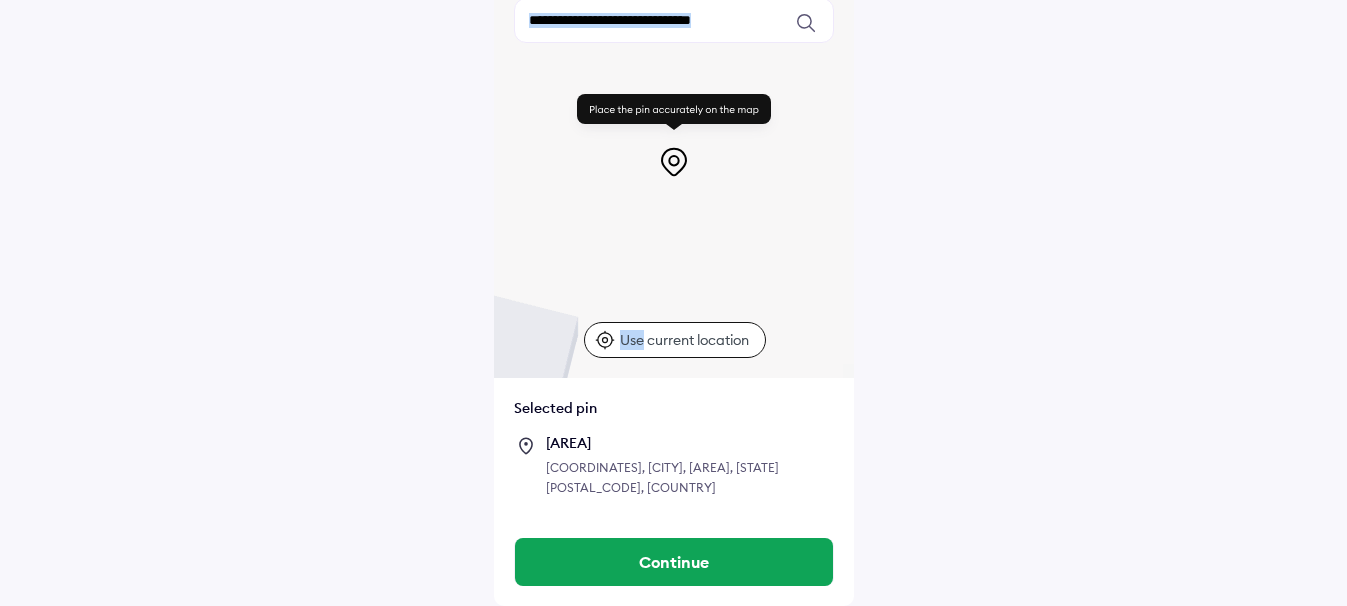 scroll, scrollTop: 172, scrollLeft: 0, axis: vertical 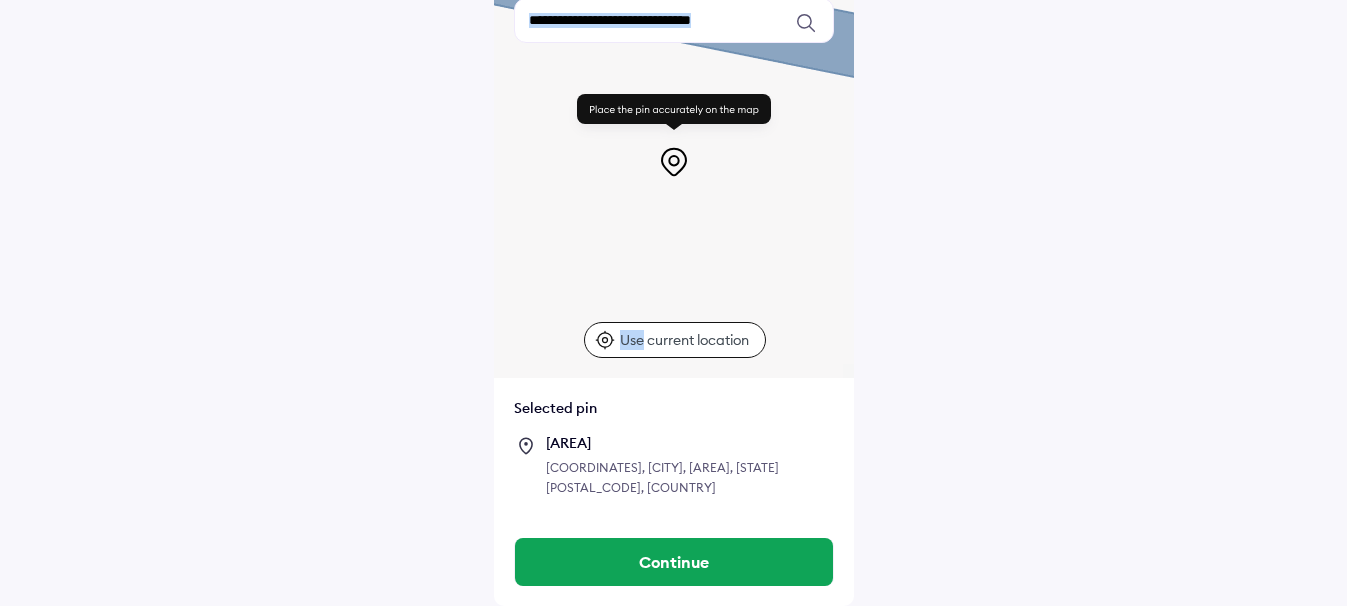 drag, startPoint x: 732, startPoint y: 198, endPoint x: 724, endPoint y: 420, distance: 222.1441 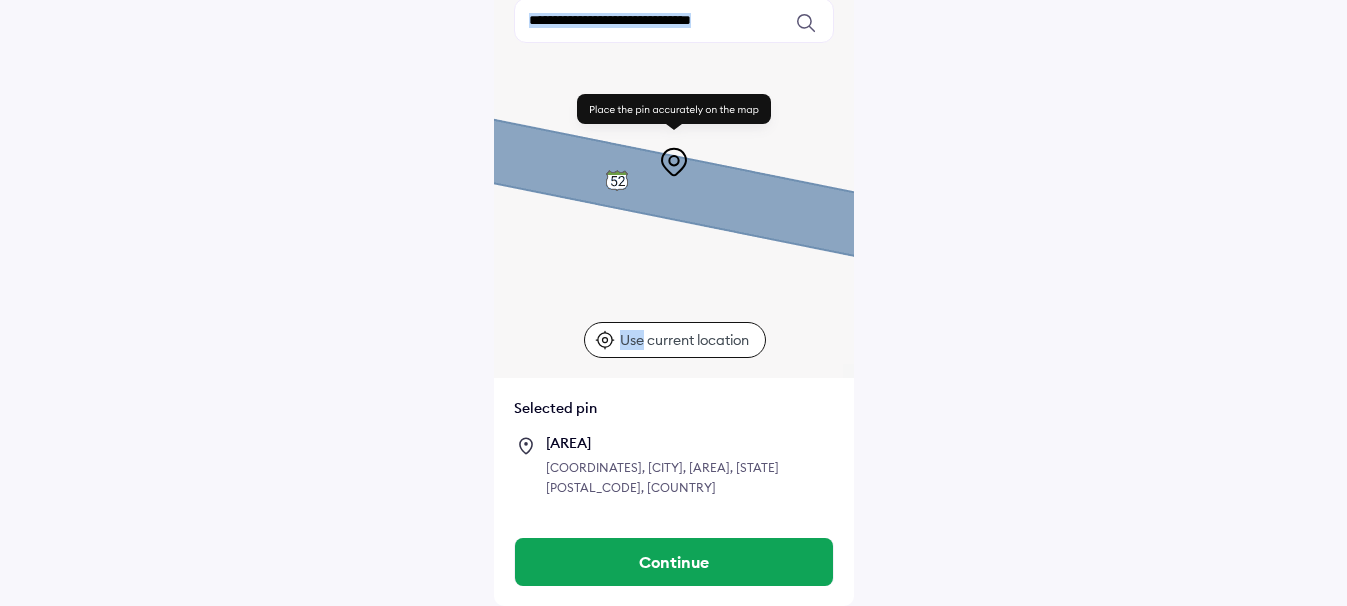 drag, startPoint x: 782, startPoint y: 173, endPoint x: 730, endPoint y: 368, distance: 201.81427 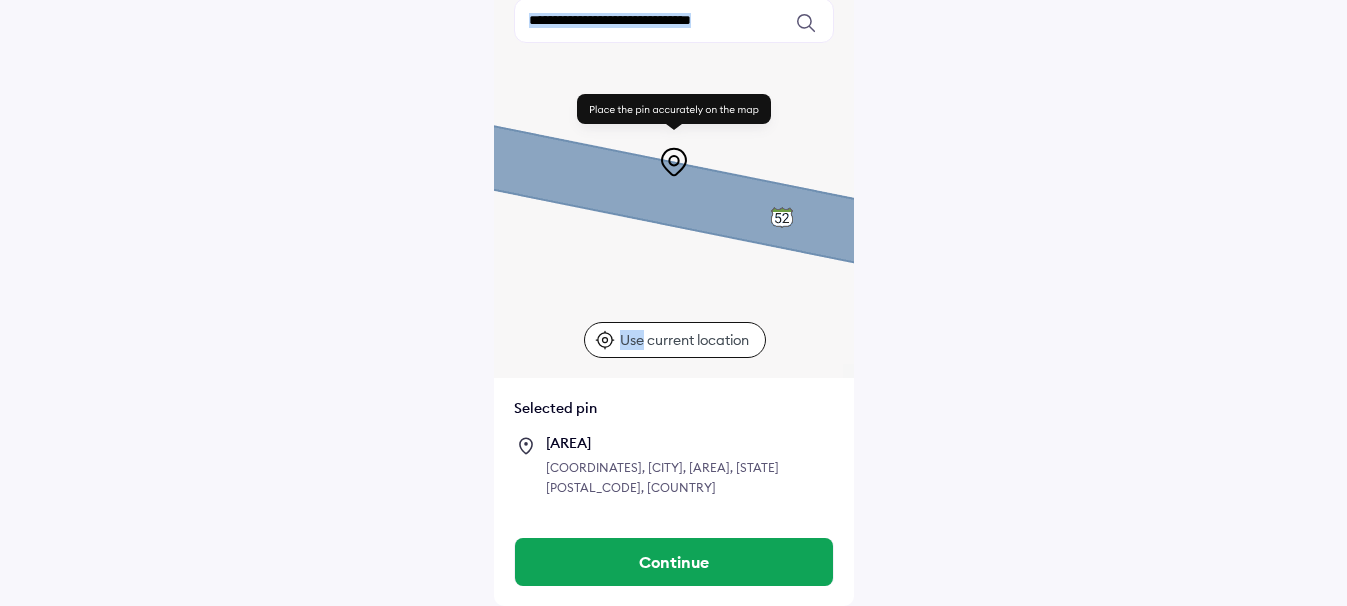 drag, startPoint x: 790, startPoint y: 224, endPoint x: 563, endPoint y: 187, distance: 229.99565 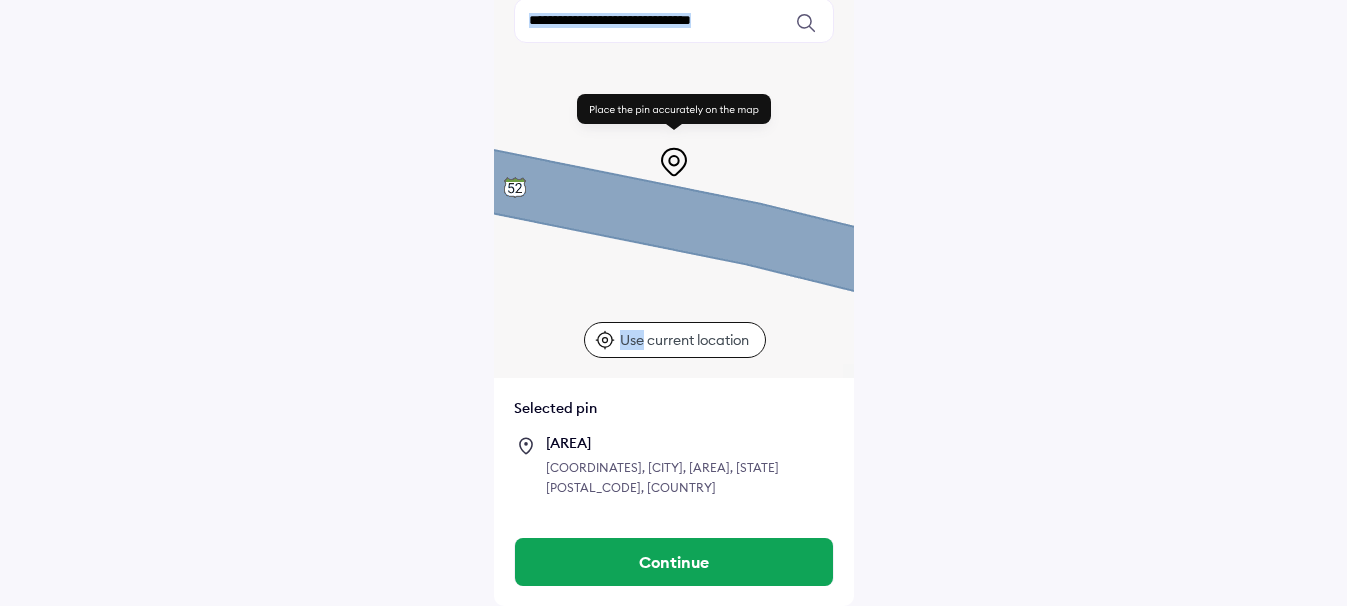 drag, startPoint x: 795, startPoint y: 226, endPoint x: 514, endPoint y: 193, distance: 282.9311 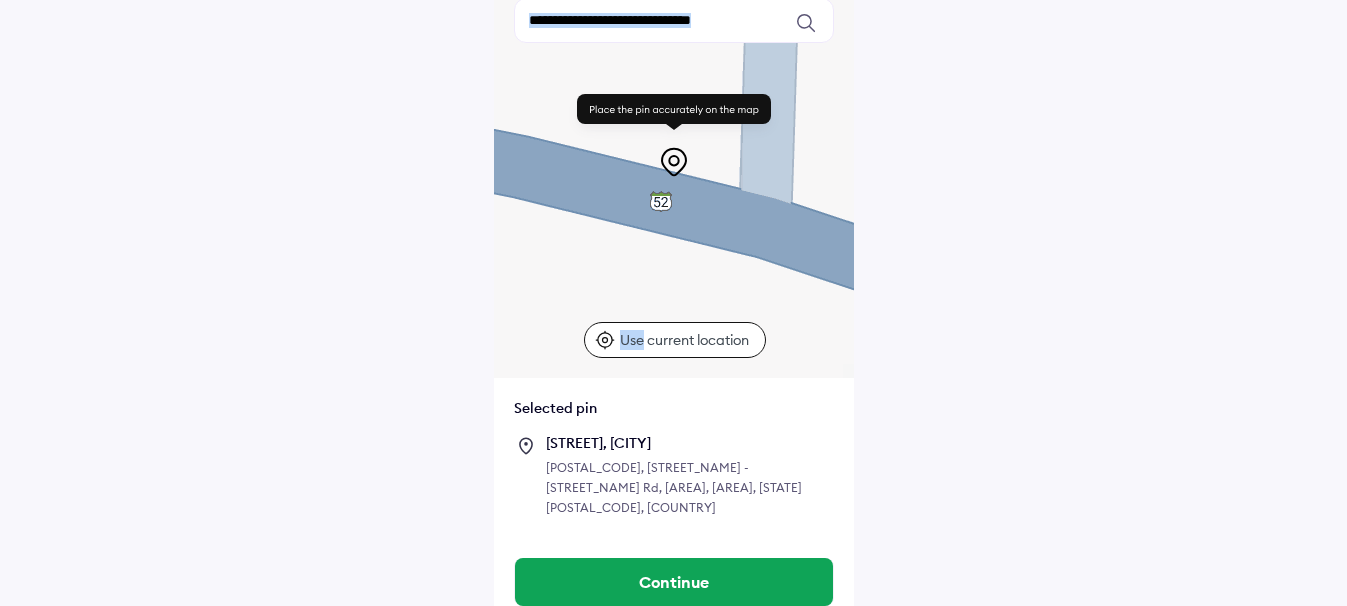 drag, startPoint x: 804, startPoint y: 253, endPoint x: 475, endPoint y: 166, distance: 340.3087 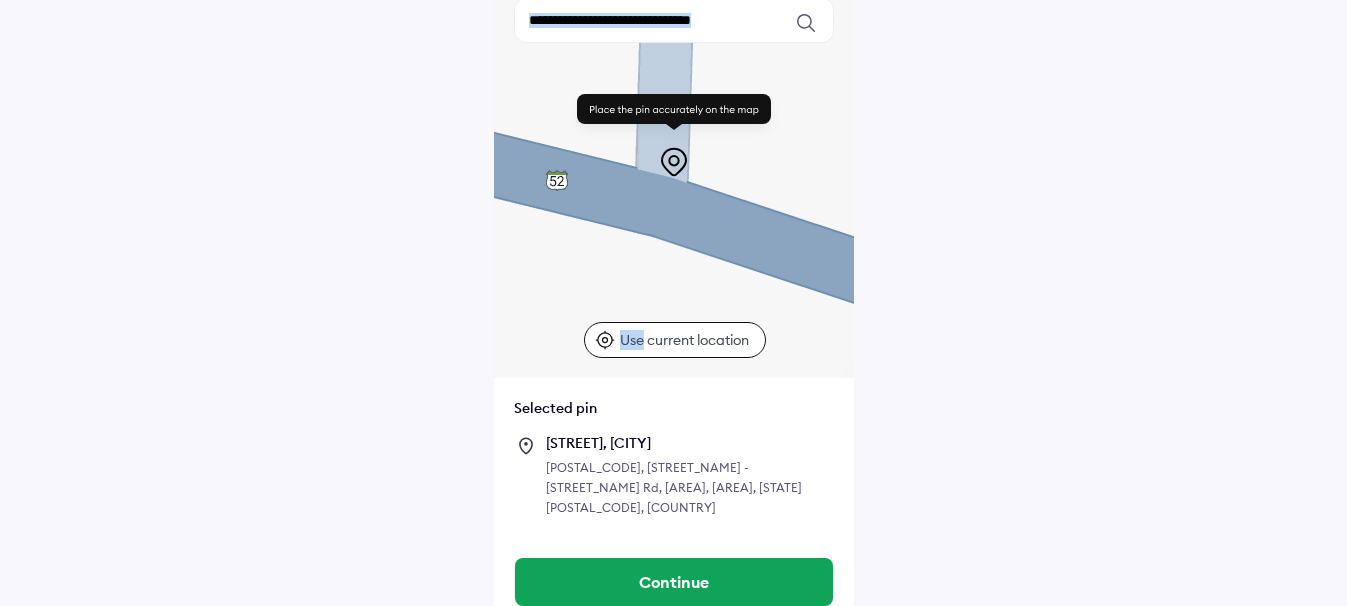 drag, startPoint x: 799, startPoint y: 216, endPoint x: 658, endPoint y: 193, distance: 142.86357 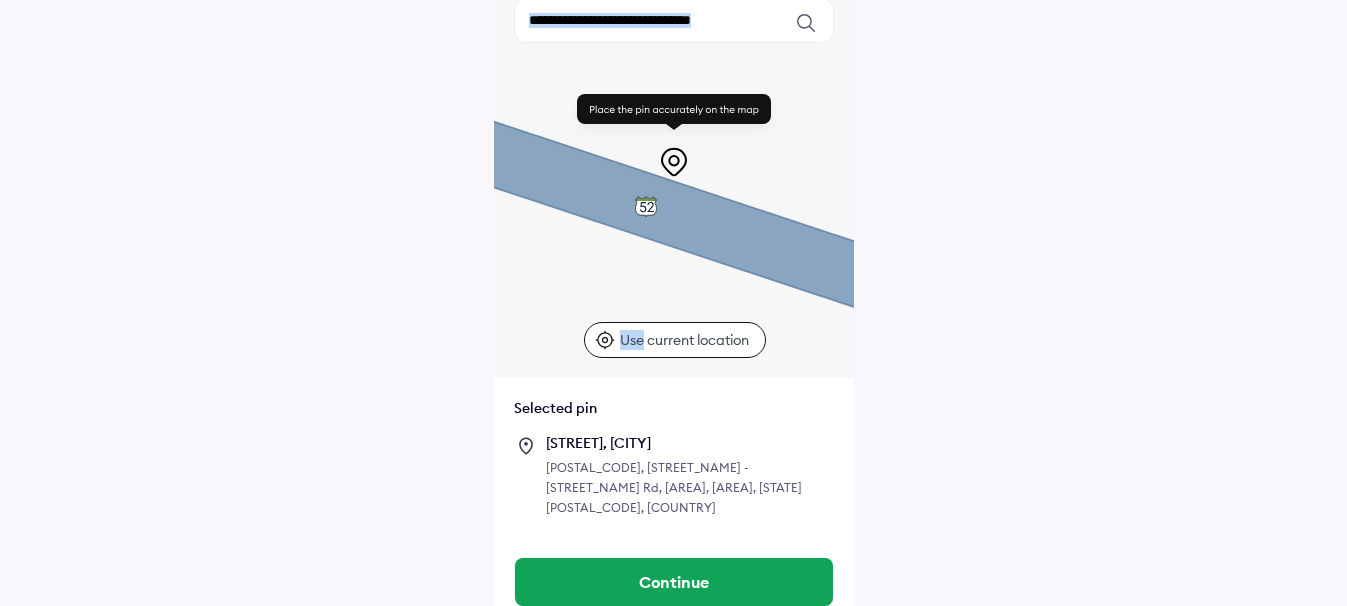 drag, startPoint x: 761, startPoint y: 251, endPoint x: 458, endPoint y: 156, distance: 317.5437 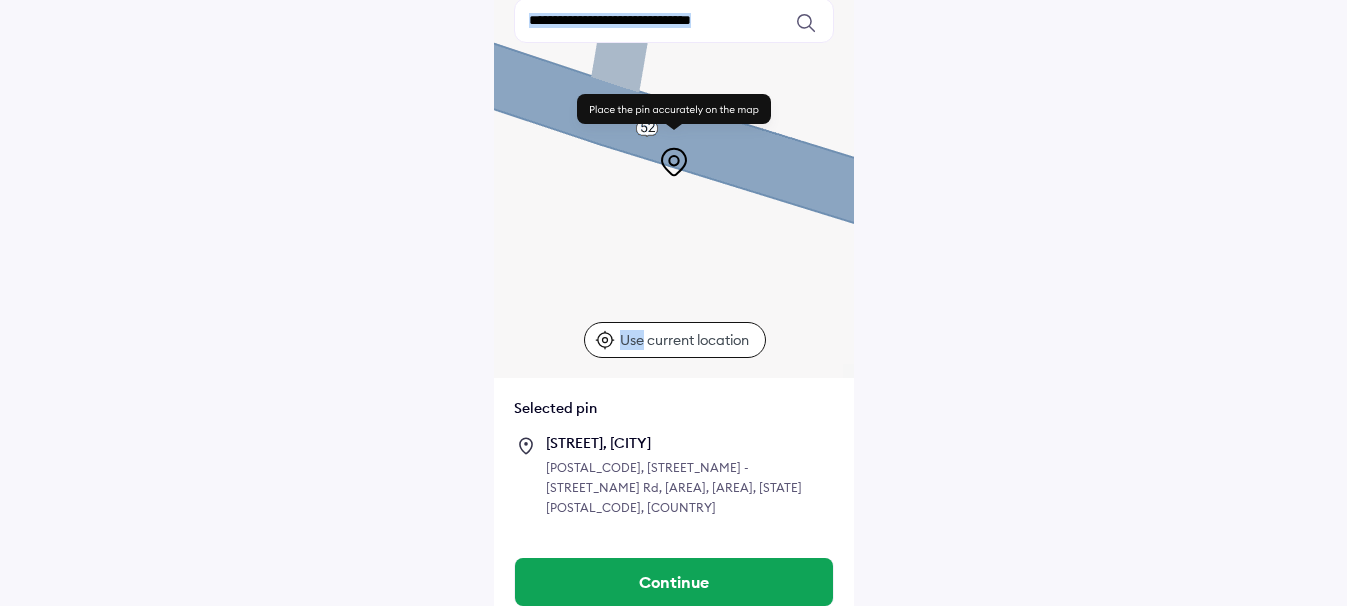 drag, startPoint x: 779, startPoint y: 260, endPoint x: 391, endPoint y: 43, distance: 444.55933 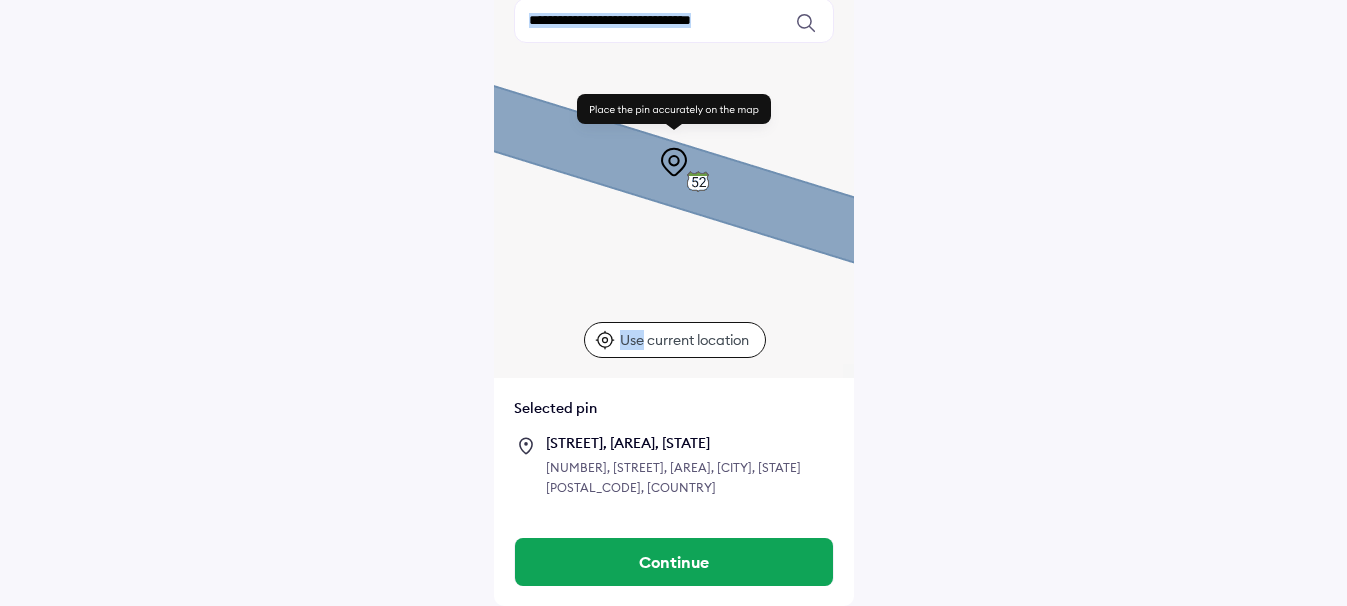 drag, startPoint x: 798, startPoint y: 163, endPoint x: 471, endPoint y: 124, distance: 329.31747 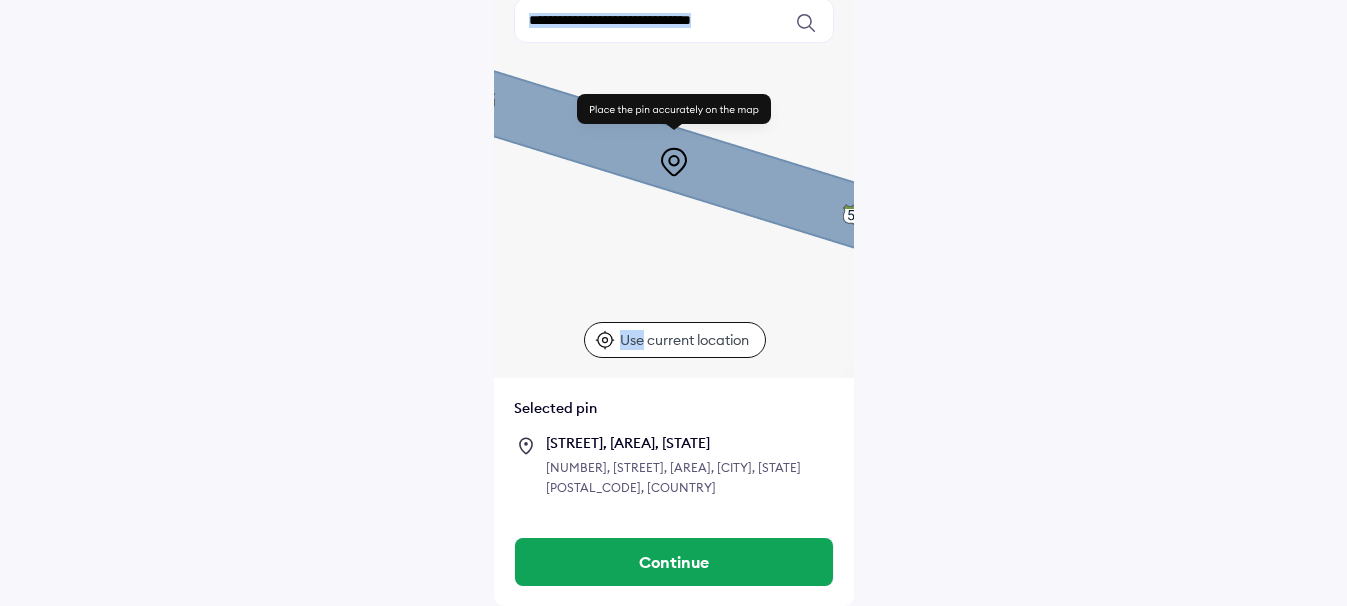 drag, startPoint x: 810, startPoint y: 201, endPoint x: 596, endPoint y: 118, distance: 229.53214 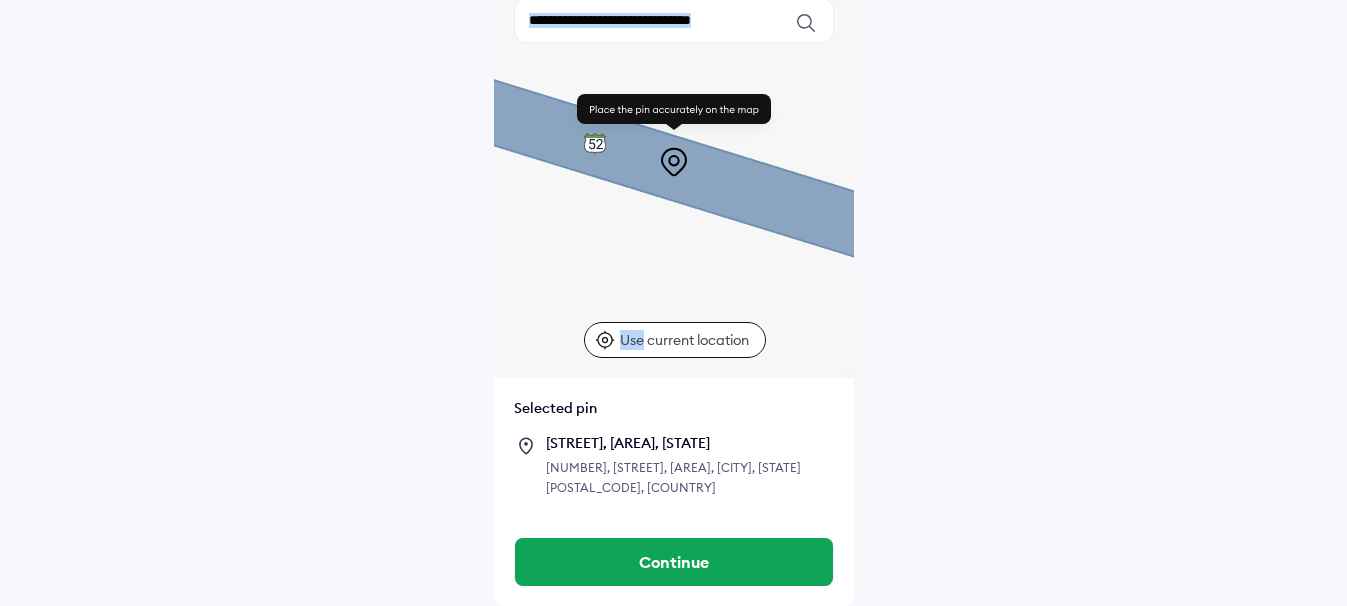drag, startPoint x: 794, startPoint y: 200, endPoint x: 495, endPoint y: 123, distance: 308.75555 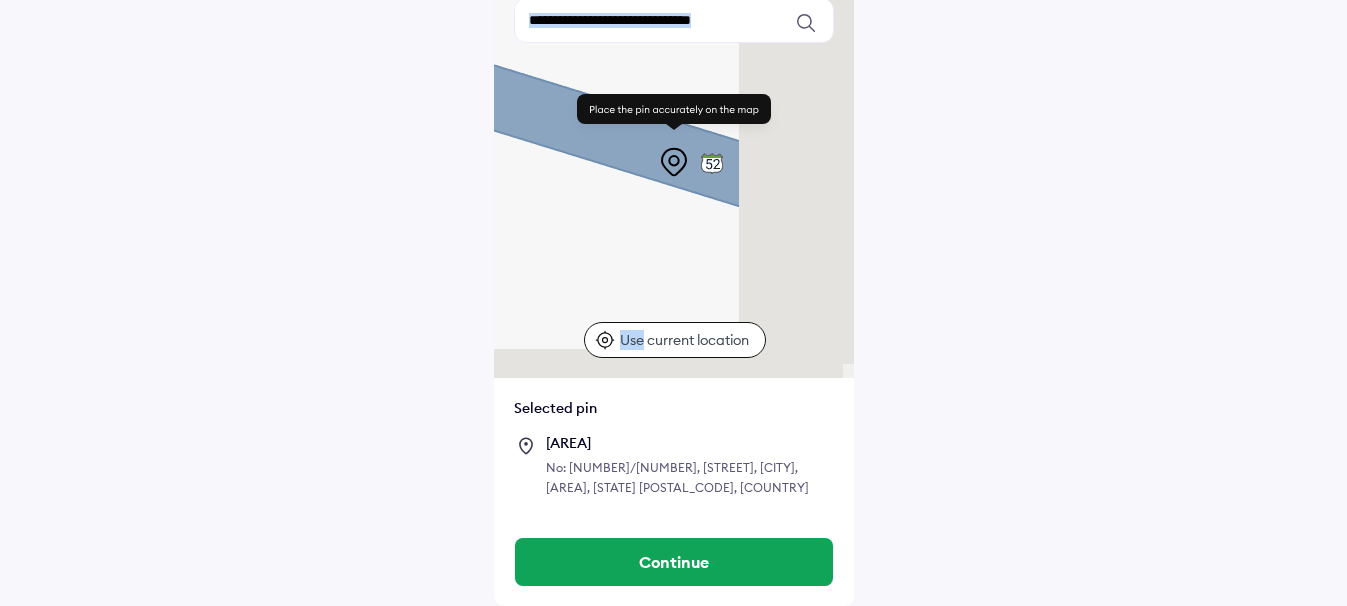 drag, startPoint x: 749, startPoint y: 201, endPoint x: 431, endPoint y: 56, distance: 349.4982 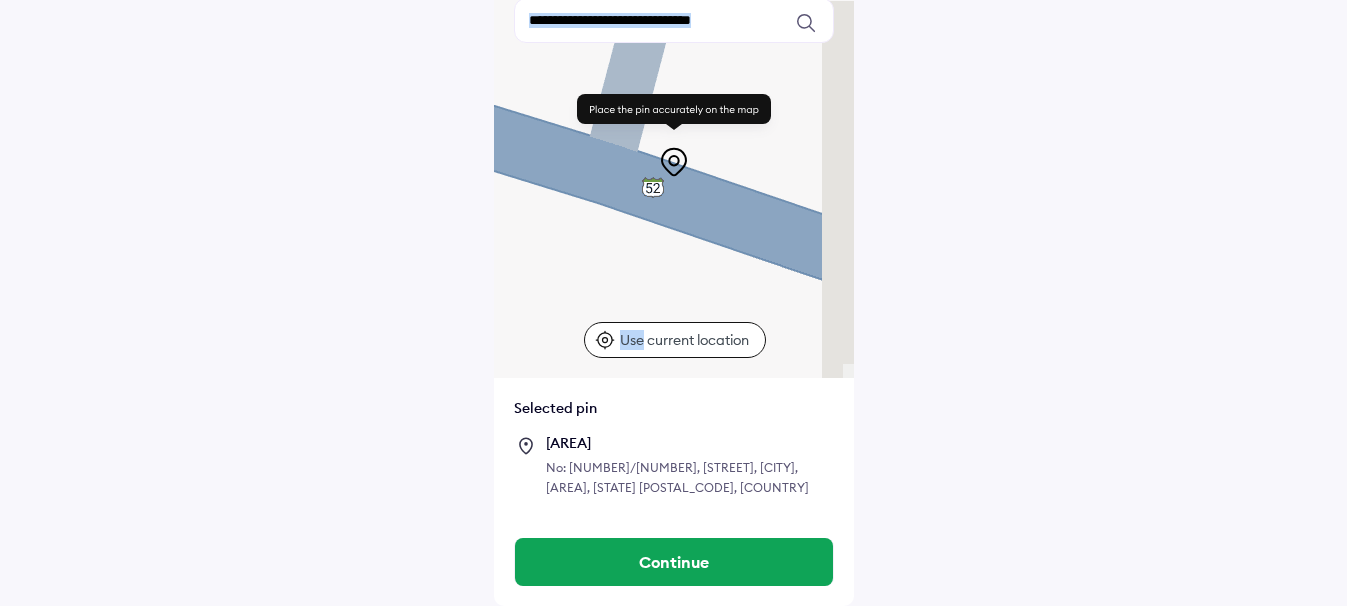 drag, startPoint x: 824, startPoint y: 167, endPoint x: 453, endPoint y: 126, distance: 373.25864 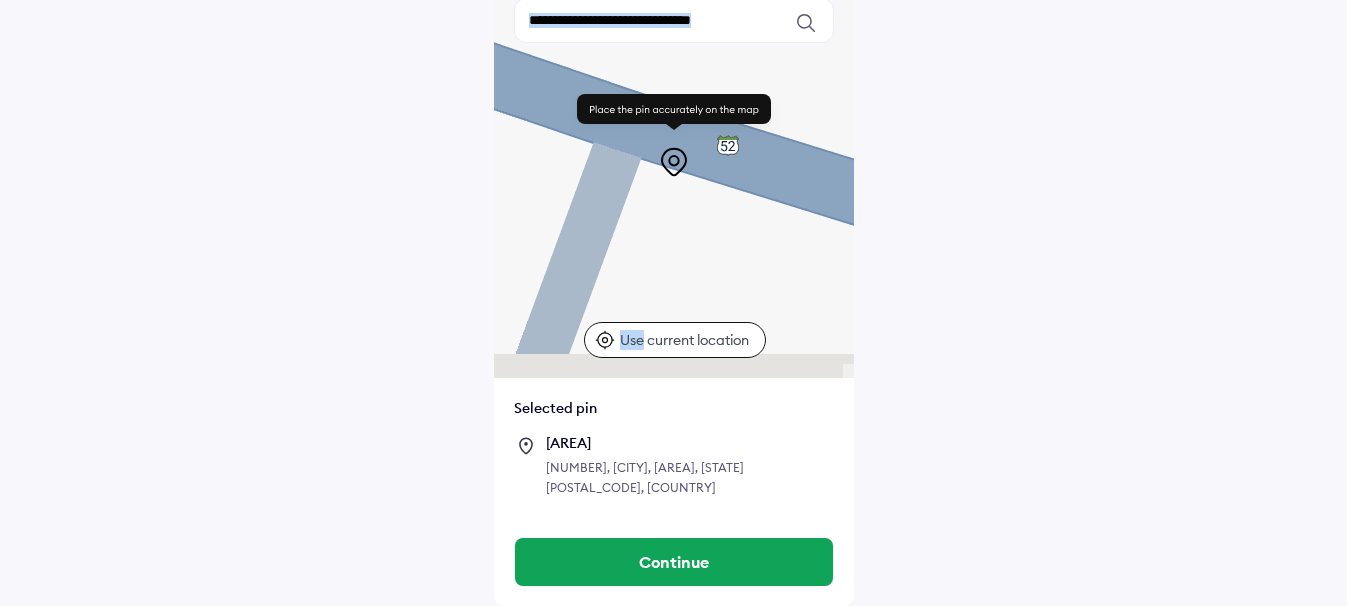 drag, startPoint x: 833, startPoint y: 263, endPoint x: 525, endPoint y: 83, distance: 356.7408 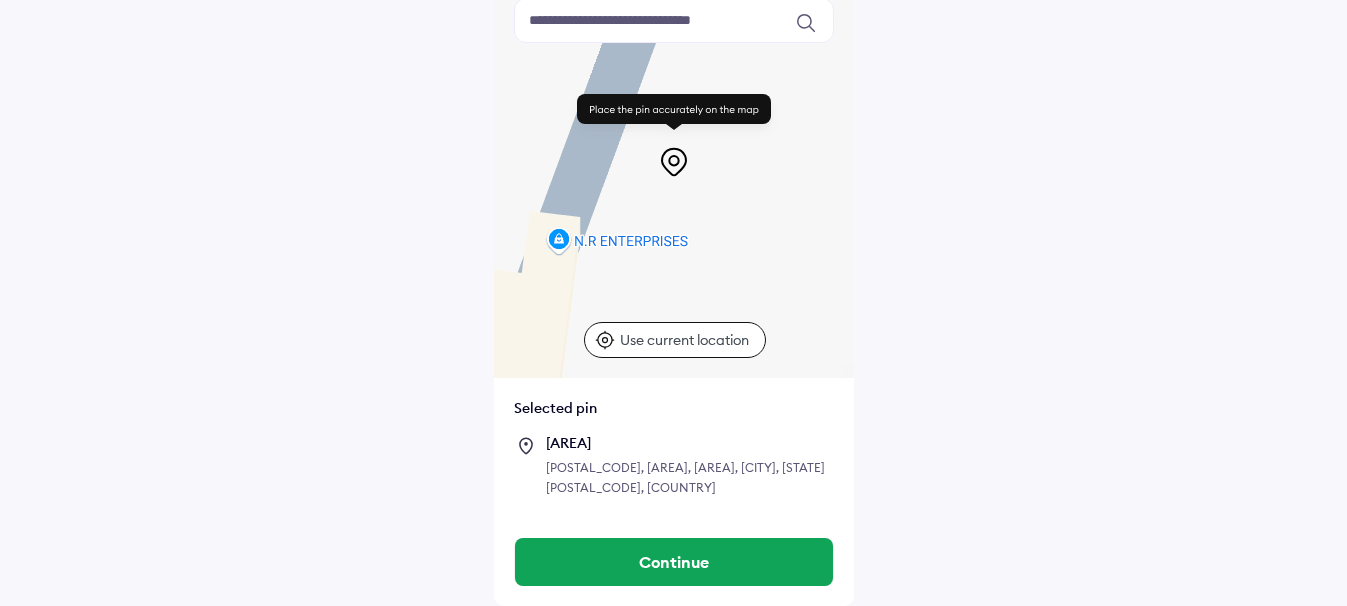 scroll, scrollTop: 0, scrollLeft: 0, axis: both 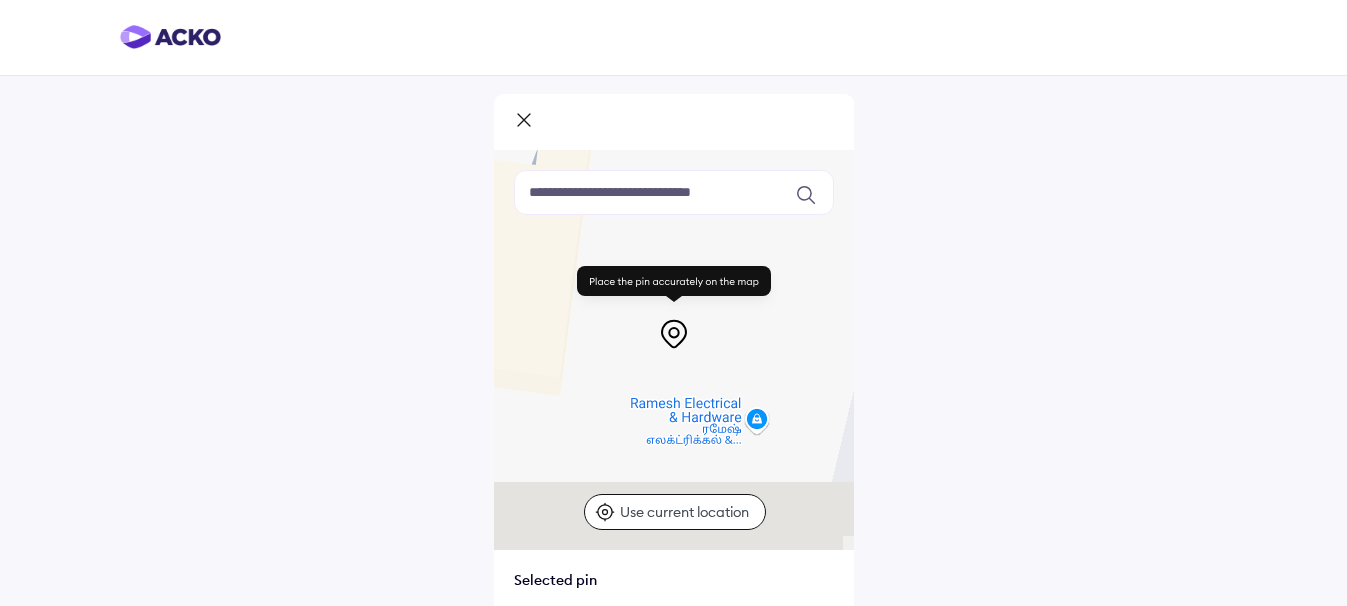 drag, startPoint x: 554, startPoint y: 299, endPoint x: 644, endPoint y: -99, distance: 408.049 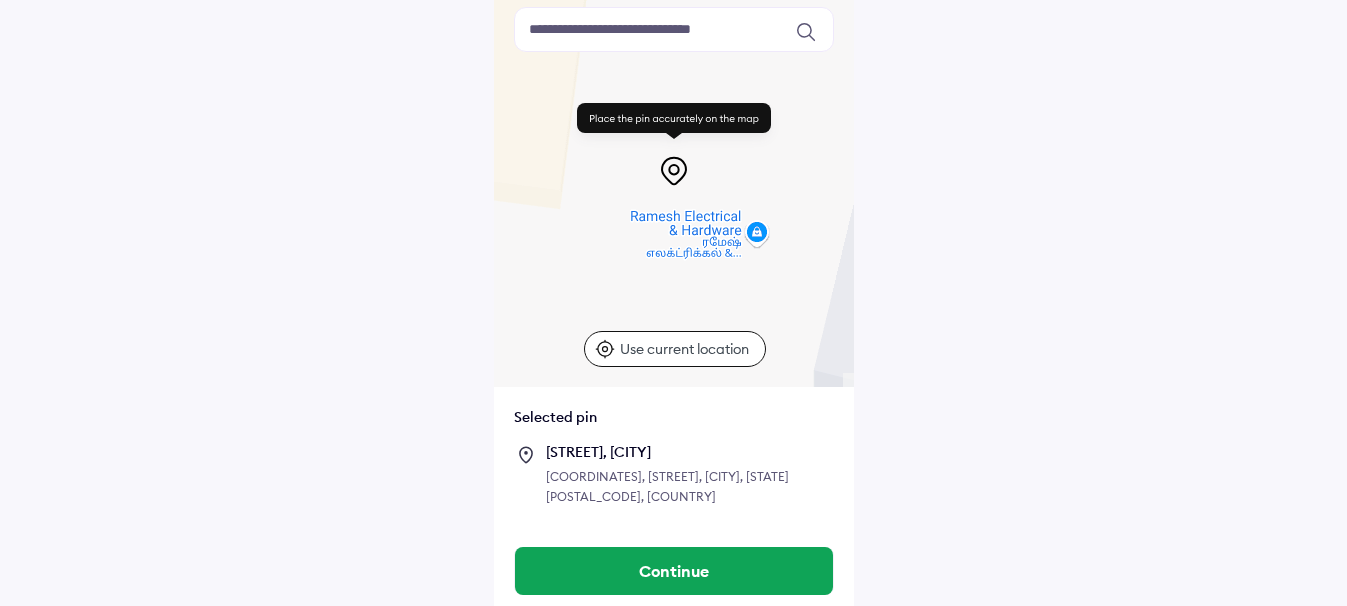 scroll, scrollTop: 210, scrollLeft: 0, axis: vertical 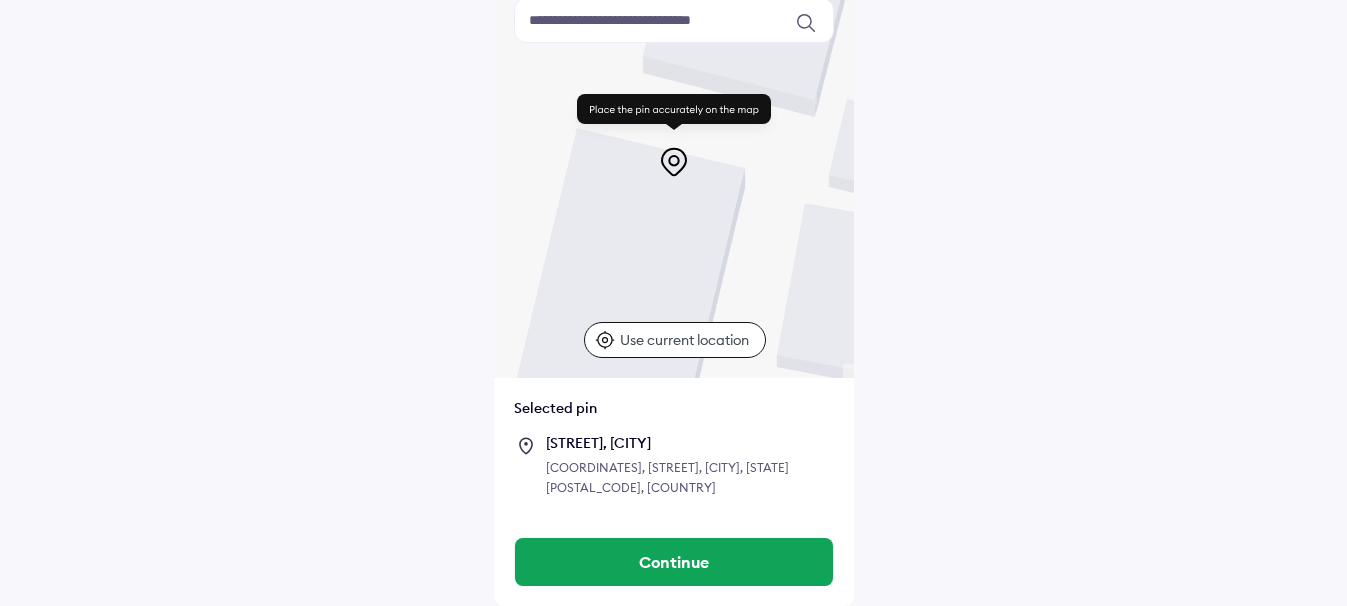 drag, startPoint x: 763, startPoint y: 214, endPoint x: 411, endPoint y: 307, distance: 364.07828 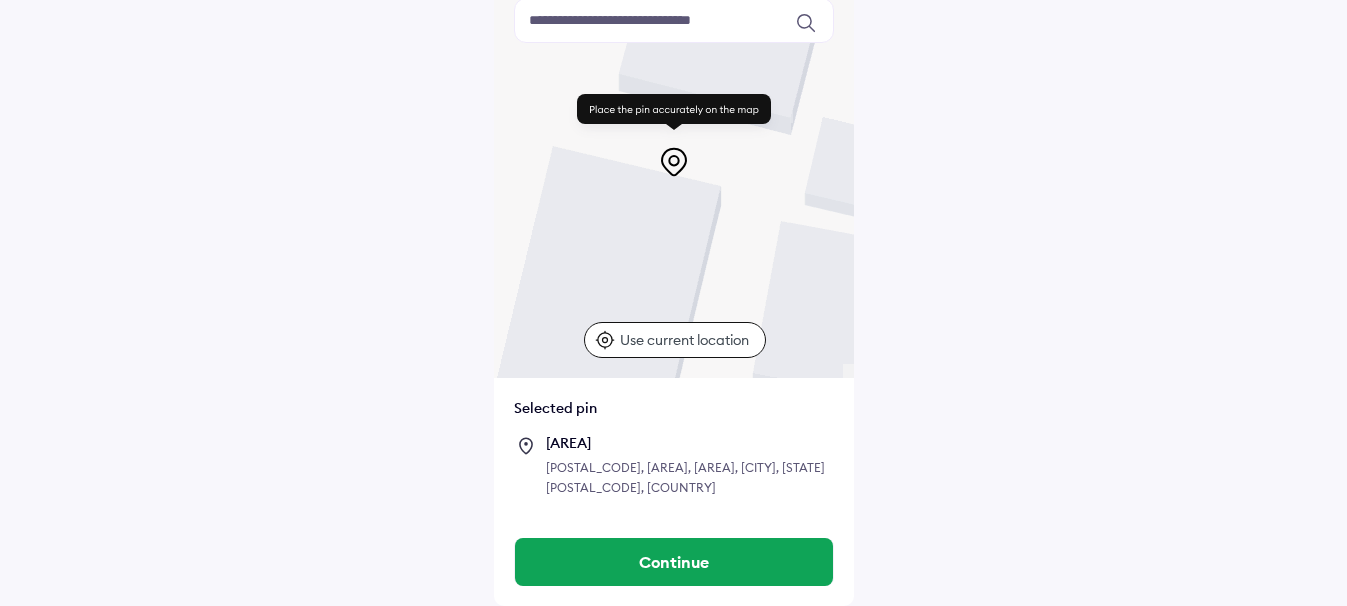 scroll, scrollTop: 172, scrollLeft: 0, axis: vertical 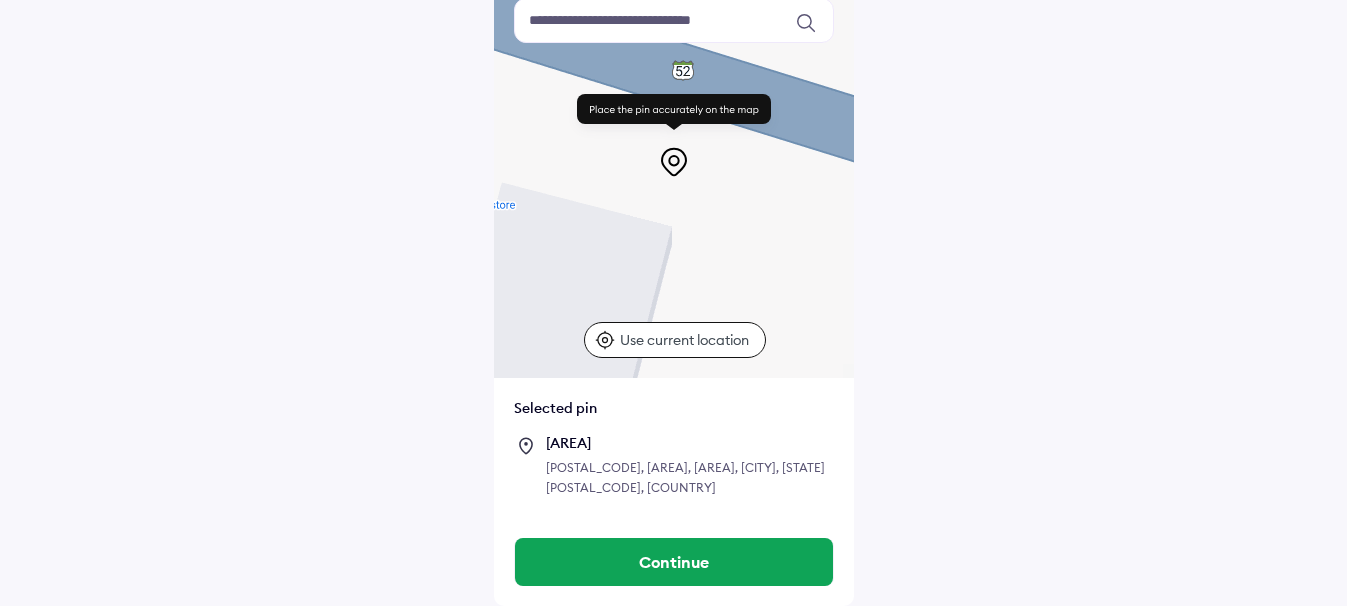 drag, startPoint x: 765, startPoint y: 192, endPoint x: 592, endPoint y: 495, distance: 348.90973 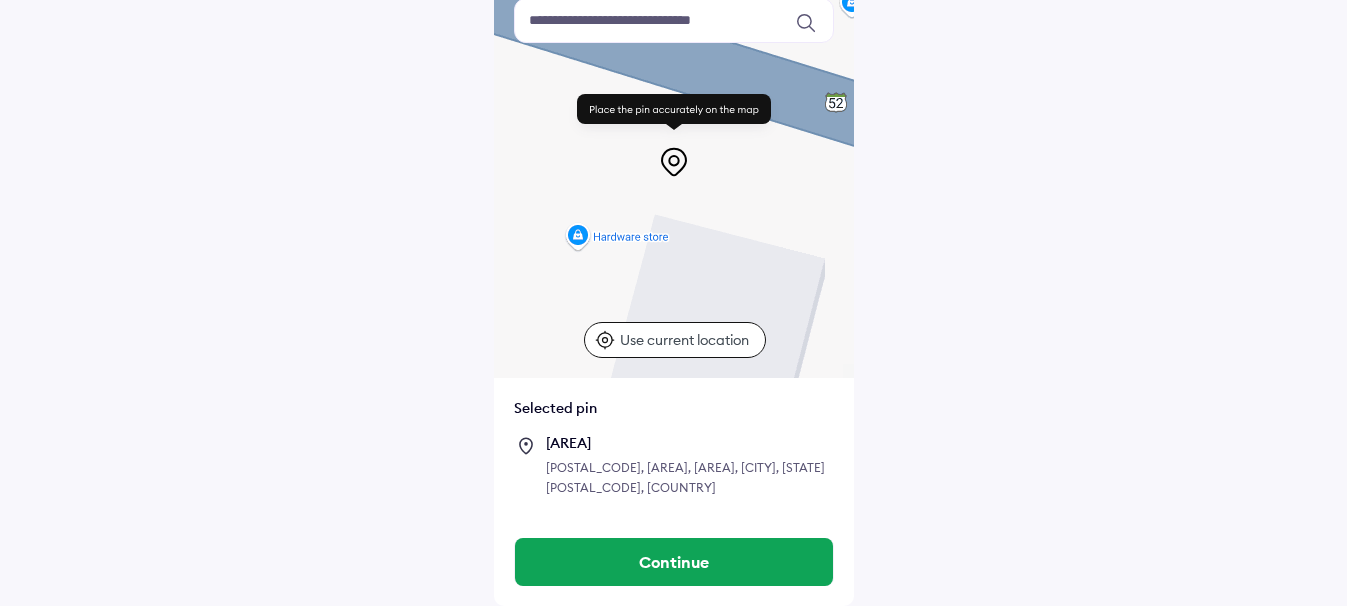 drag, startPoint x: 742, startPoint y: 195, endPoint x: 899, endPoint y: 226, distance: 160.03125 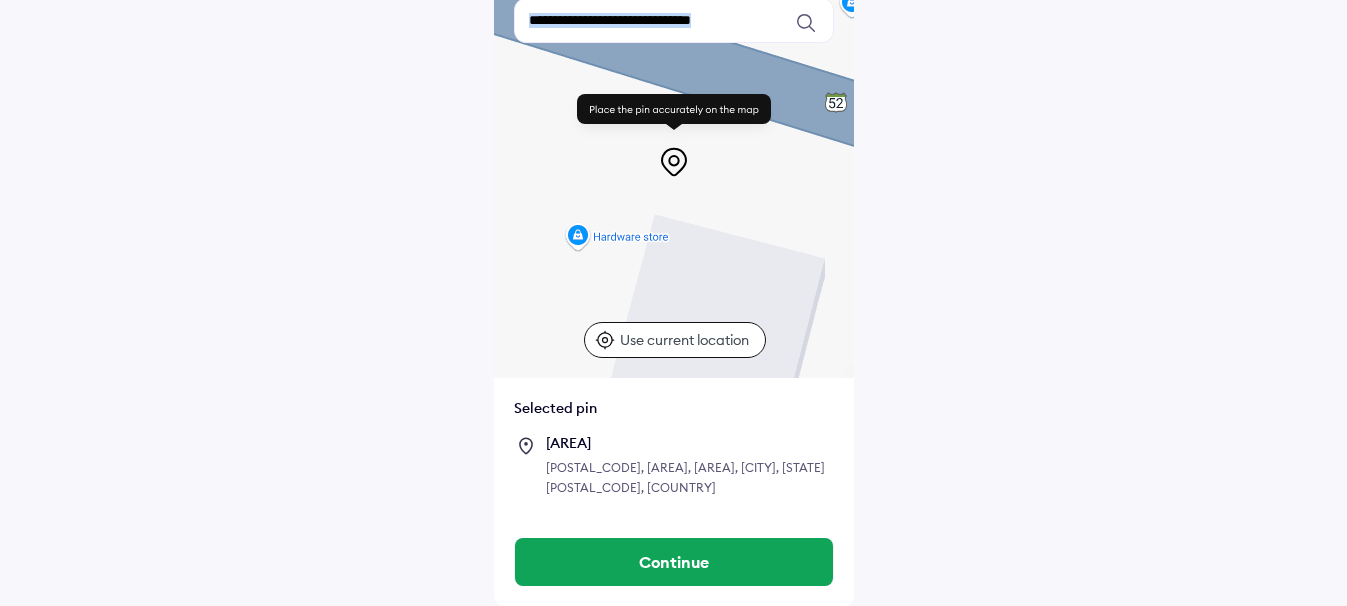drag, startPoint x: 590, startPoint y: 146, endPoint x: 816, endPoint y: 244, distance: 246.33311 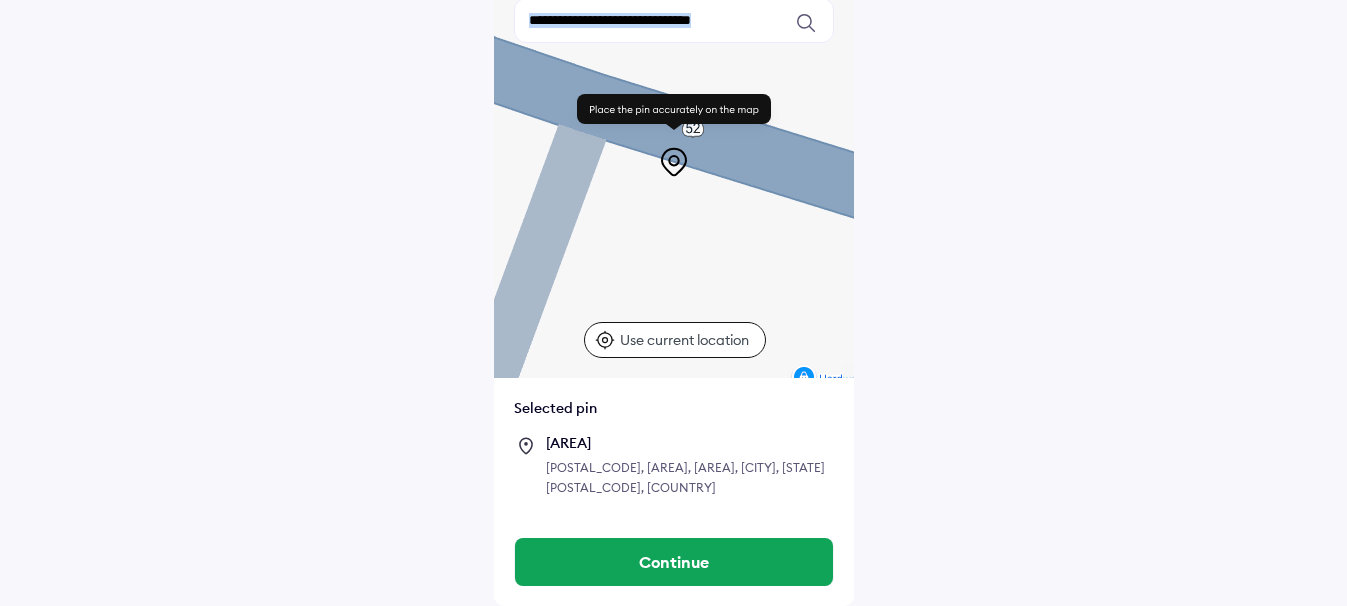 drag, startPoint x: 593, startPoint y: 207, endPoint x: 831, endPoint y: 351, distance: 278.1726 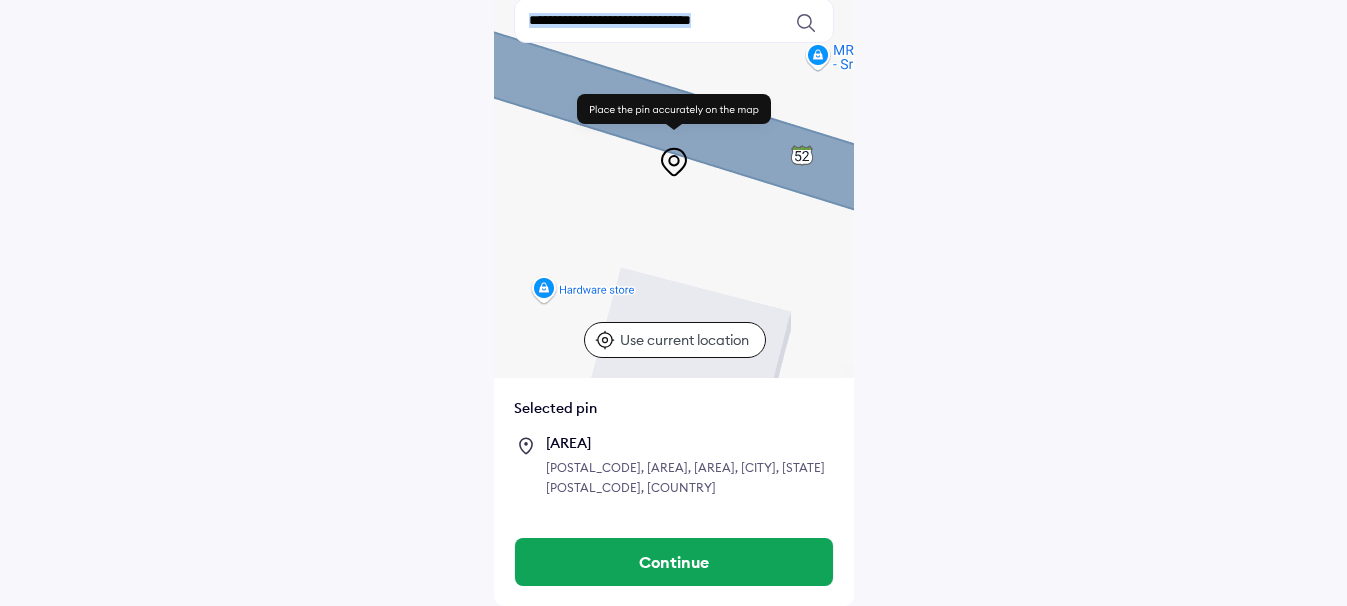 drag, startPoint x: 785, startPoint y: 249, endPoint x: 498, endPoint y: 154, distance: 302.3144 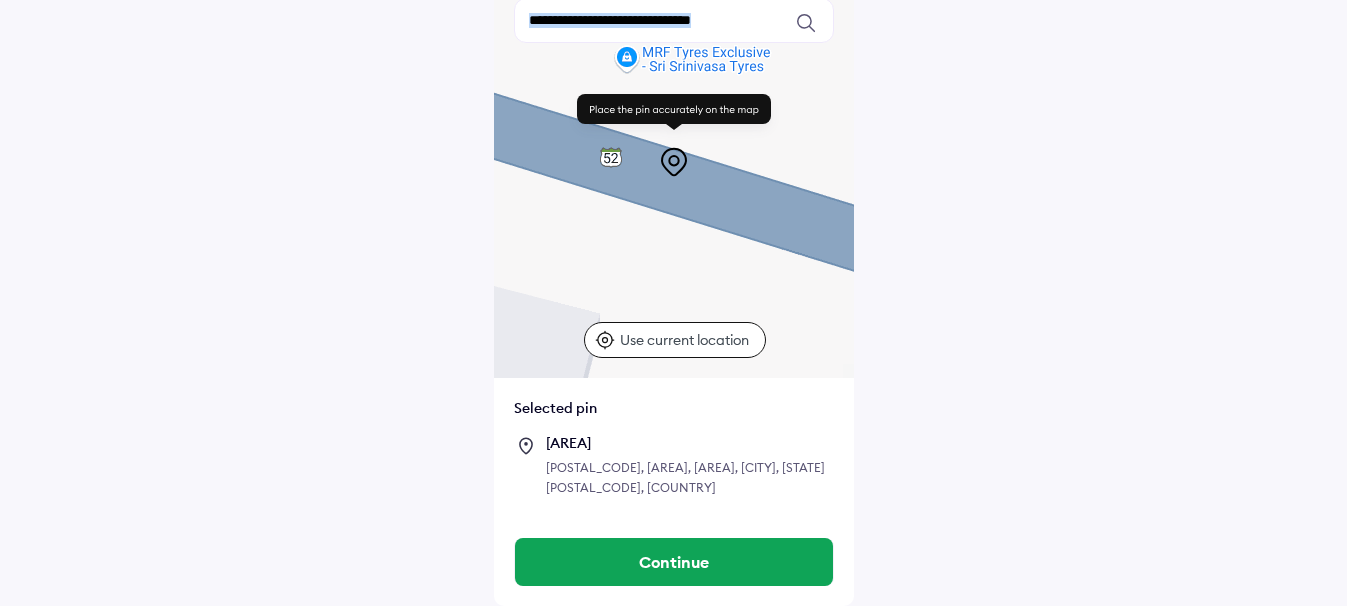 drag, startPoint x: 775, startPoint y: 246, endPoint x: 579, endPoint y: 247, distance: 196.00255 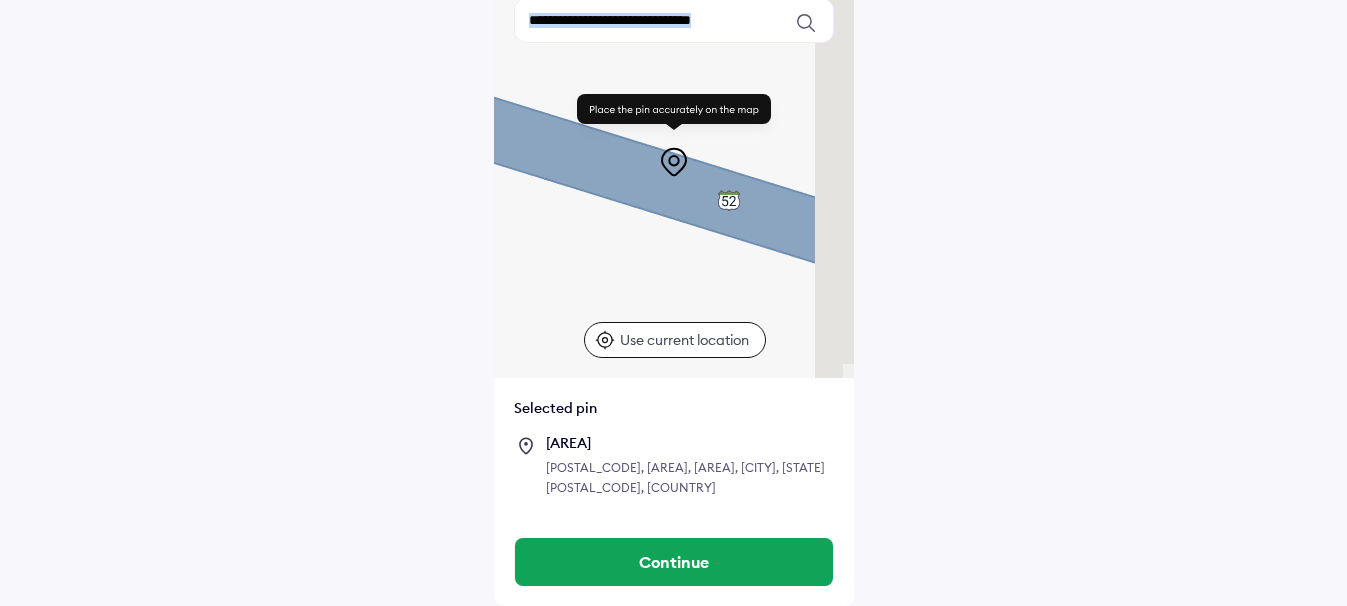 drag, startPoint x: 769, startPoint y: 286, endPoint x: 513, endPoint y: 179, distance: 277.4617 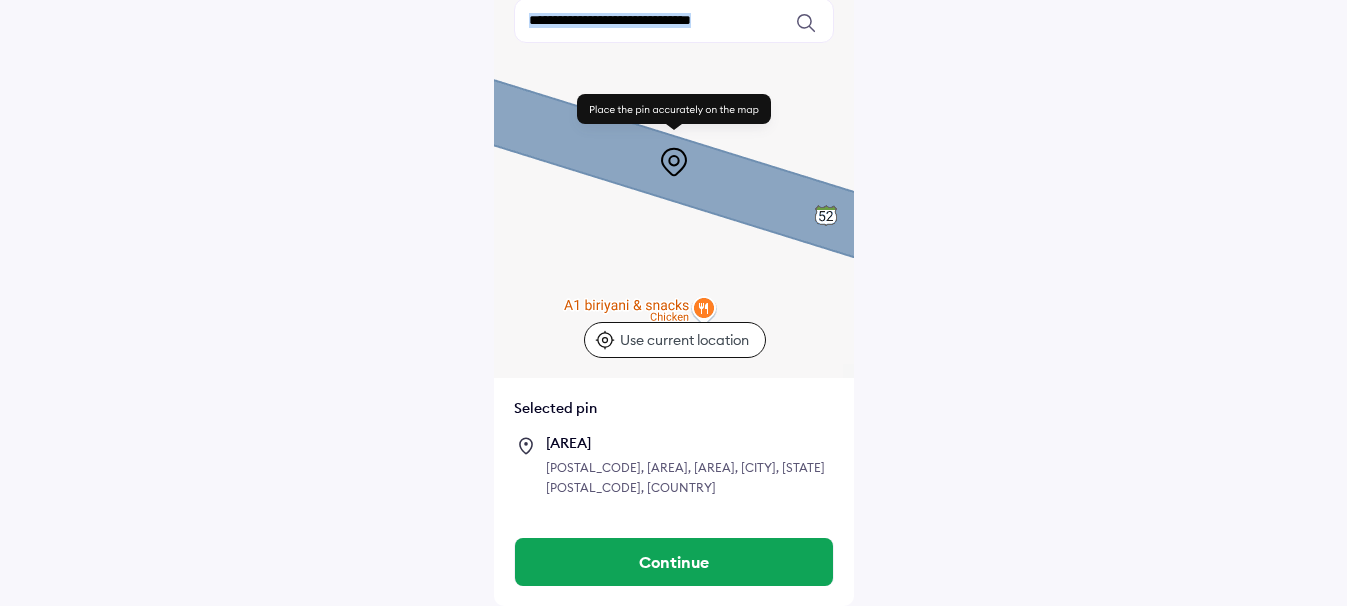 drag, startPoint x: 799, startPoint y: 281, endPoint x: 468, endPoint y: 191, distance: 343.0175 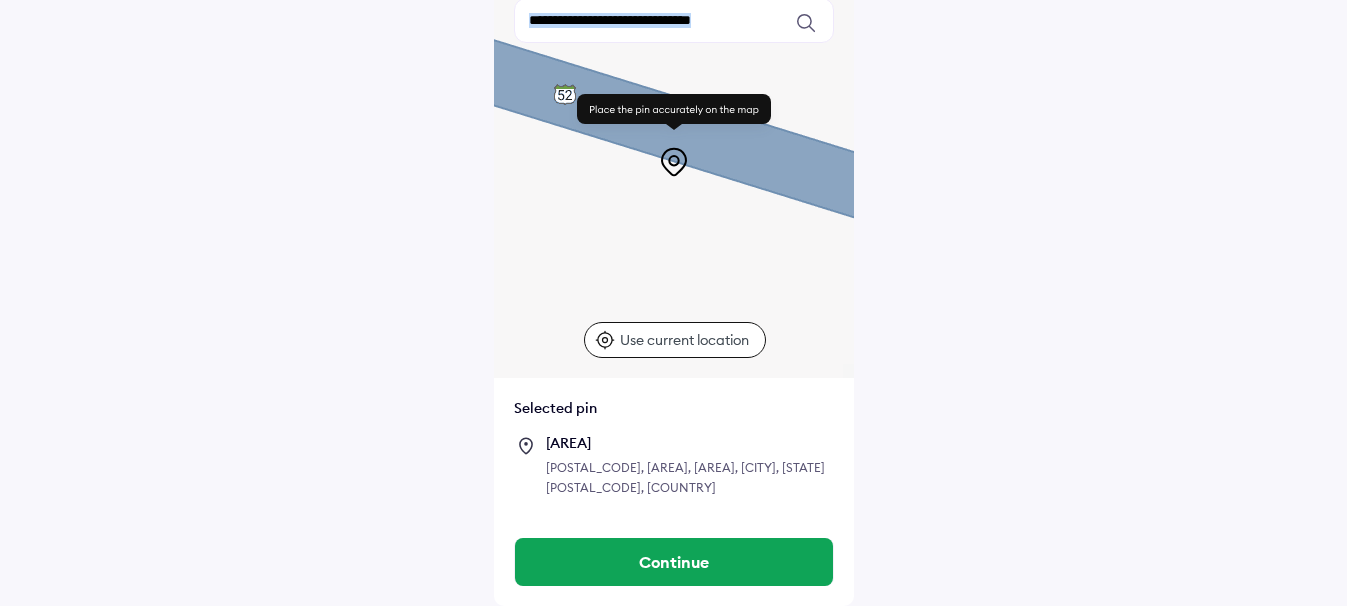 drag, startPoint x: 807, startPoint y: 271, endPoint x: 536, endPoint y: 152, distance: 295.97635 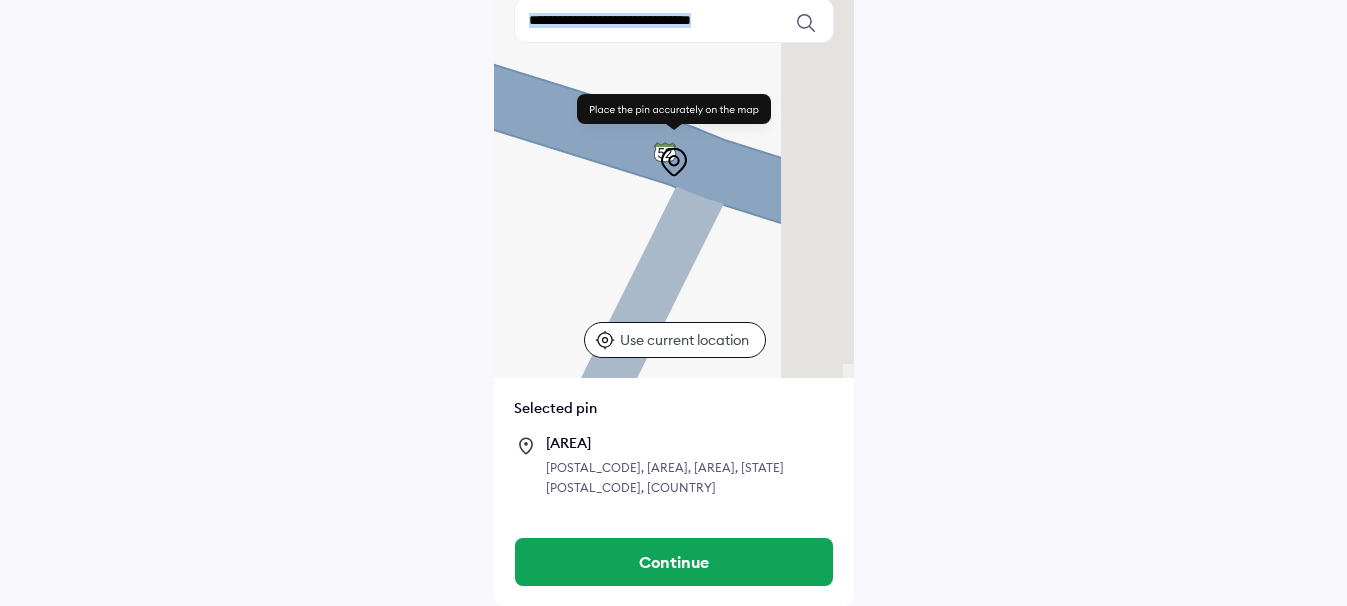 drag, startPoint x: 784, startPoint y: 206, endPoint x: 481, endPoint y: 143, distance: 309.48022 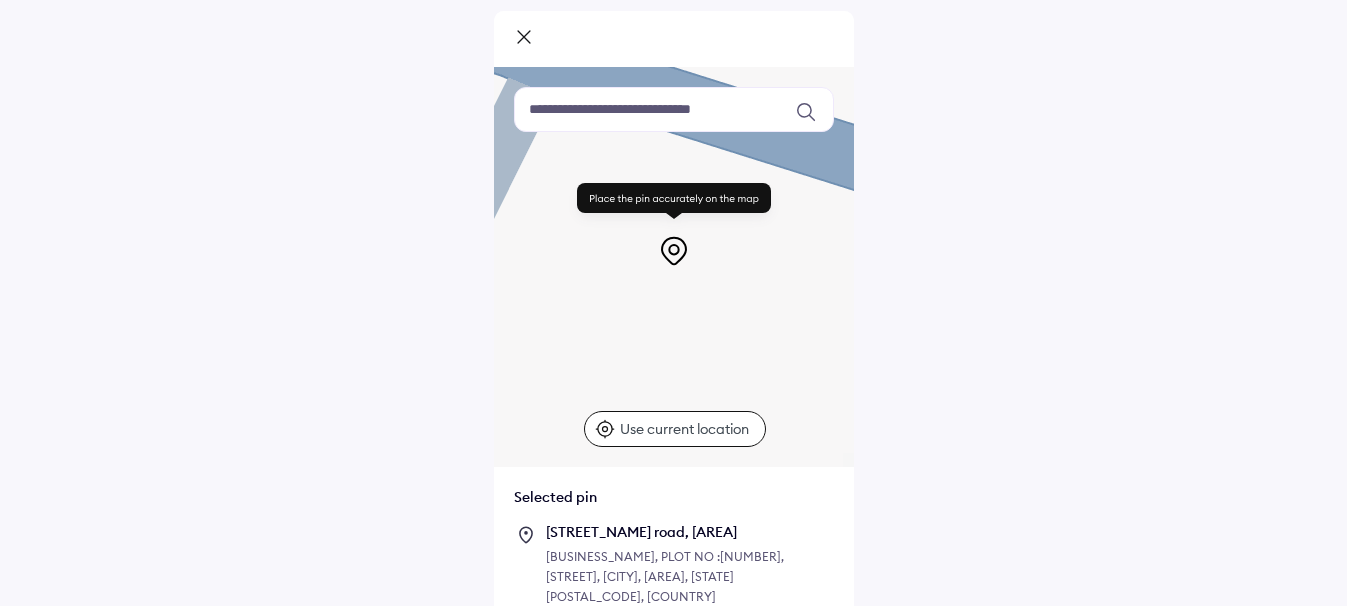 drag, startPoint x: 787, startPoint y: 260, endPoint x: 554, endPoint y: -13, distance: 358.91223 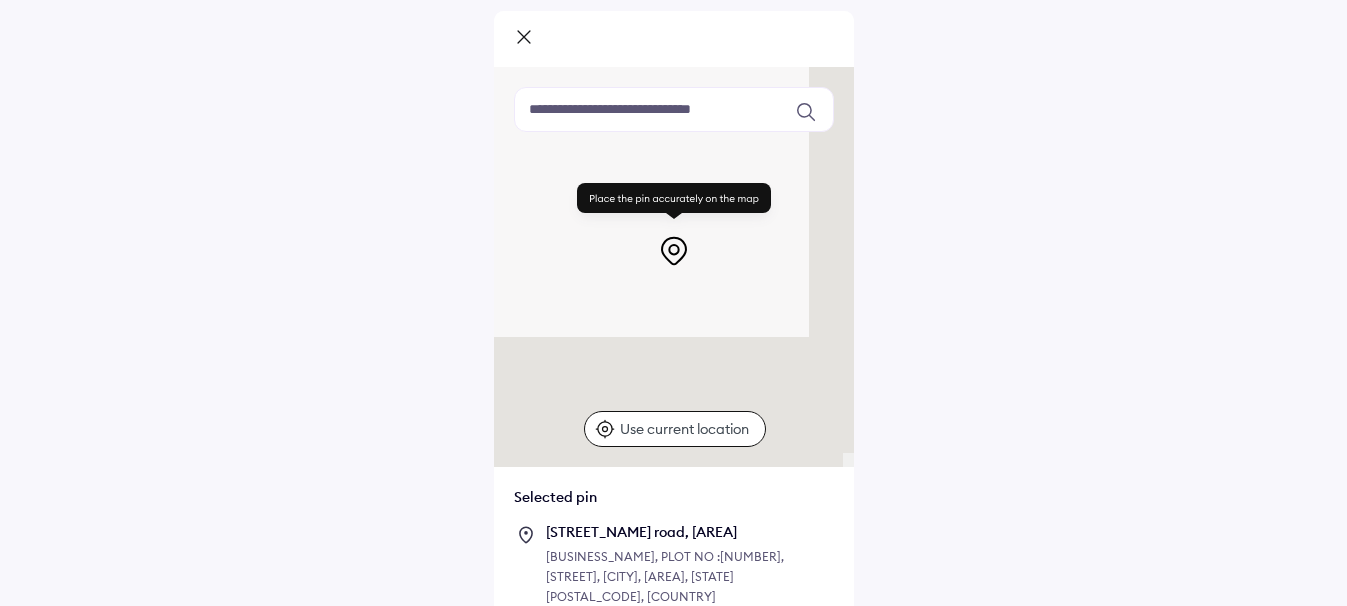 scroll, scrollTop: 27, scrollLeft: 0, axis: vertical 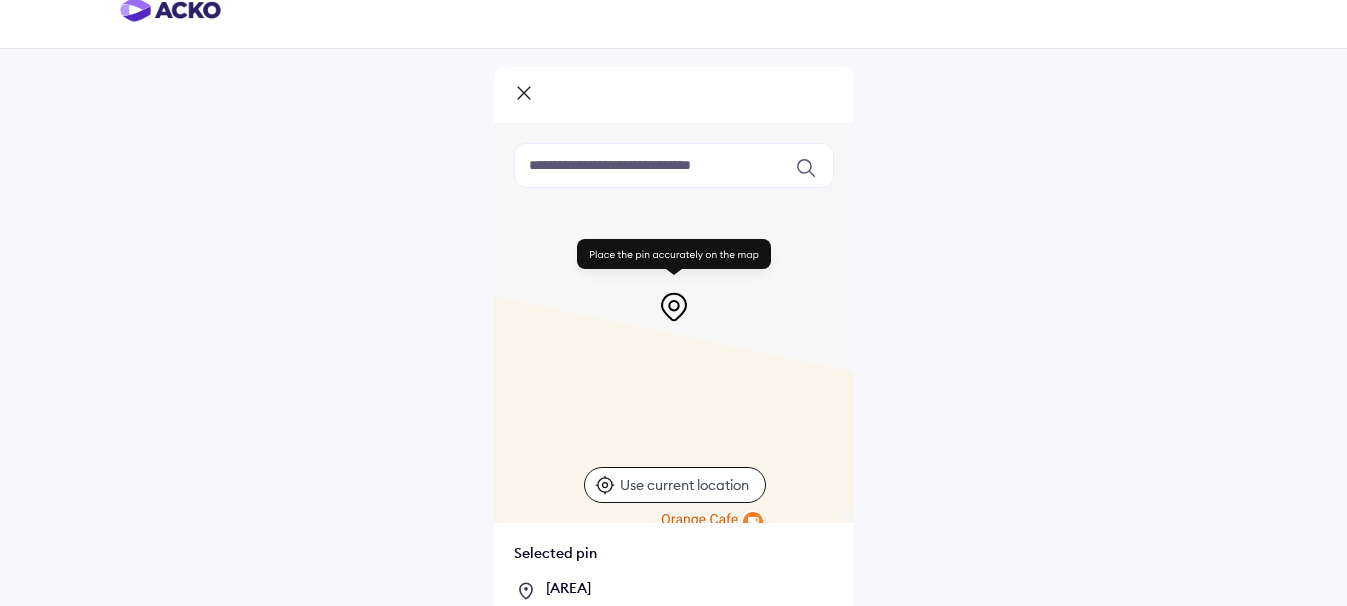 drag, startPoint x: 752, startPoint y: 350, endPoint x: 780, endPoint y: 226, distance: 127.12199 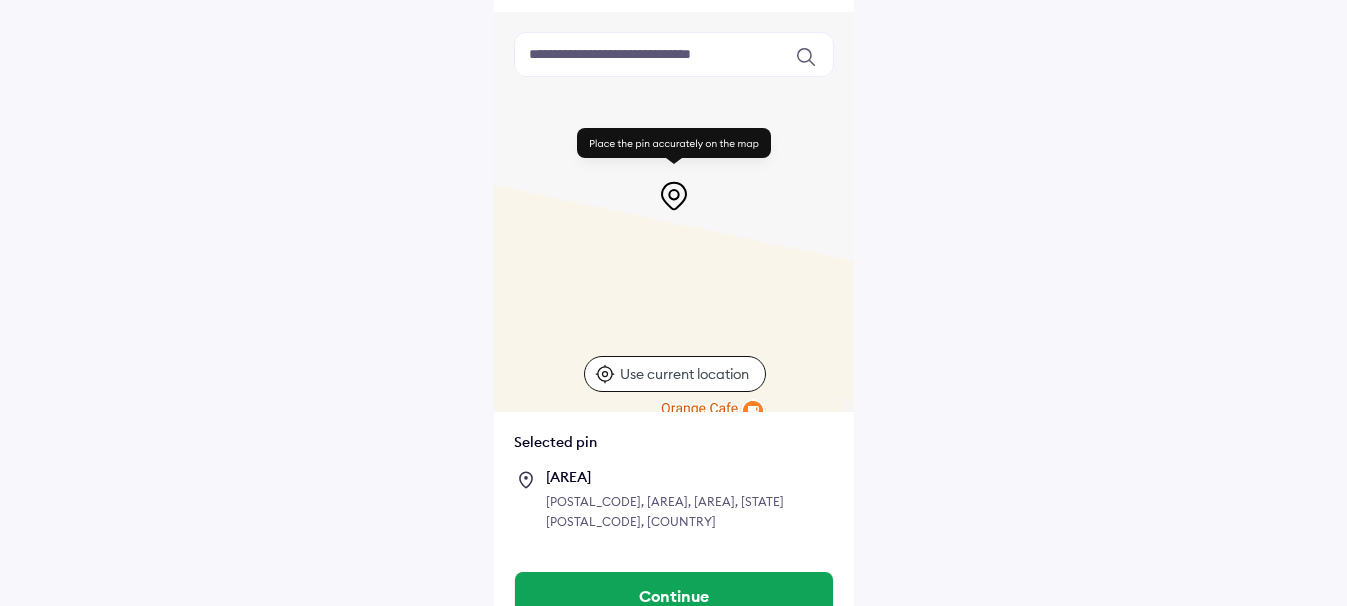 scroll, scrollTop: 172, scrollLeft: 0, axis: vertical 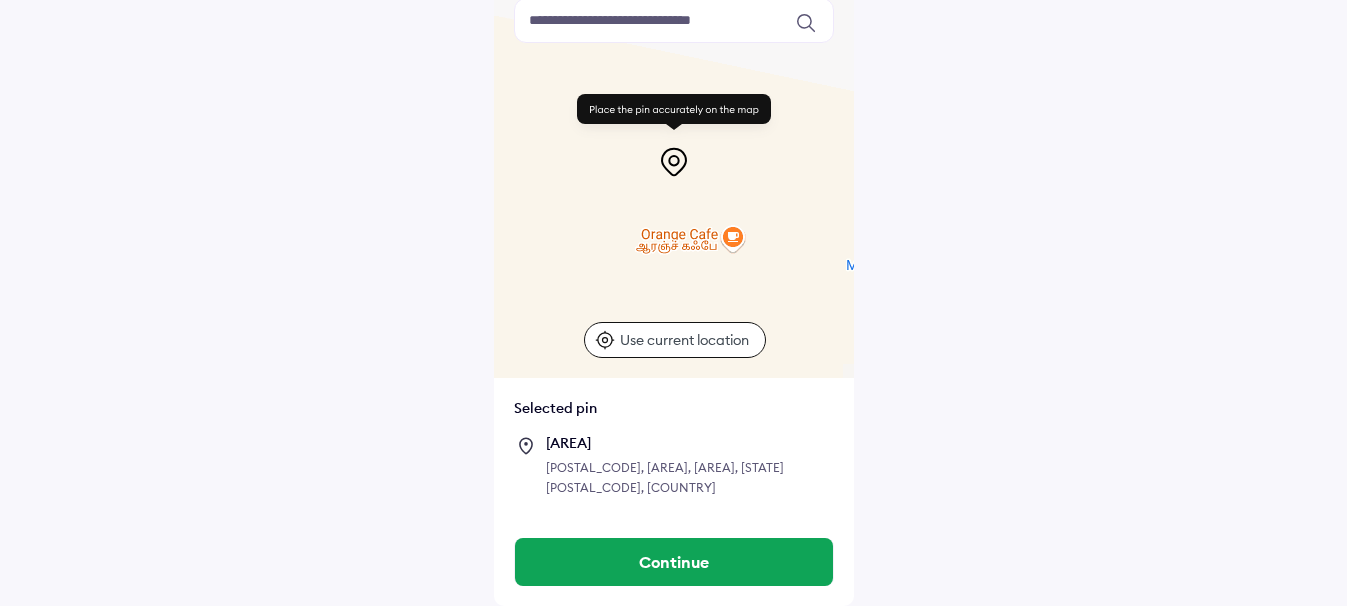 drag, startPoint x: 755, startPoint y: 274, endPoint x: 734, endPoint y: 133, distance: 142.55525 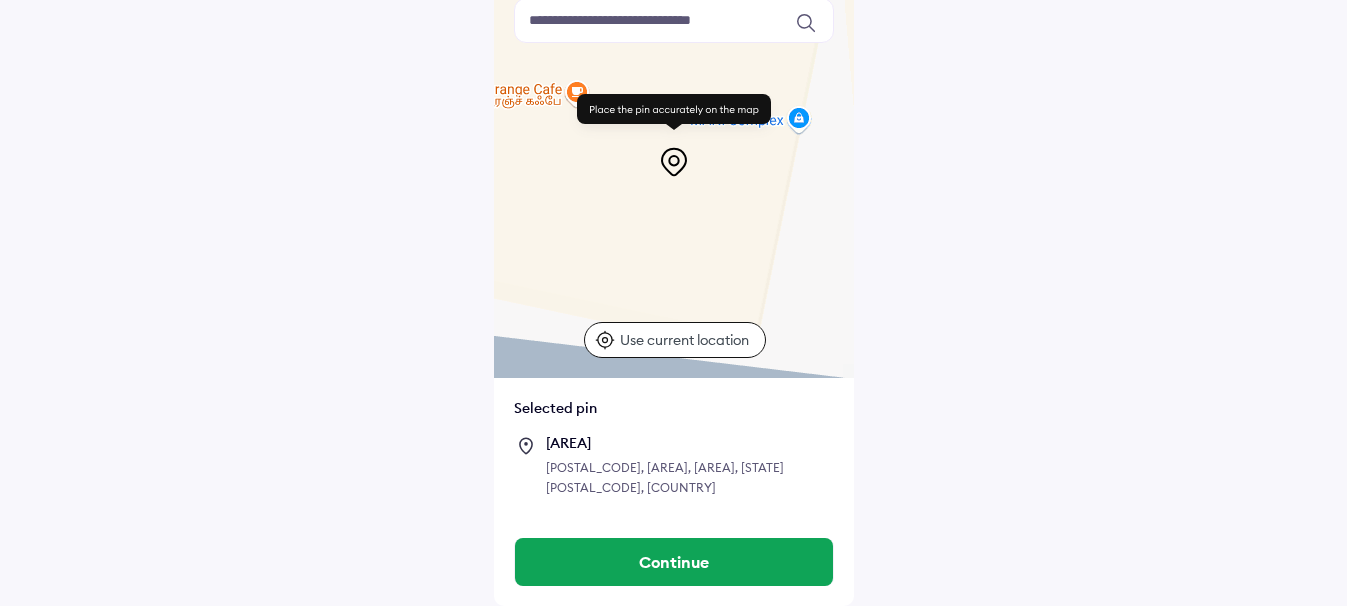 drag, startPoint x: 739, startPoint y: 283, endPoint x: 586, endPoint y: 129, distance: 217.08293 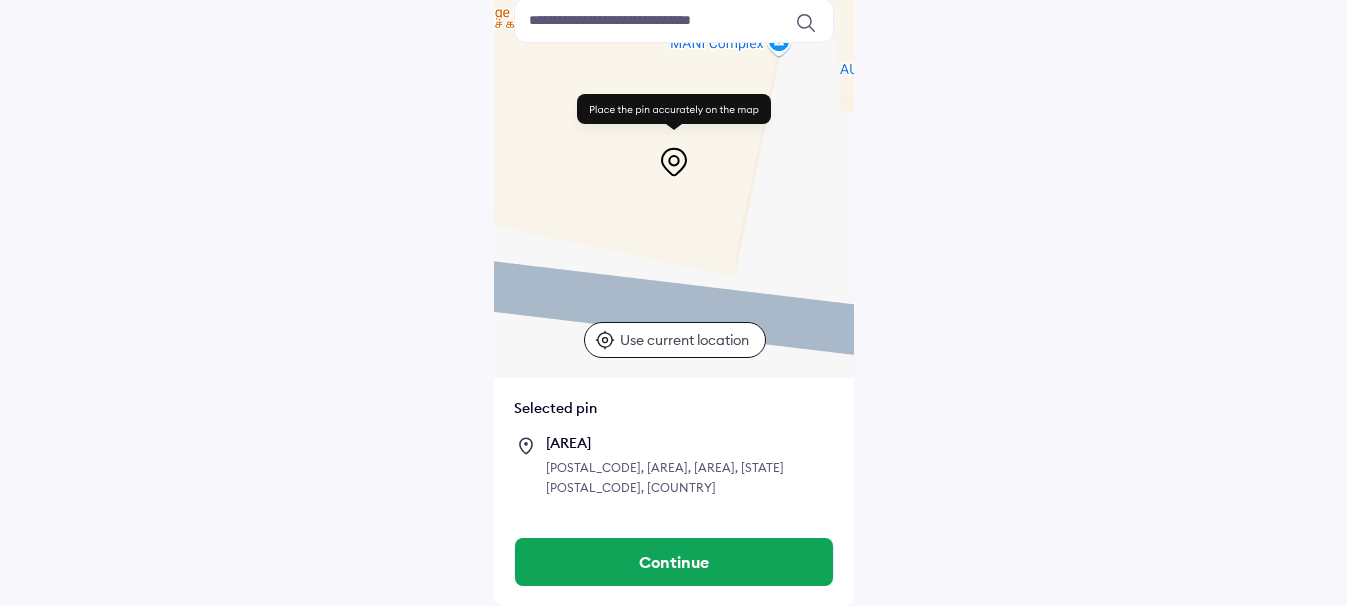 drag, startPoint x: 711, startPoint y: 246, endPoint x: 698, endPoint y: 167, distance: 80.06248 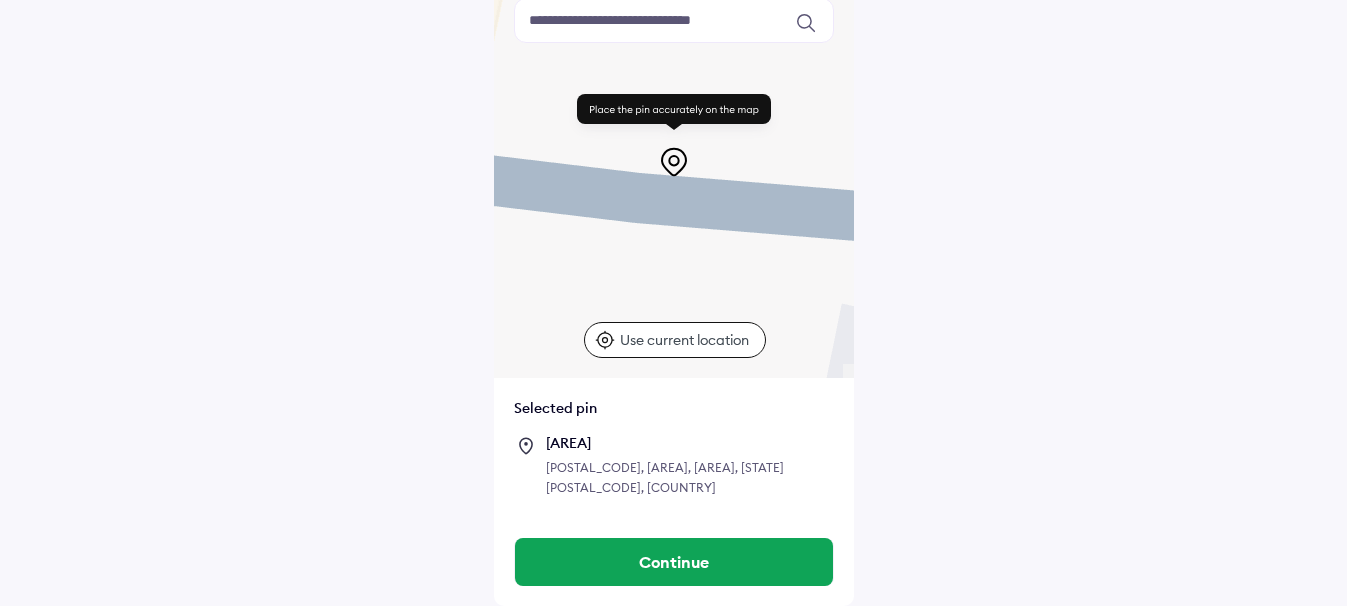 drag, startPoint x: 808, startPoint y: 334, endPoint x: 515, endPoint y: 183, distance: 329.621 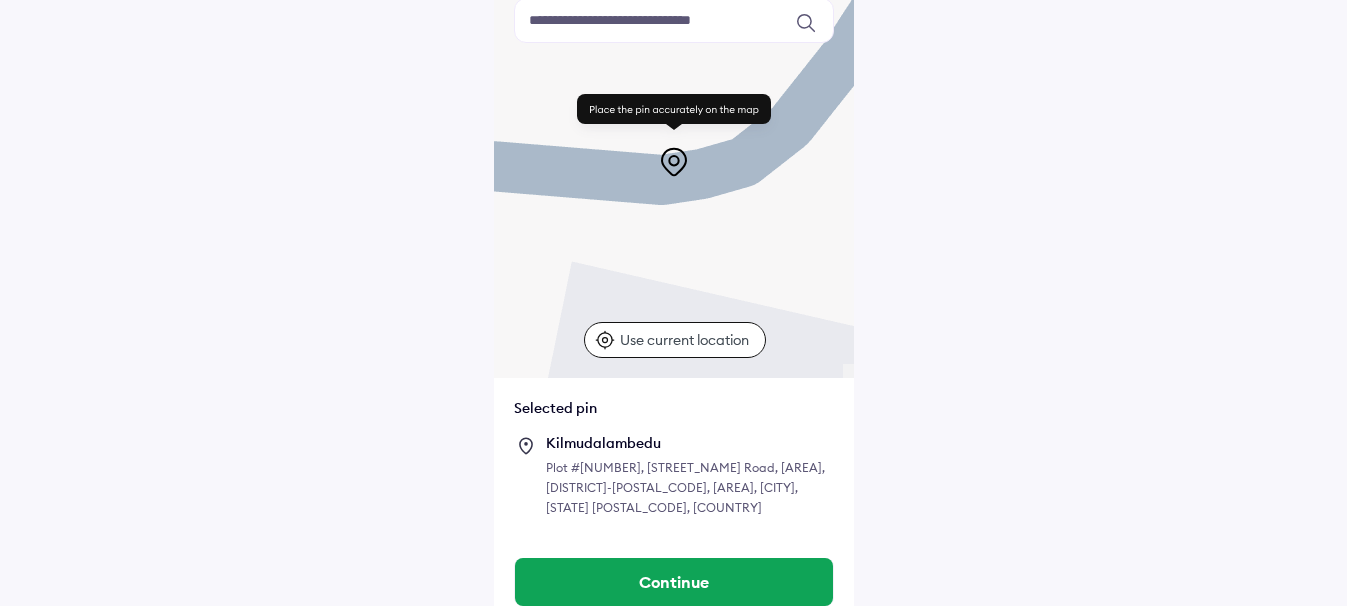 drag, startPoint x: 813, startPoint y: 217, endPoint x: 521, endPoint y: 175, distance: 295.0051 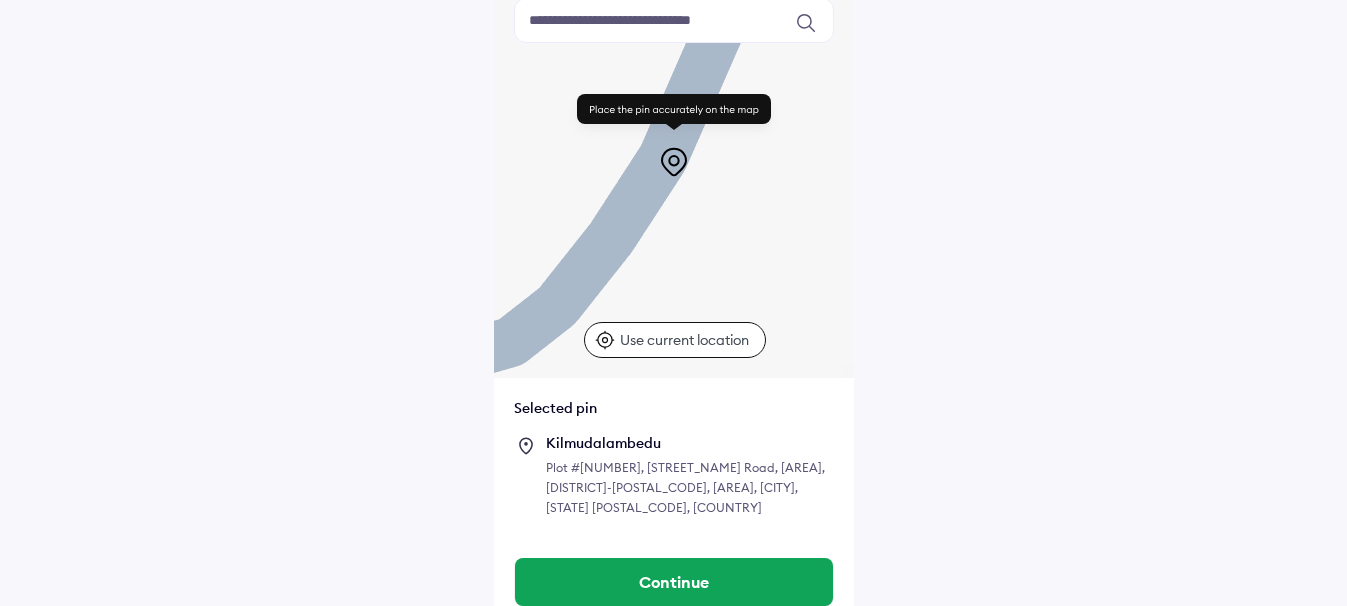 drag, startPoint x: 790, startPoint y: 116, endPoint x: 558, endPoint y: 298, distance: 294.86948 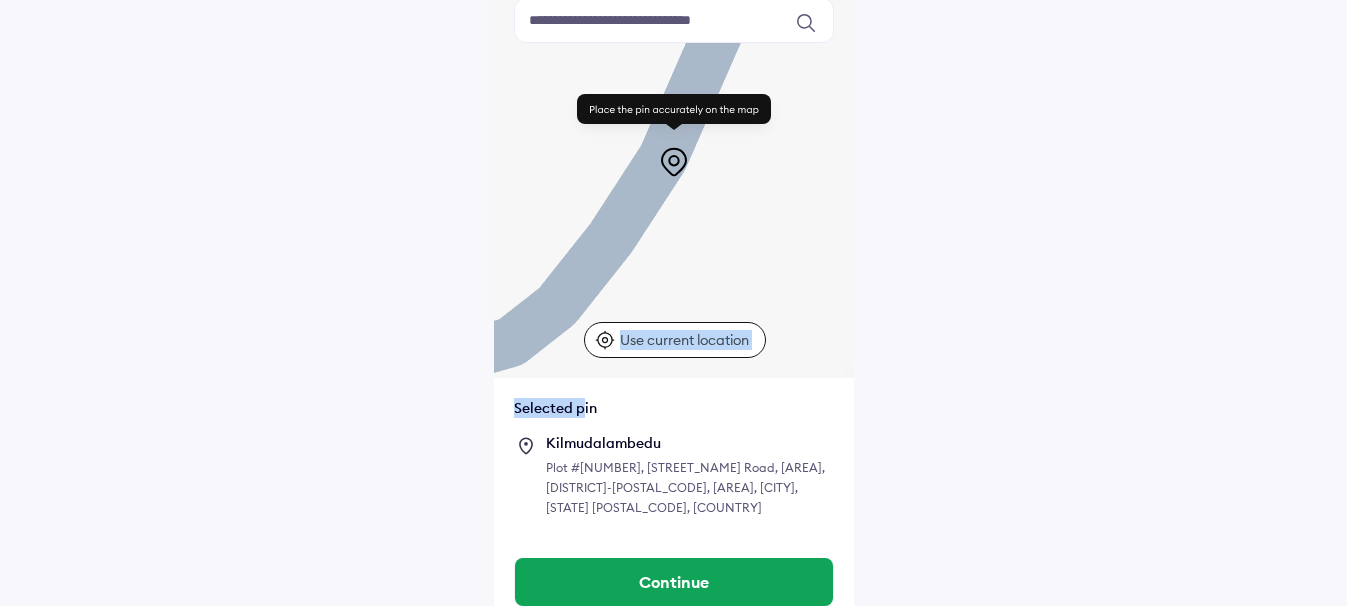 drag, startPoint x: 651, startPoint y: 159, endPoint x: 584, endPoint y: 383, distance: 233.80548 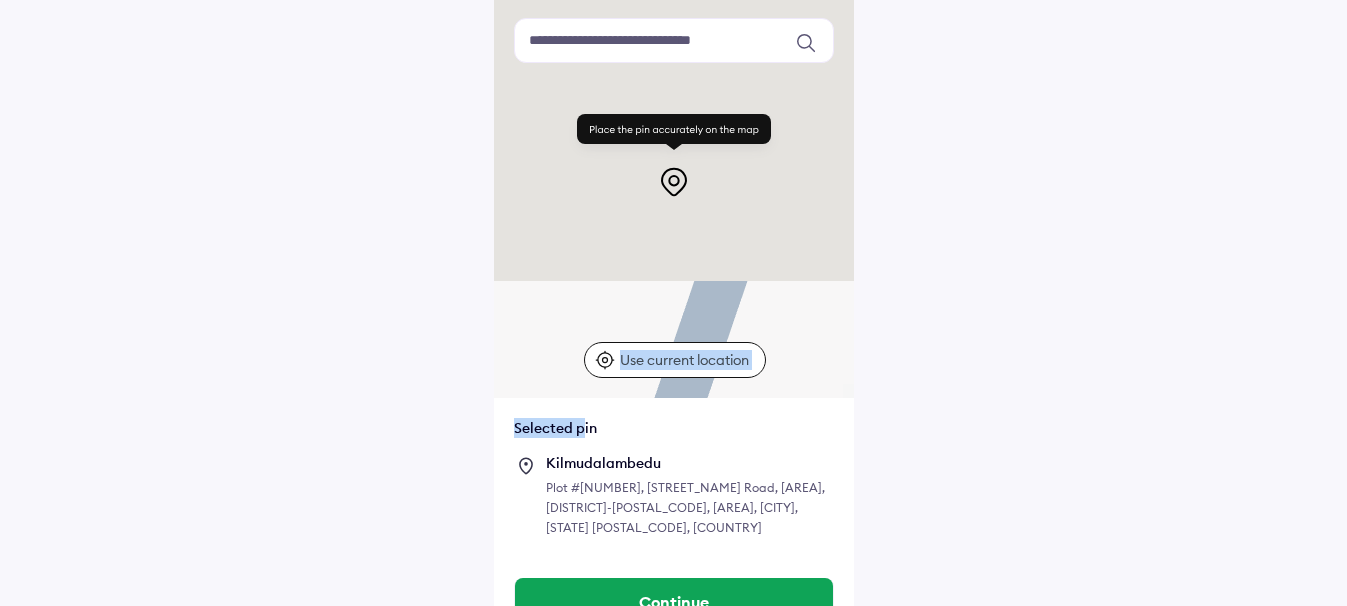 scroll, scrollTop: 192, scrollLeft: 0, axis: vertical 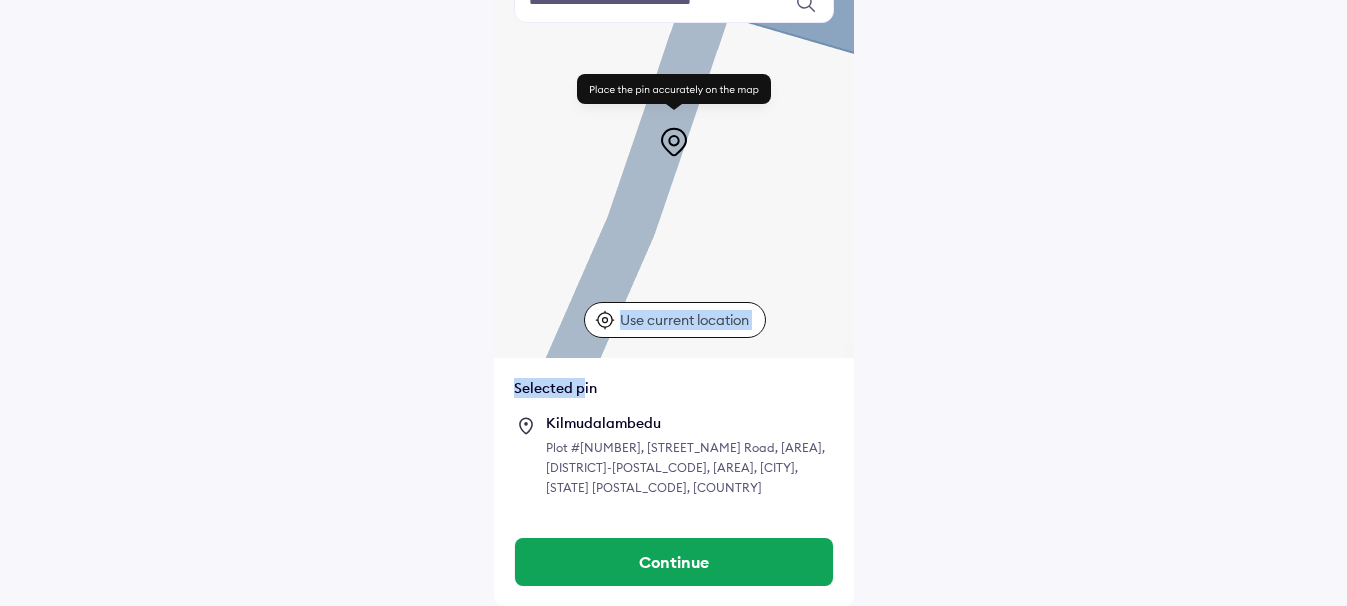 drag, startPoint x: 636, startPoint y: 354, endPoint x: 539, endPoint y: 469, distance: 150.446 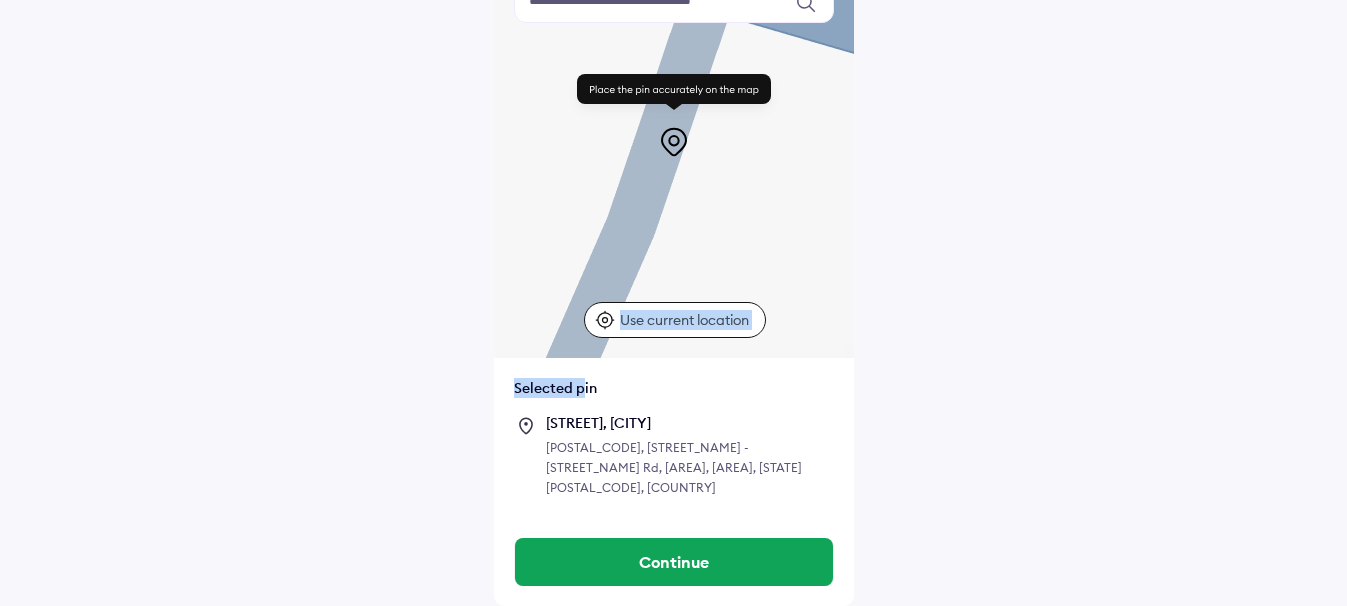 click at bounding box center (674, 158) 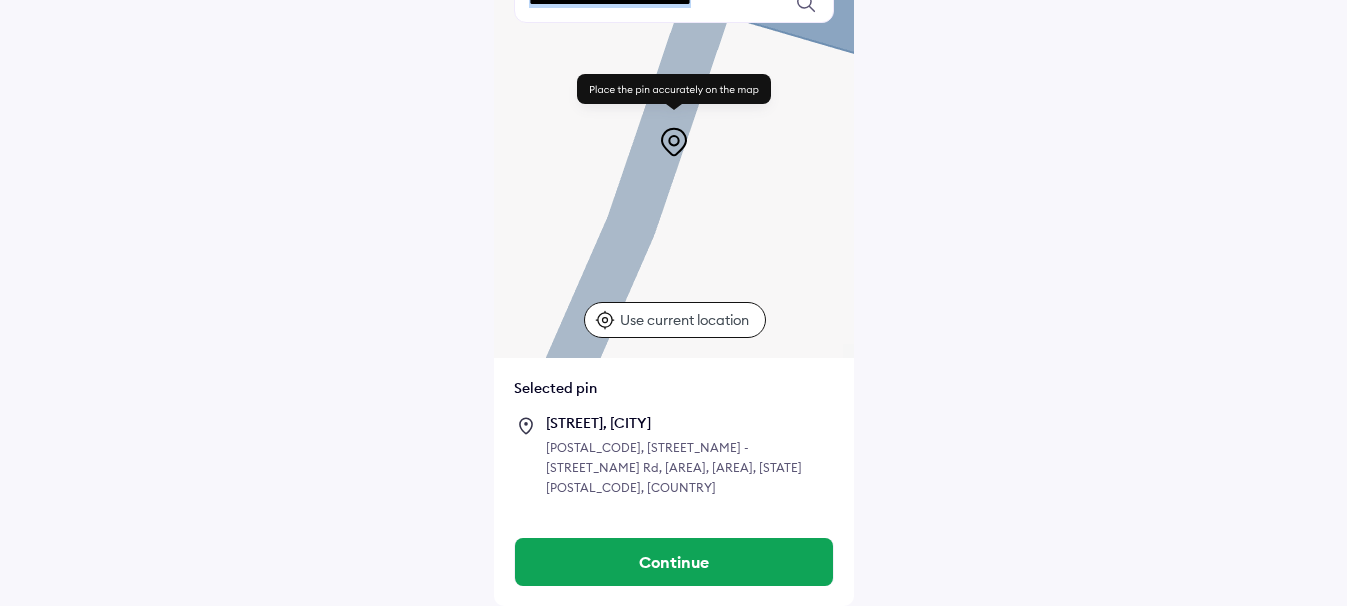 click at bounding box center [674, 158] 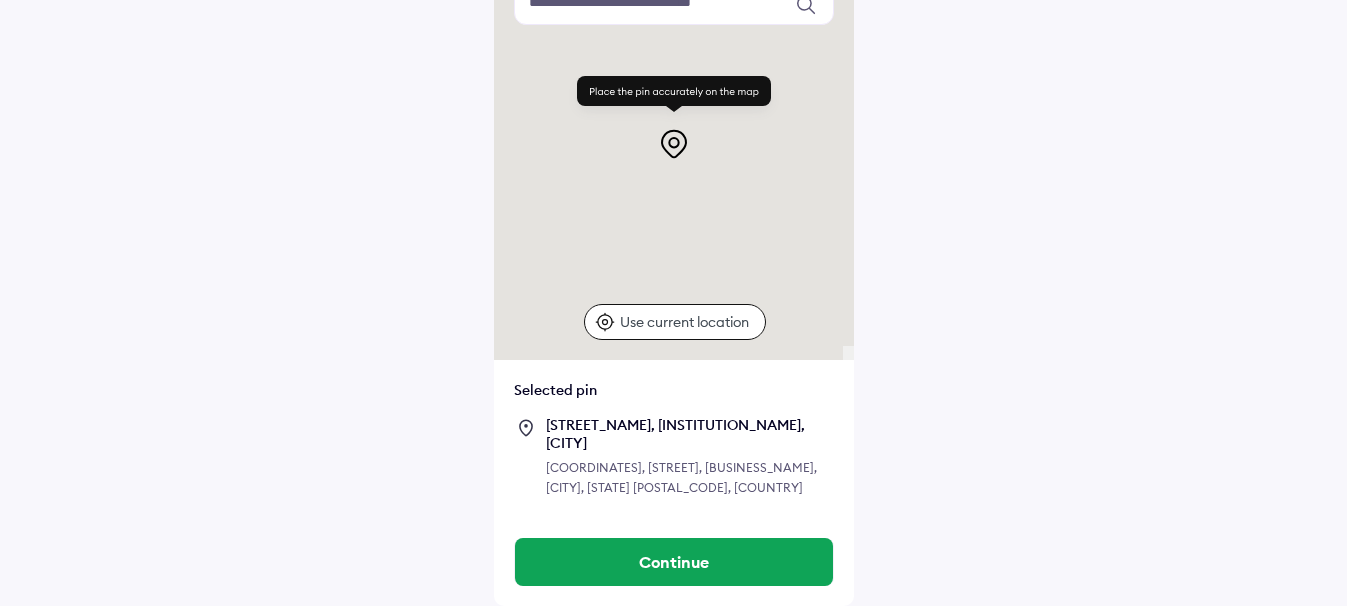 scroll, scrollTop: 190, scrollLeft: 0, axis: vertical 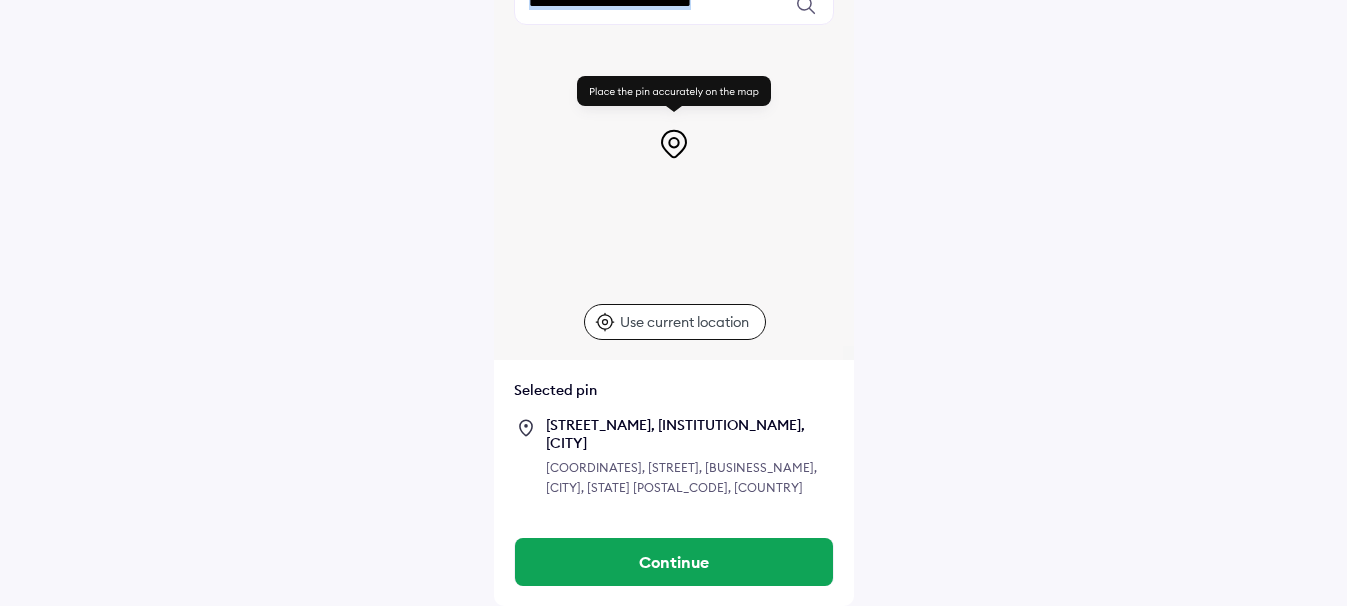 drag, startPoint x: 760, startPoint y: 151, endPoint x: 770, endPoint y: 204, distance: 53.935146 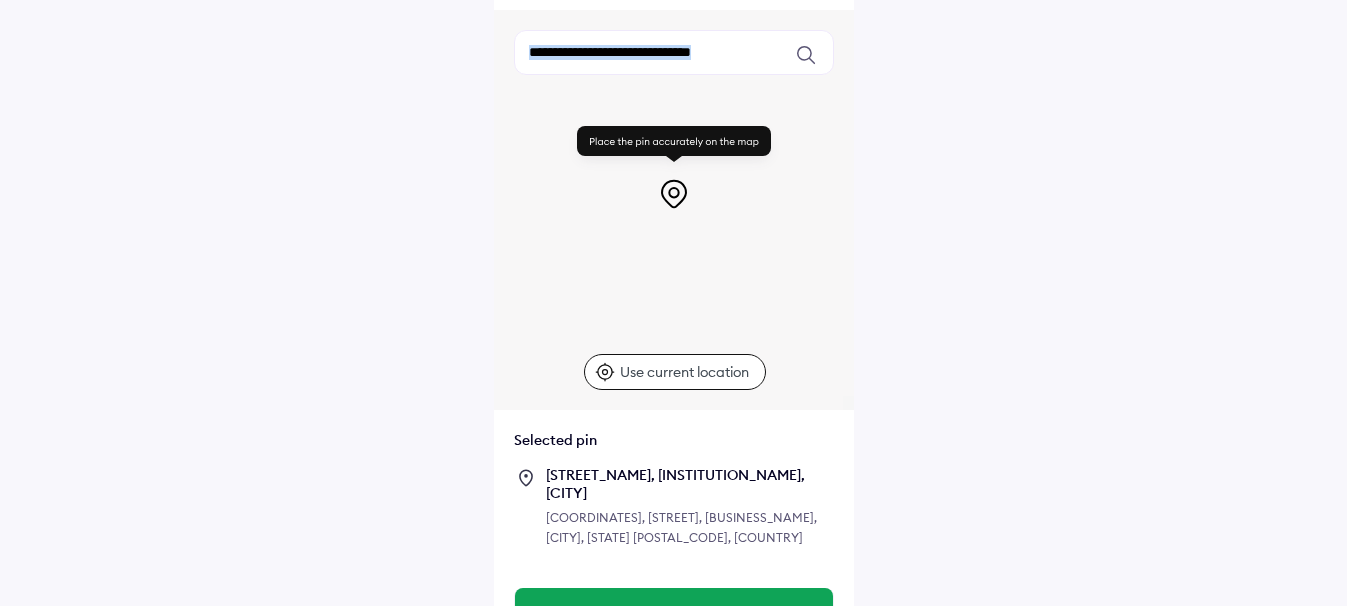 scroll, scrollTop: 137, scrollLeft: 0, axis: vertical 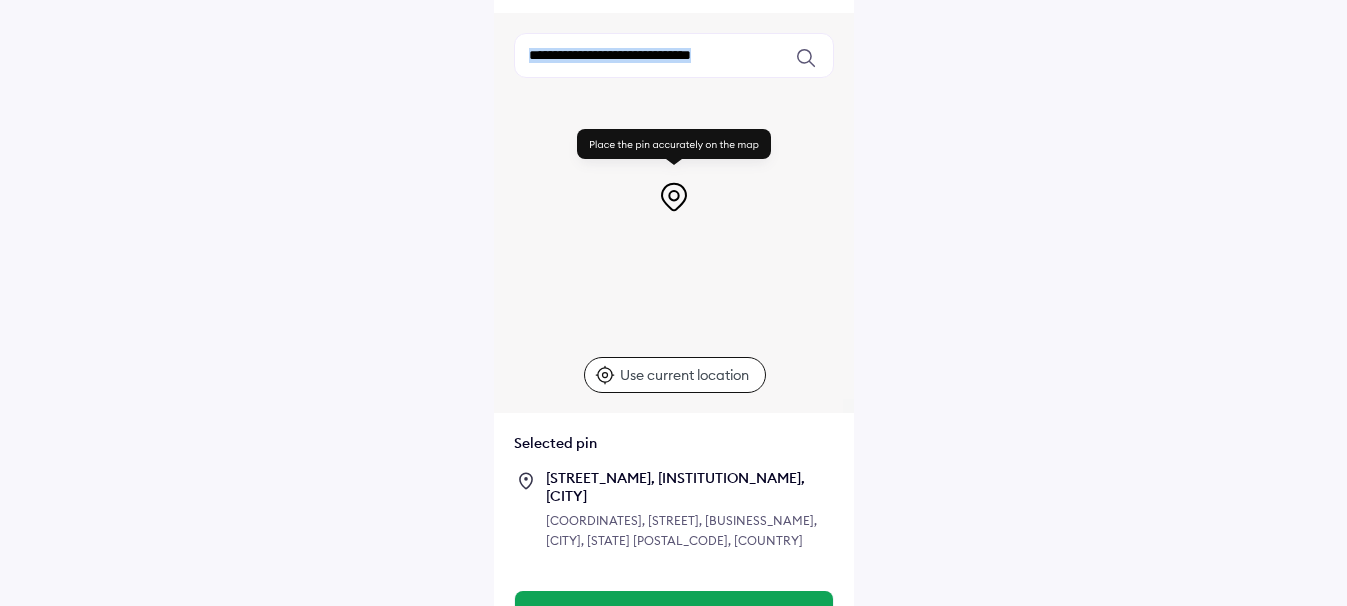 click at bounding box center [674, 55] 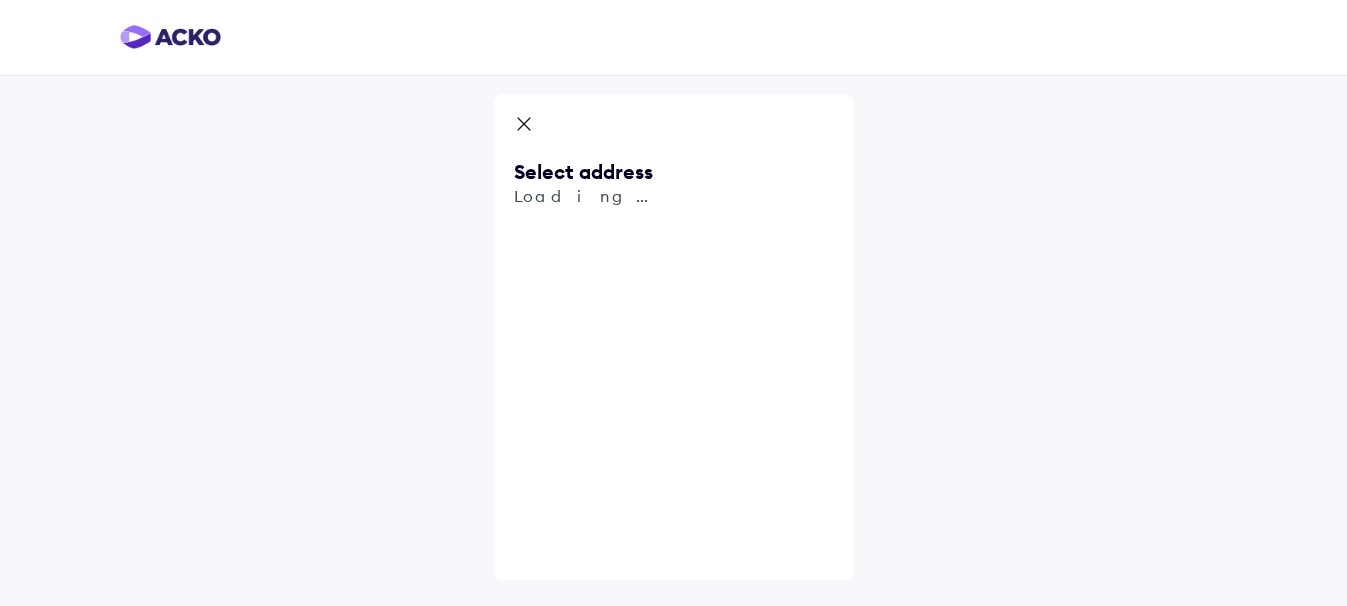scroll, scrollTop: 0, scrollLeft: 0, axis: both 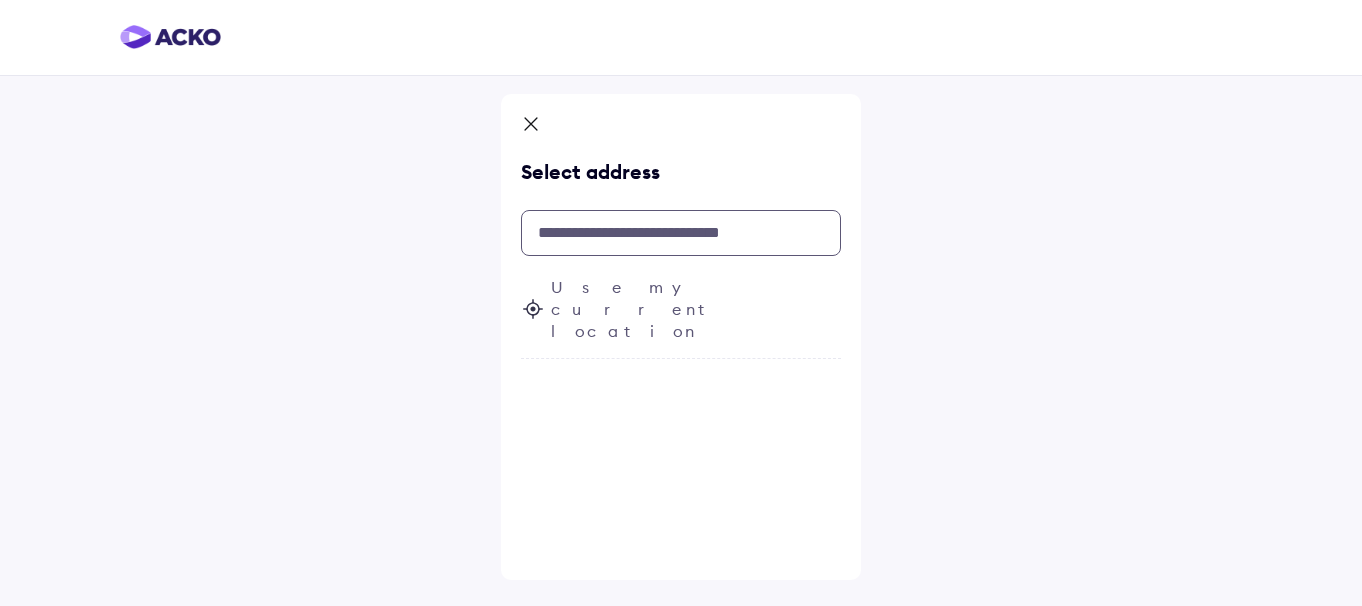 click at bounding box center [681, 233] 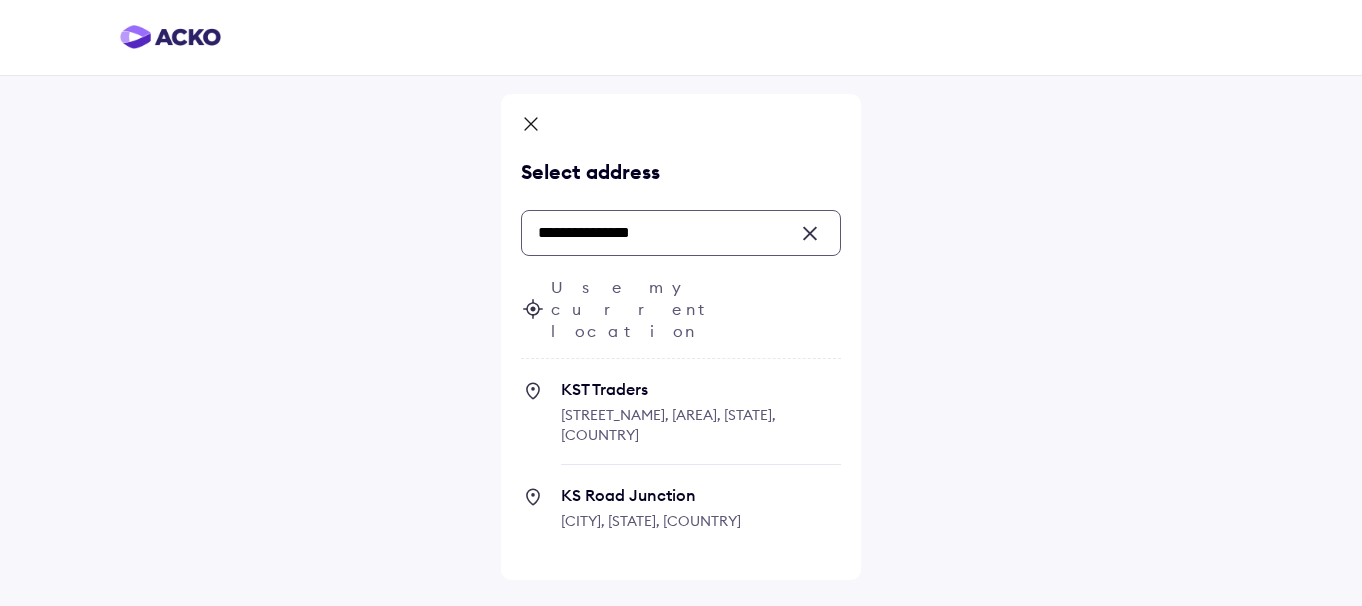 click on "KS Road Junction" at bounding box center (701, 495) 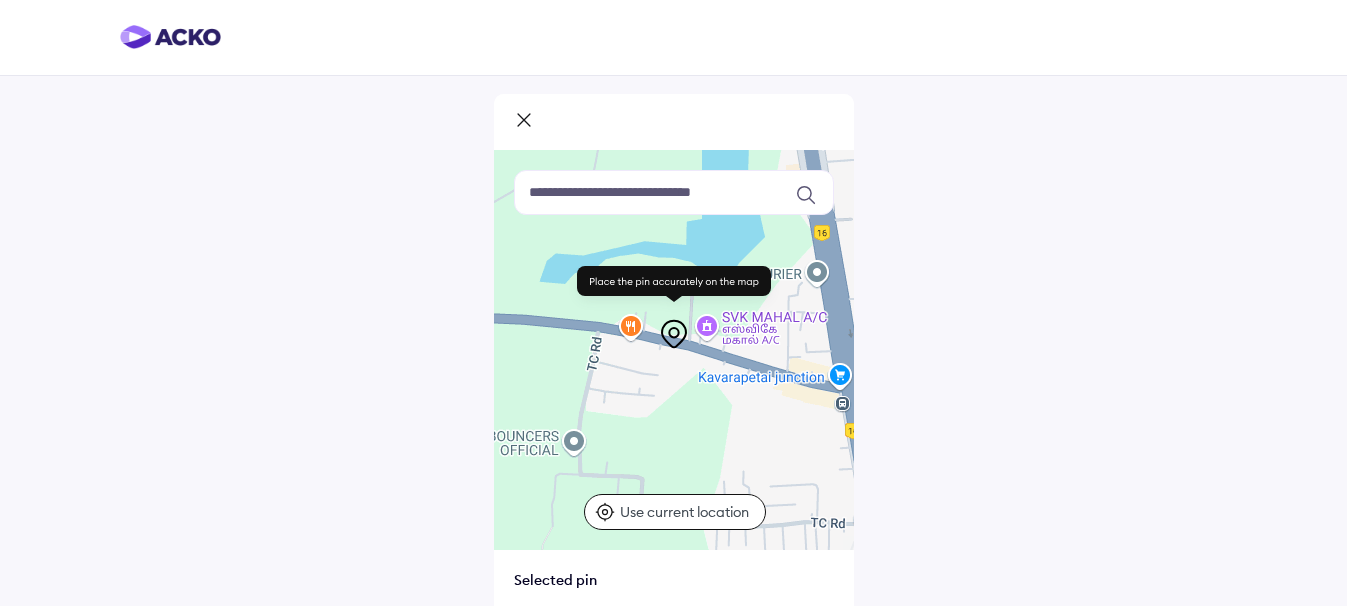 drag, startPoint x: 578, startPoint y: 369, endPoint x: 757, endPoint y: 402, distance: 182.01648 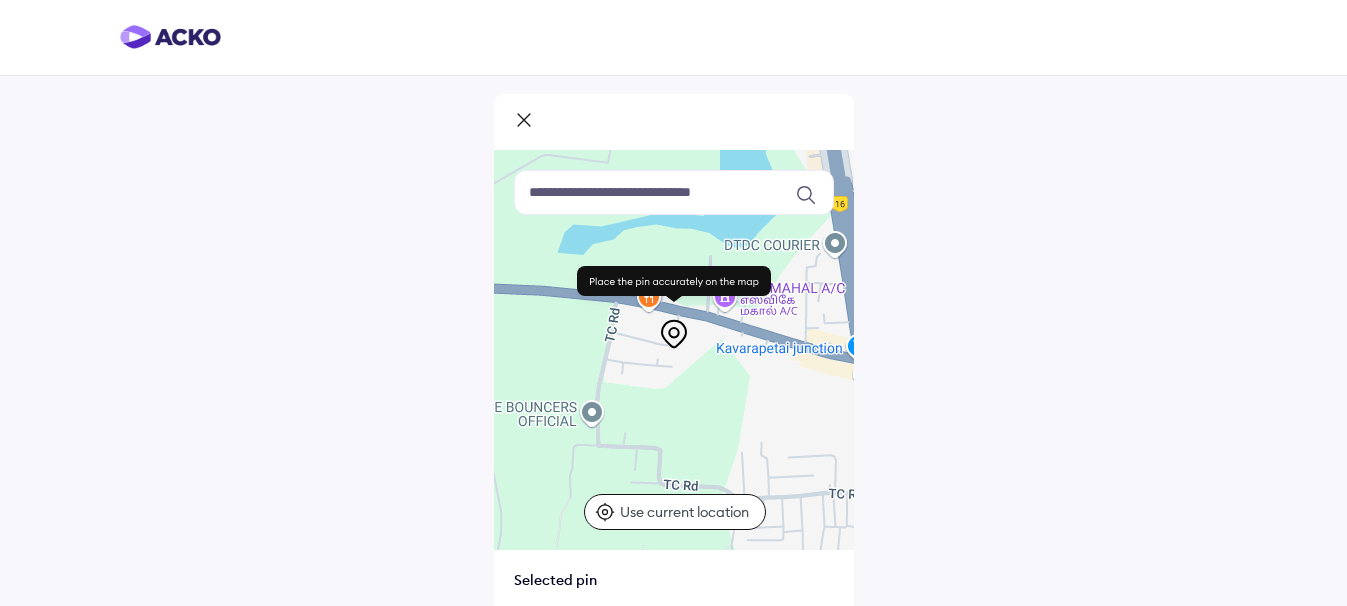 drag, startPoint x: 683, startPoint y: 383, endPoint x: 694, endPoint y: 351, distance: 33.83785 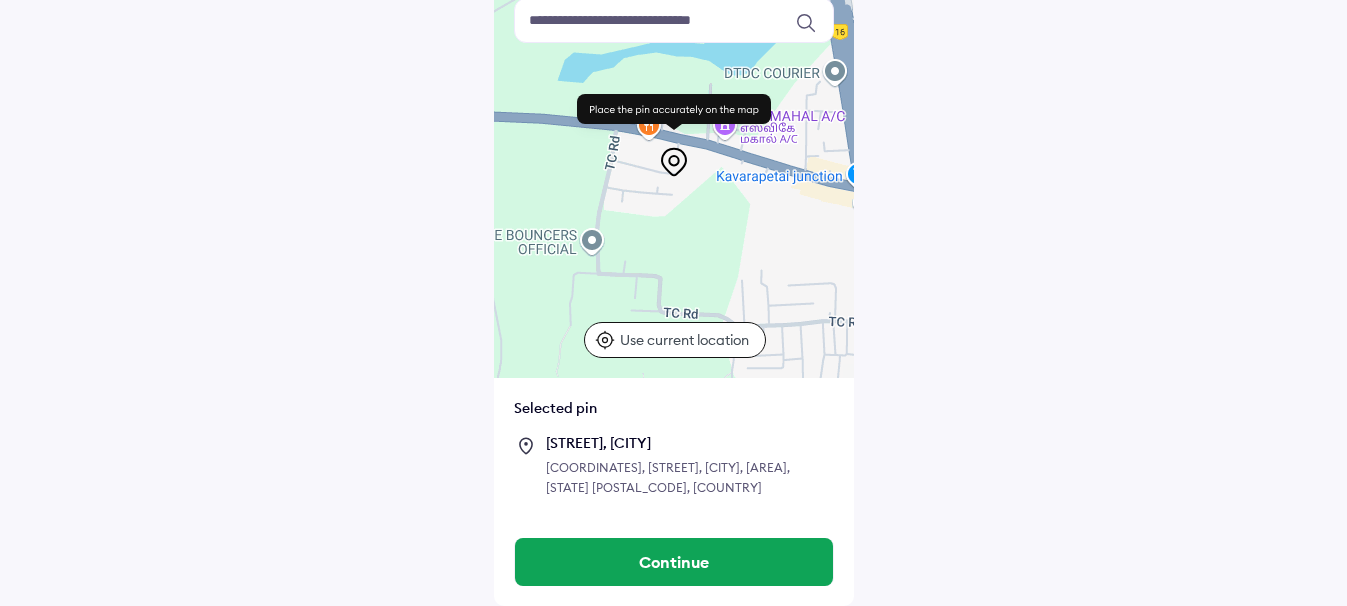 scroll, scrollTop: 210, scrollLeft: 0, axis: vertical 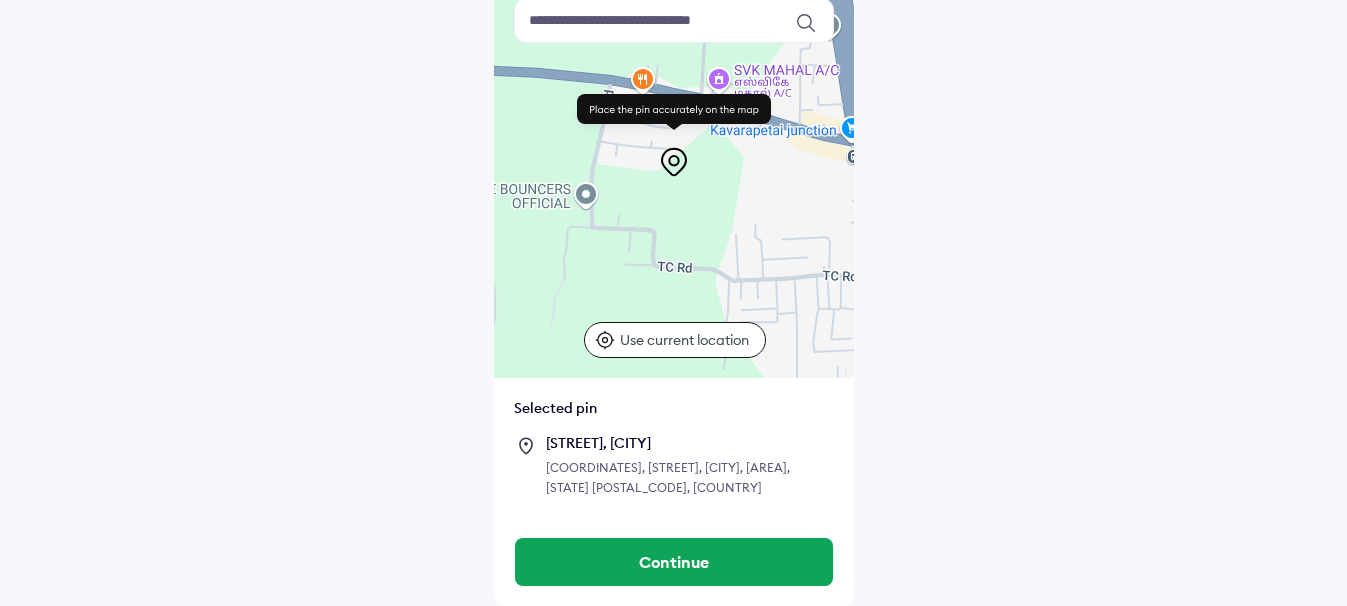 drag, startPoint x: 695, startPoint y: 153, endPoint x: 690, endPoint y: 105, distance: 48.259712 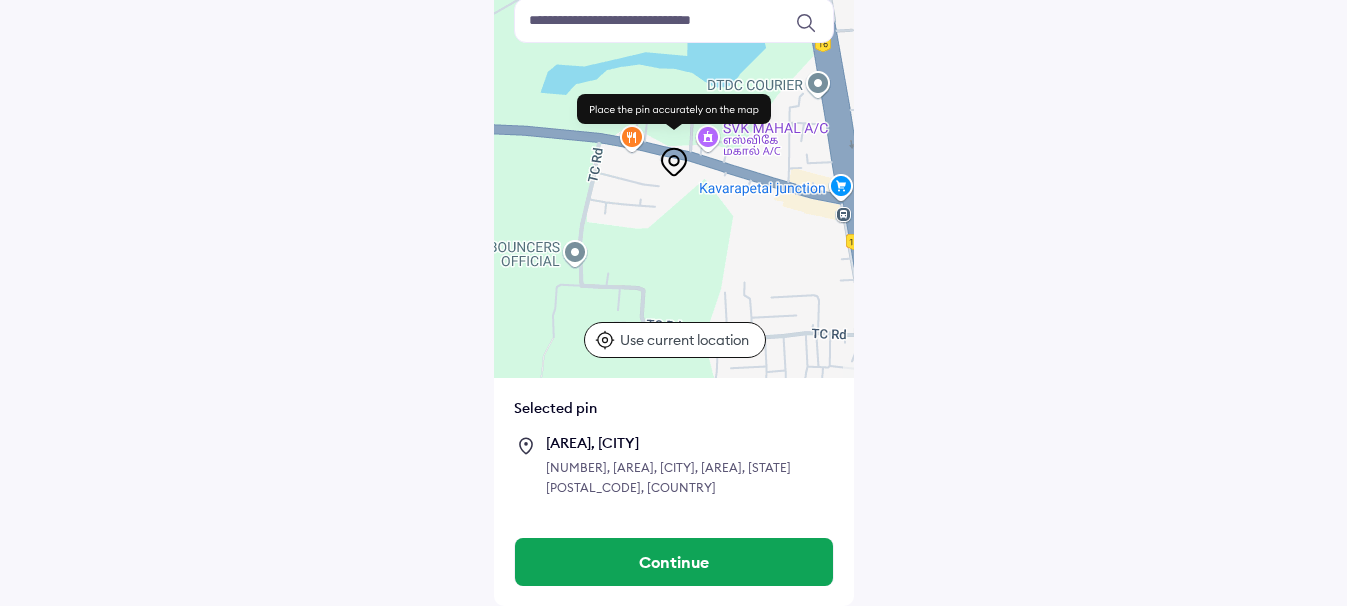 drag, startPoint x: 747, startPoint y: 220, endPoint x: 736, endPoint y: 281, distance: 61.983868 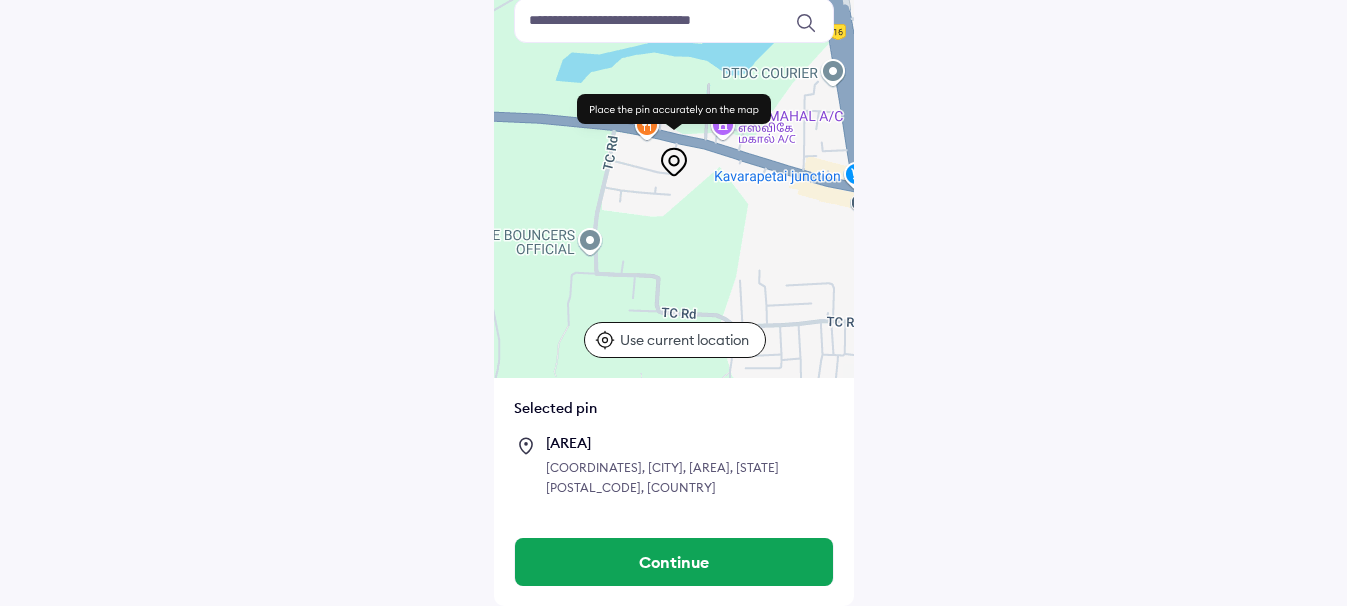 drag, startPoint x: 651, startPoint y: 214, endPoint x: 668, endPoint y: 202, distance: 20.808653 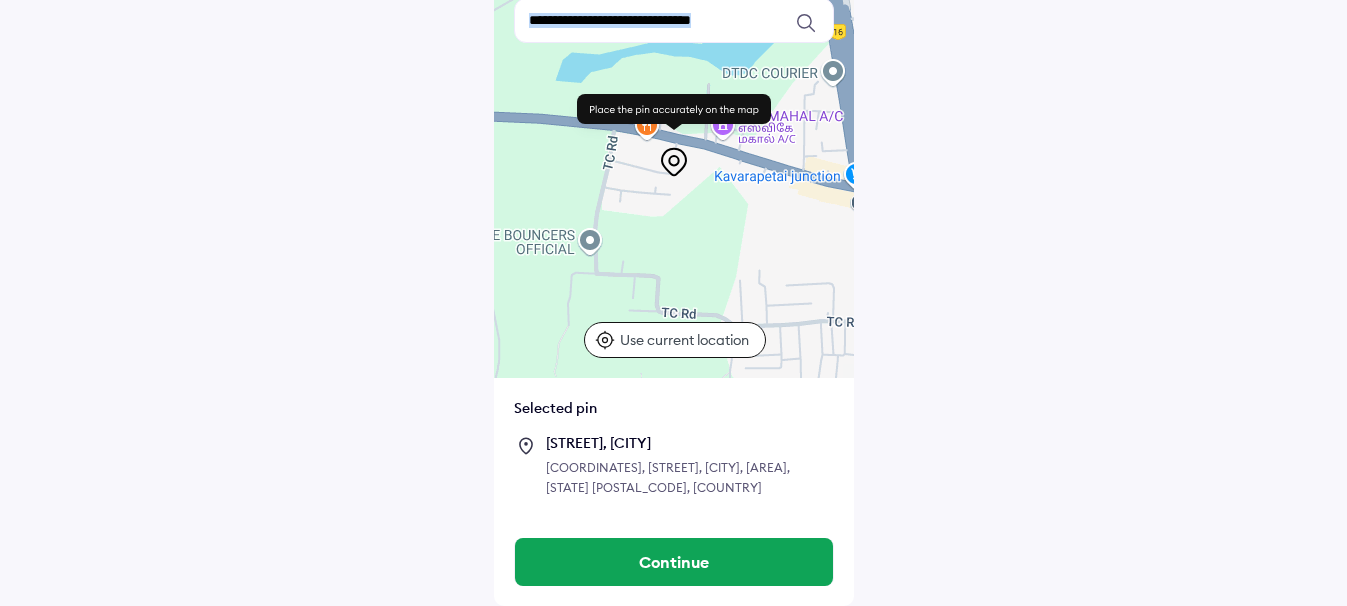 drag, startPoint x: 686, startPoint y: 165, endPoint x: 689, endPoint y: 198, distance: 33.13608 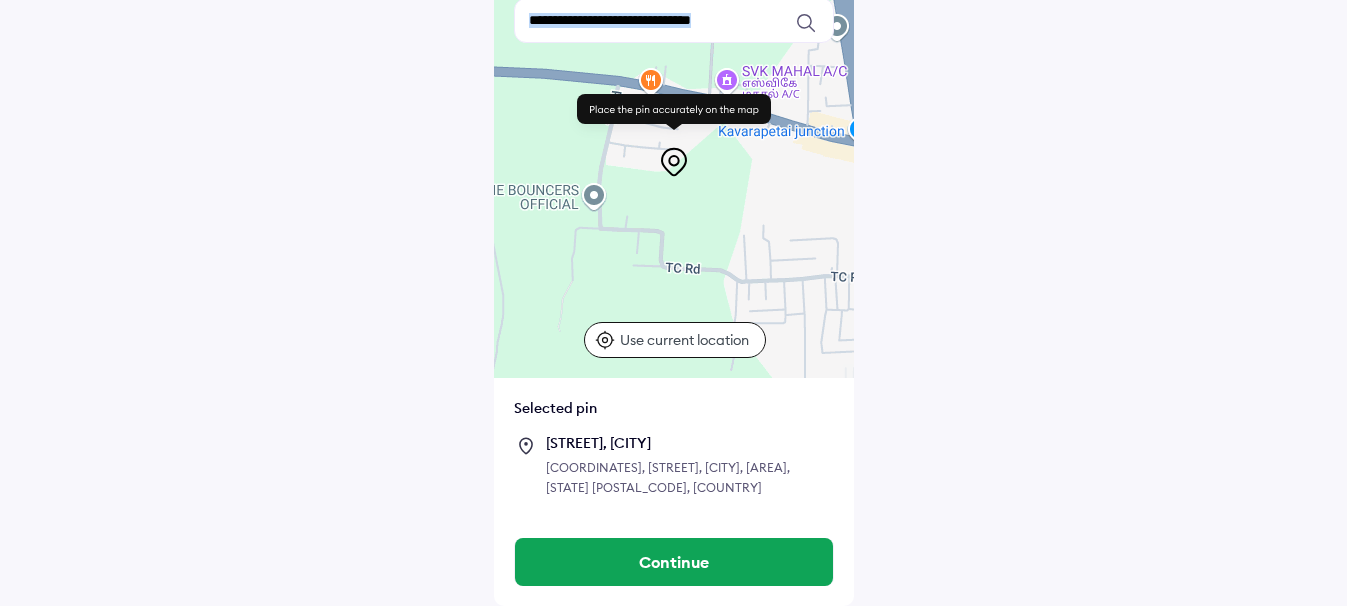 drag, startPoint x: 689, startPoint y: 198, endPoint x: 694, endPoint y: 151, distance: 47.26521 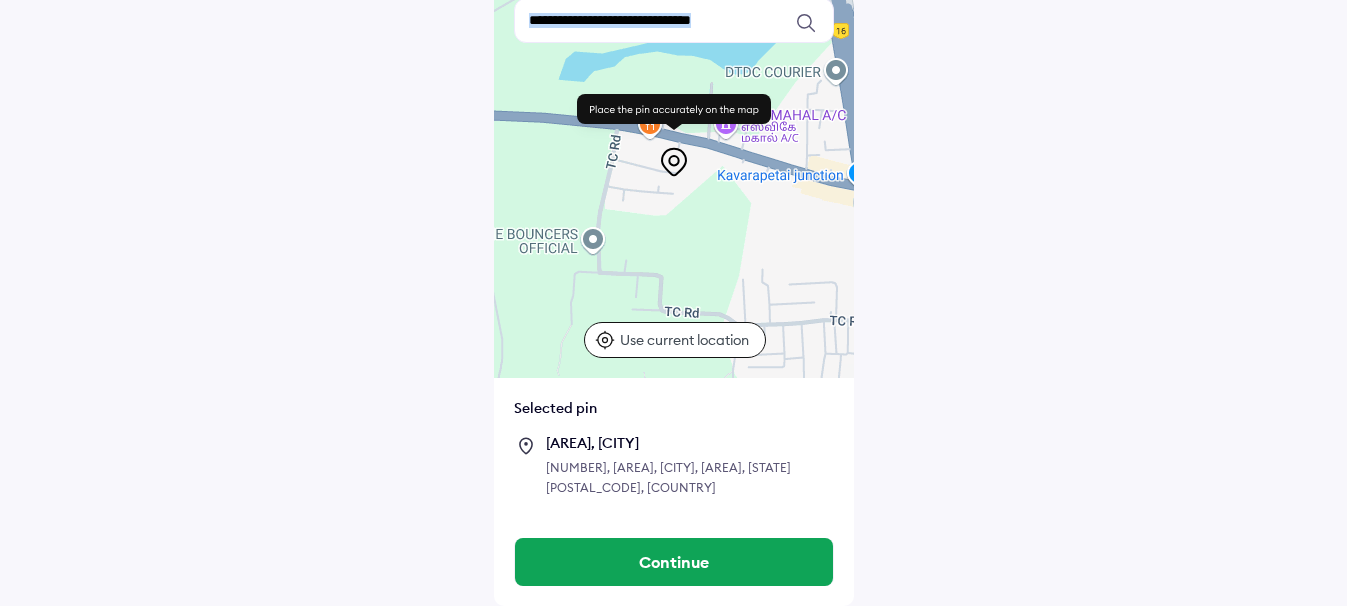 drag, startPoint x: 687, startPoint y: 186, endPoint x: 686, endPoint y: 233, distance: 47.010635 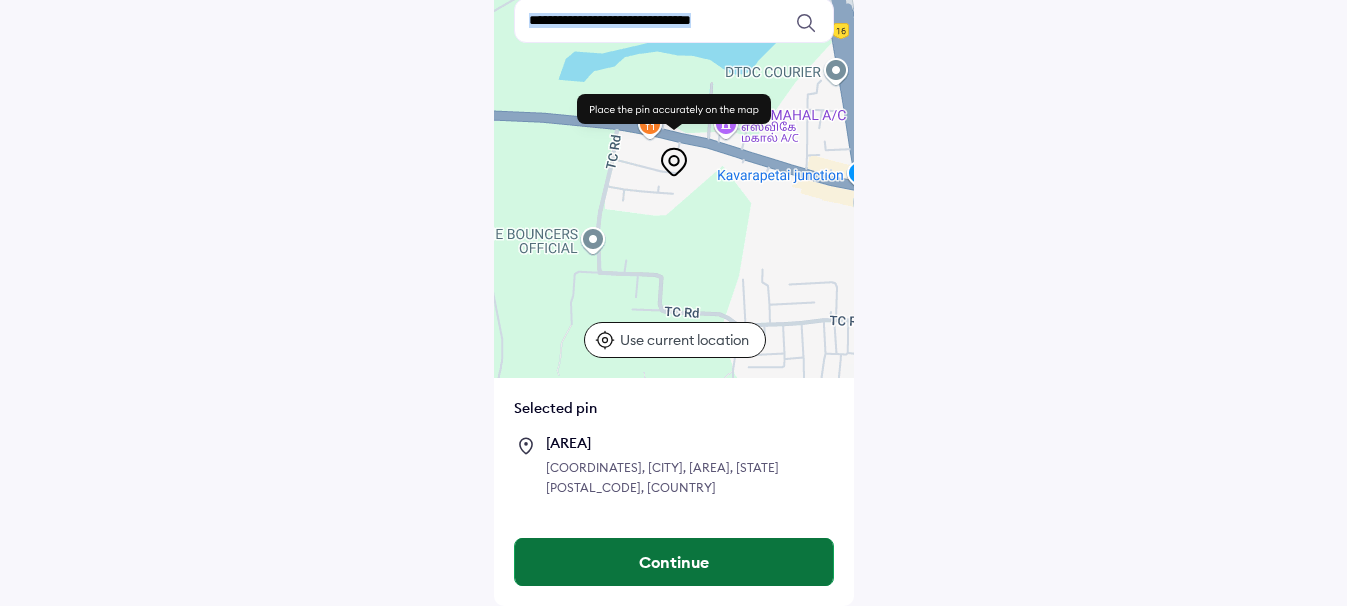 click on "Continue" at bounding box center (674, 562) 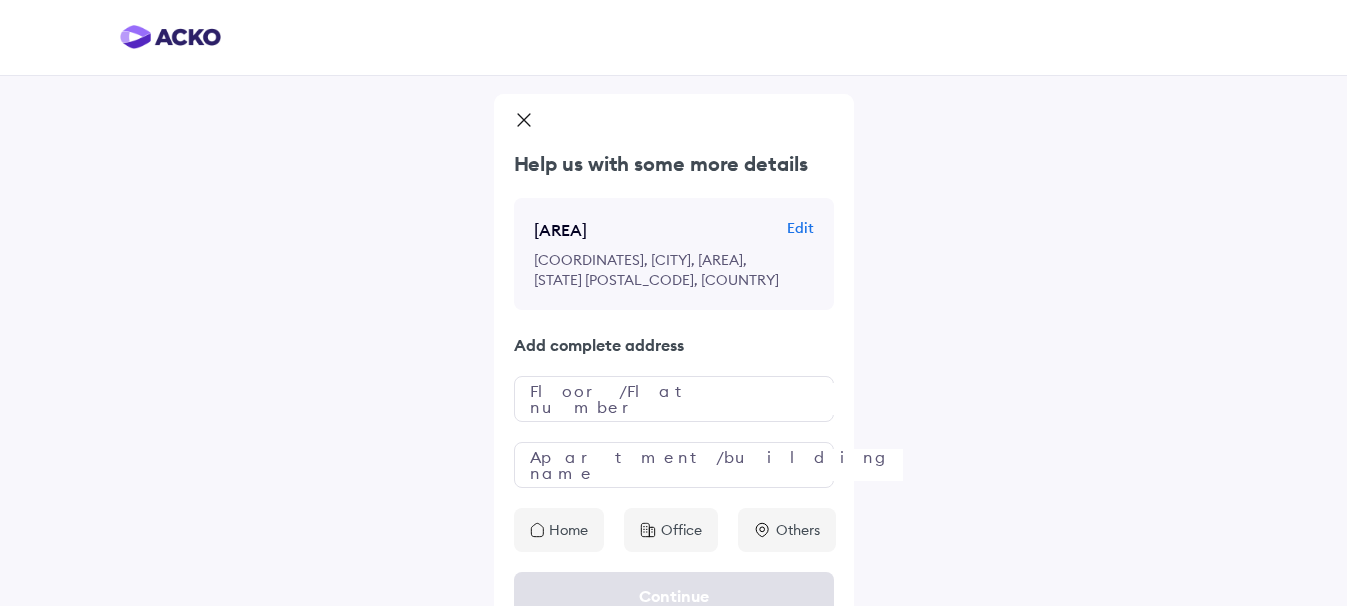 click on "Edit" at bounding box center [800, 228] 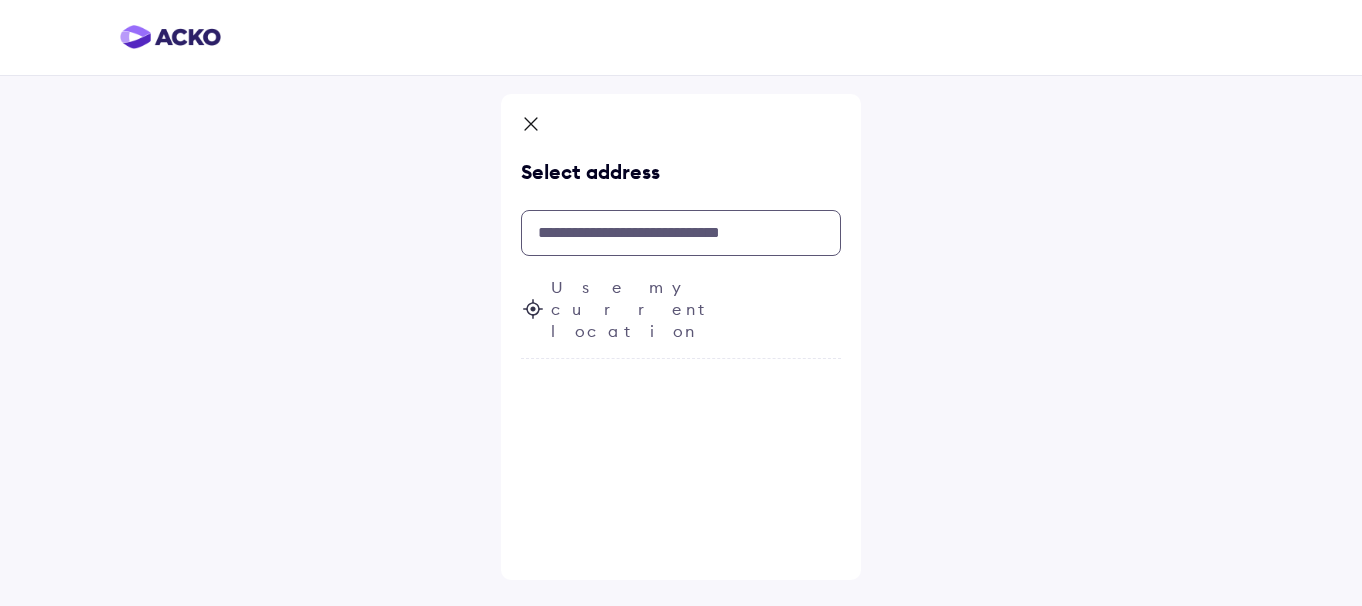 click at bounding box center [681, 233] 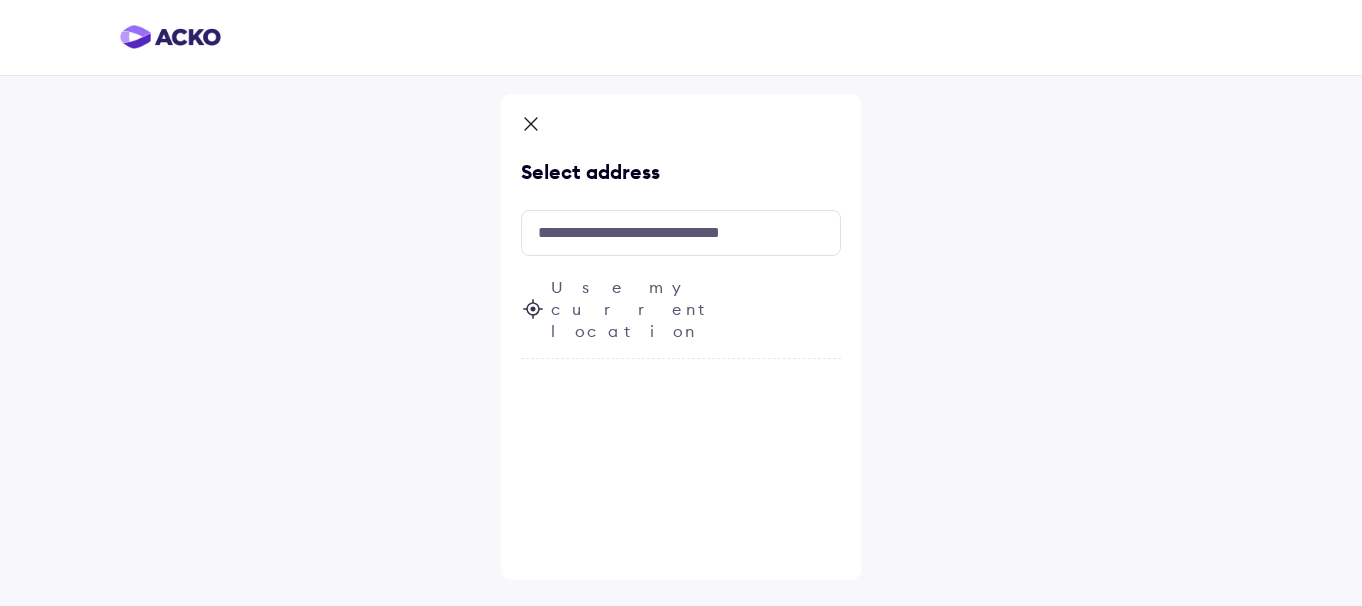 click 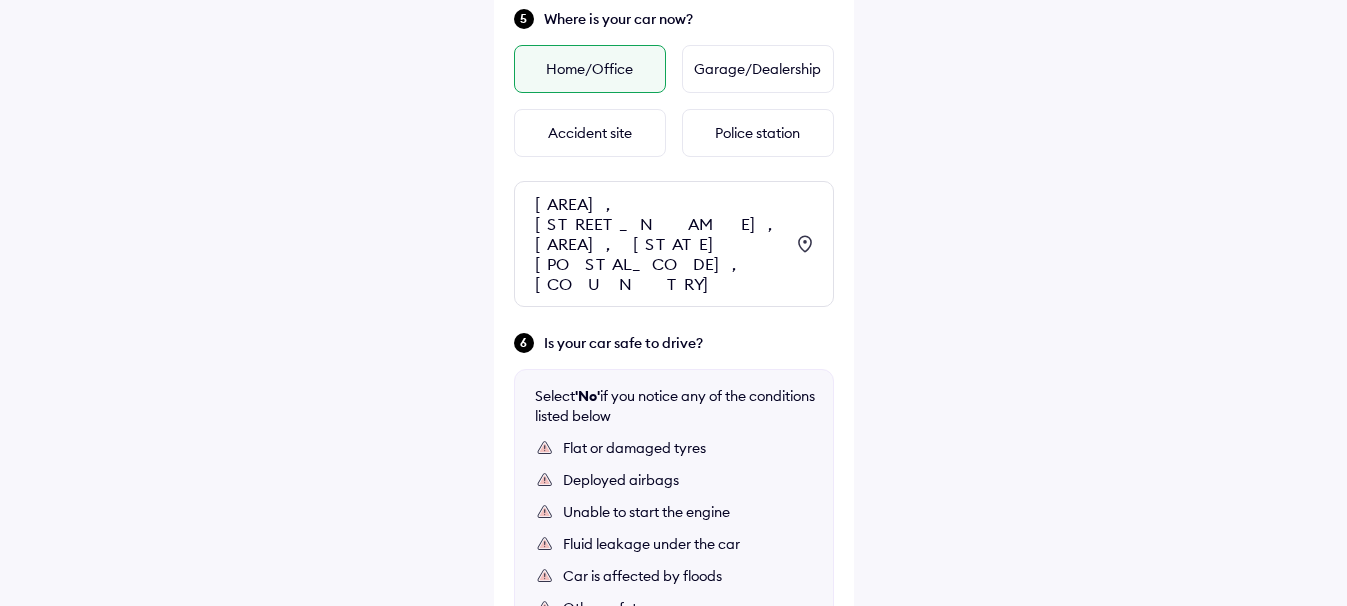 scroll, scrollTop: 893, scrollLeft: 0, axis: vertical 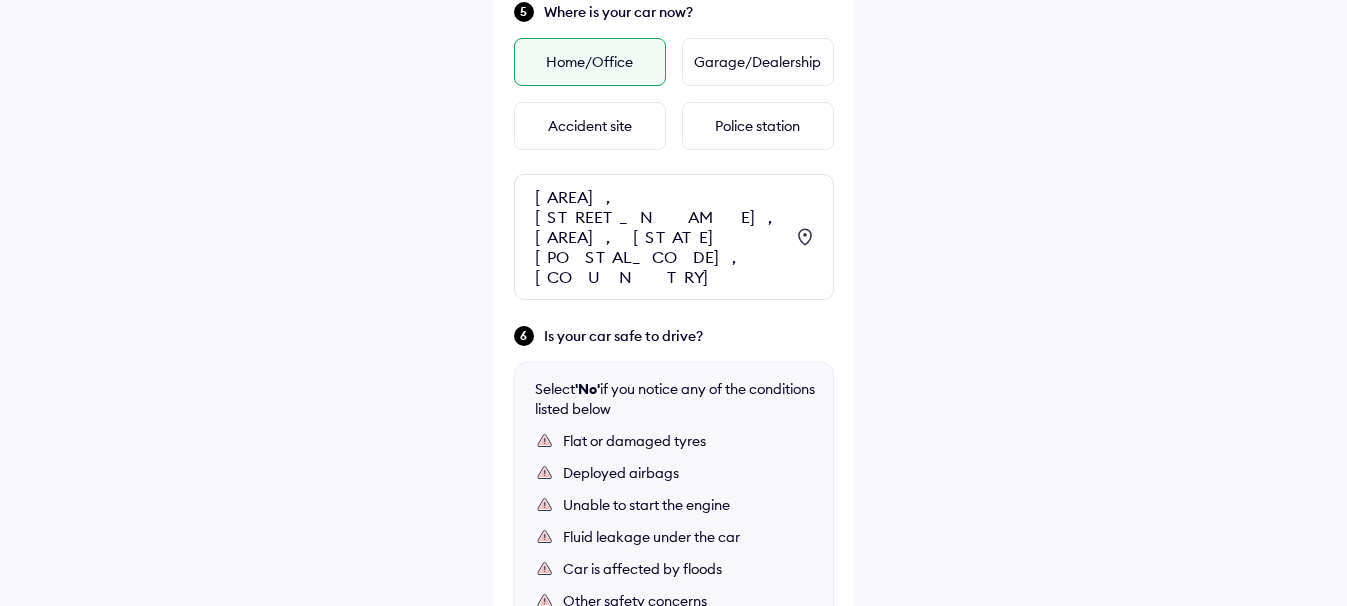 click 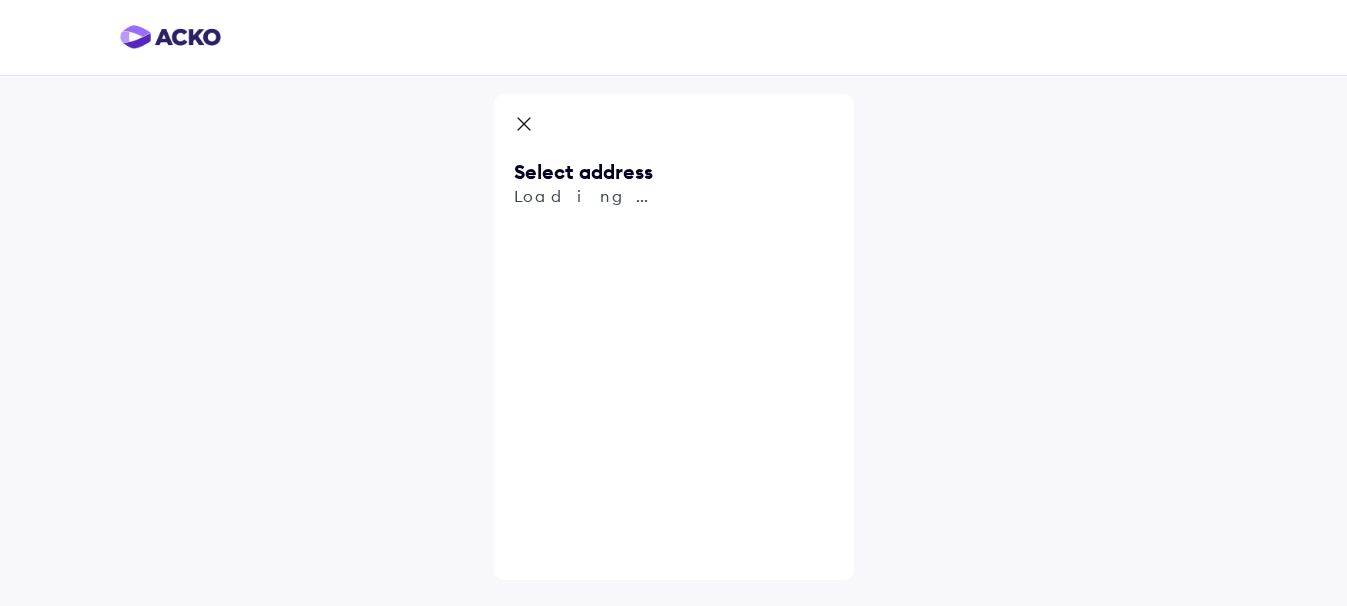 scroll, scrollTop: 0, scrollLeft: 0, axis: both 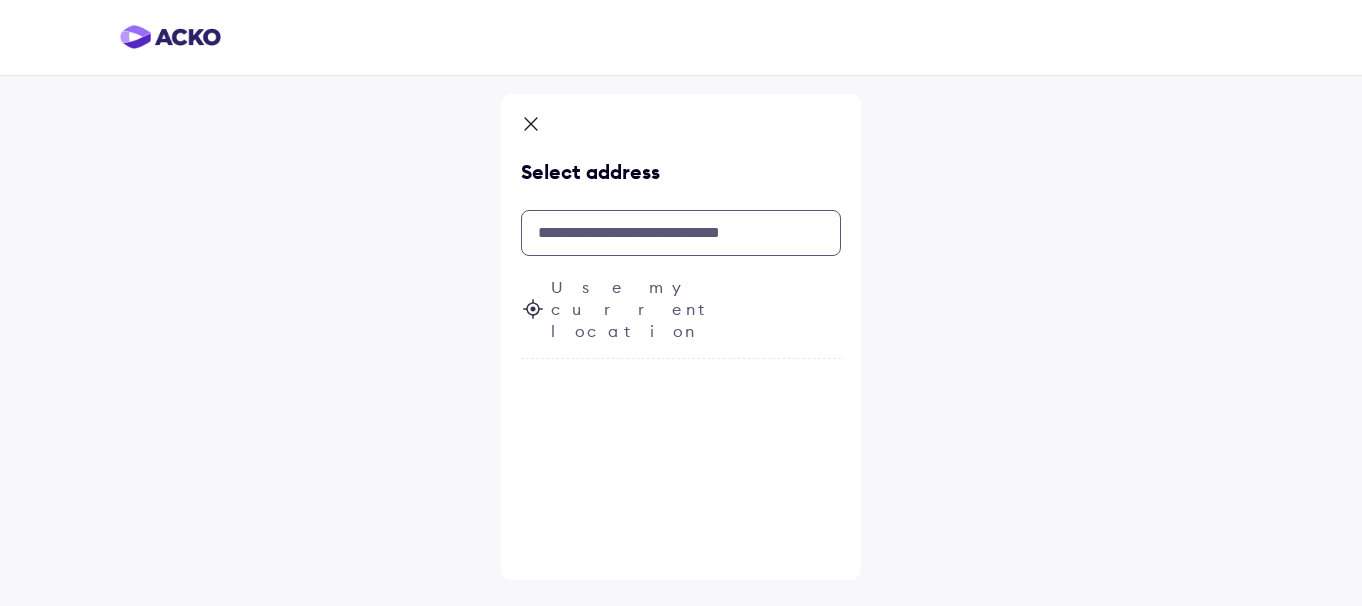 click at bounding box center [681, 233] 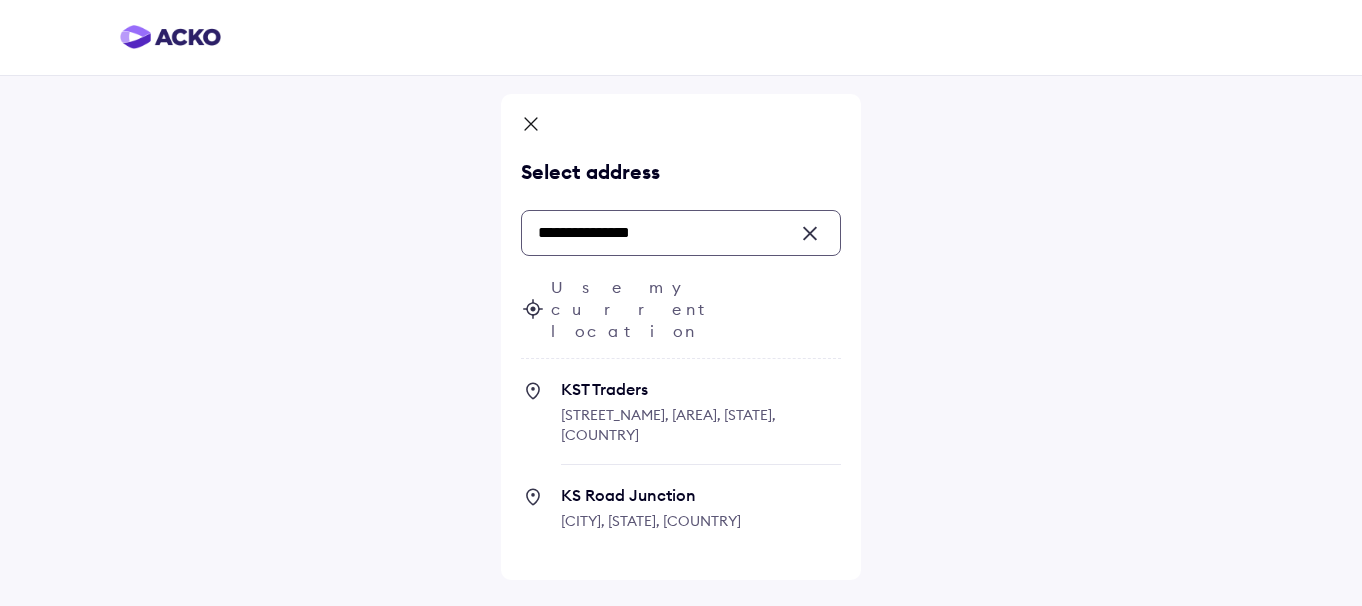 click on "KS Road Junction" at bounding box center [701, 495] 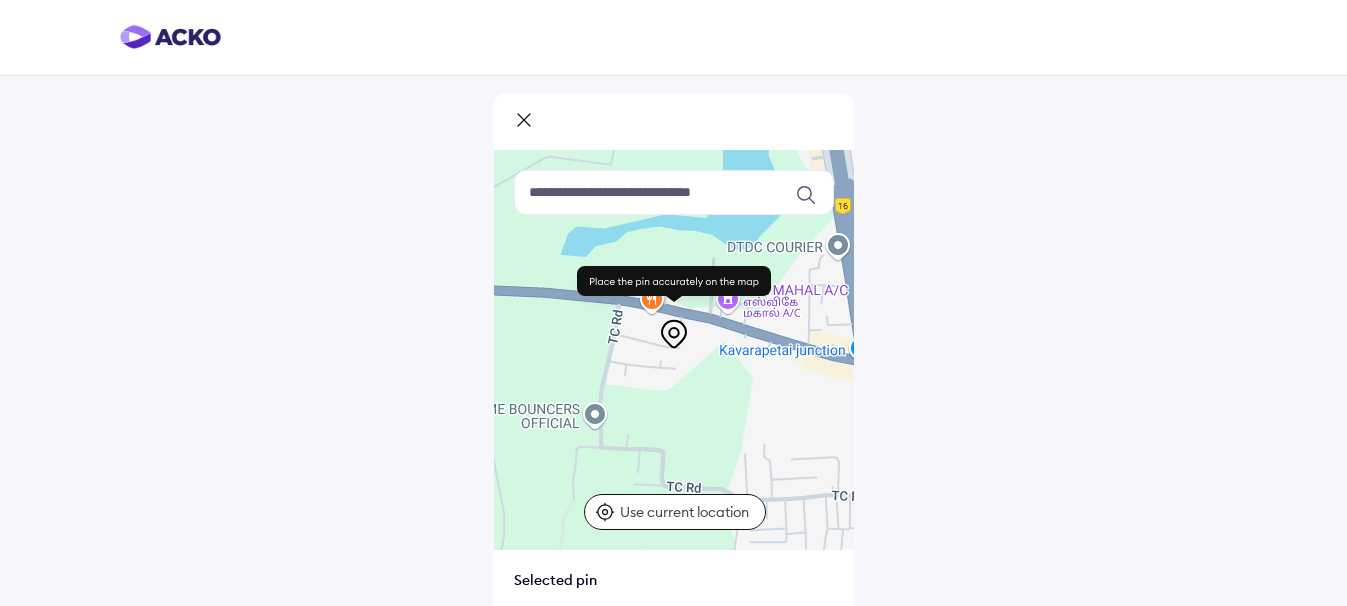 drag, startPoint x: 558, startPoint y: 365, endPoint x: 754, endPoint y: 370, distance: 196.06377 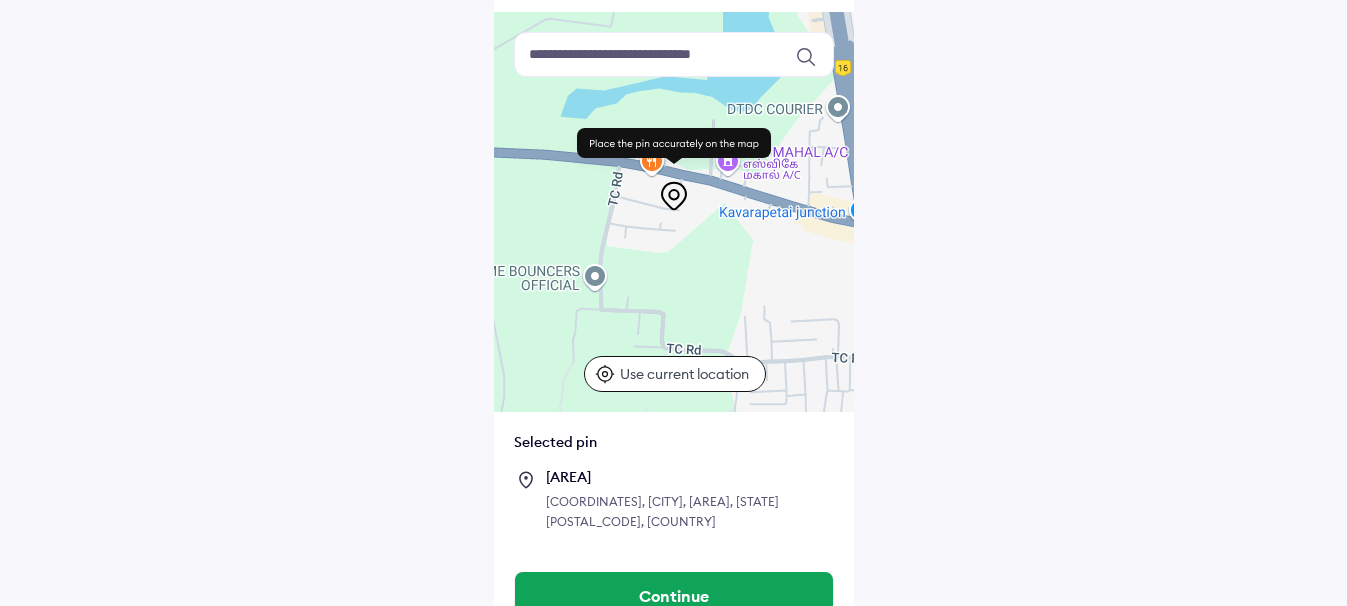 scroll, scrollTop: 172, scrollLeft: 0, axis: vertical 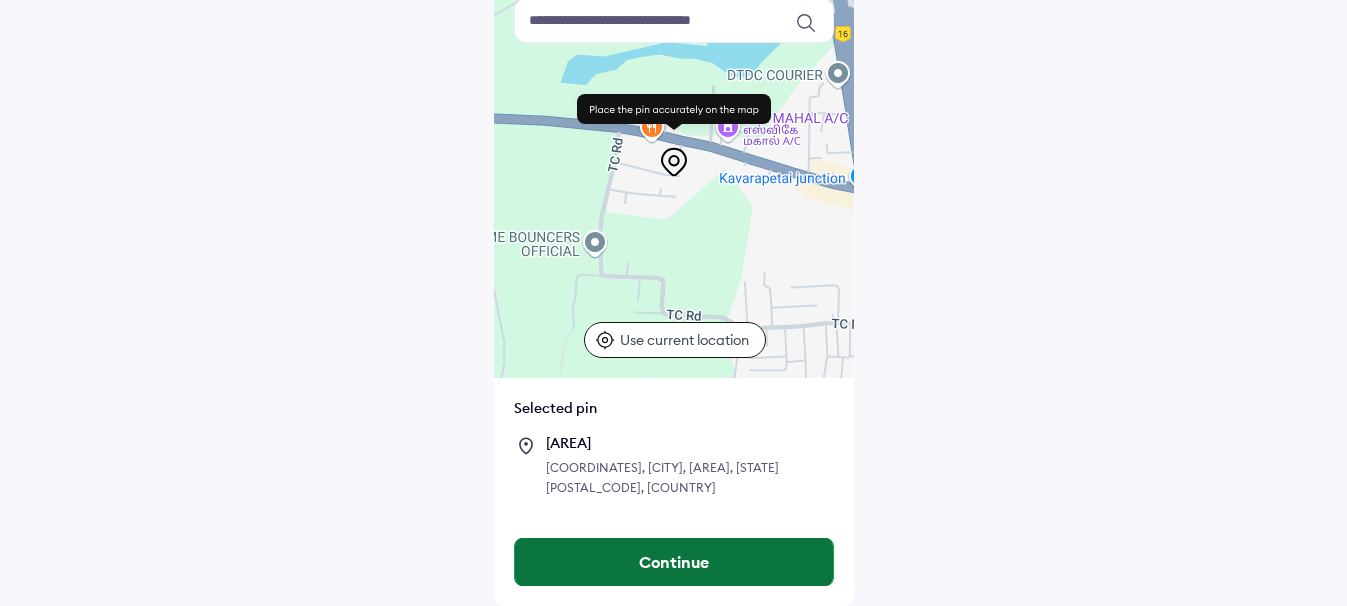 click on "Continue" at bounding box center [674, 562] 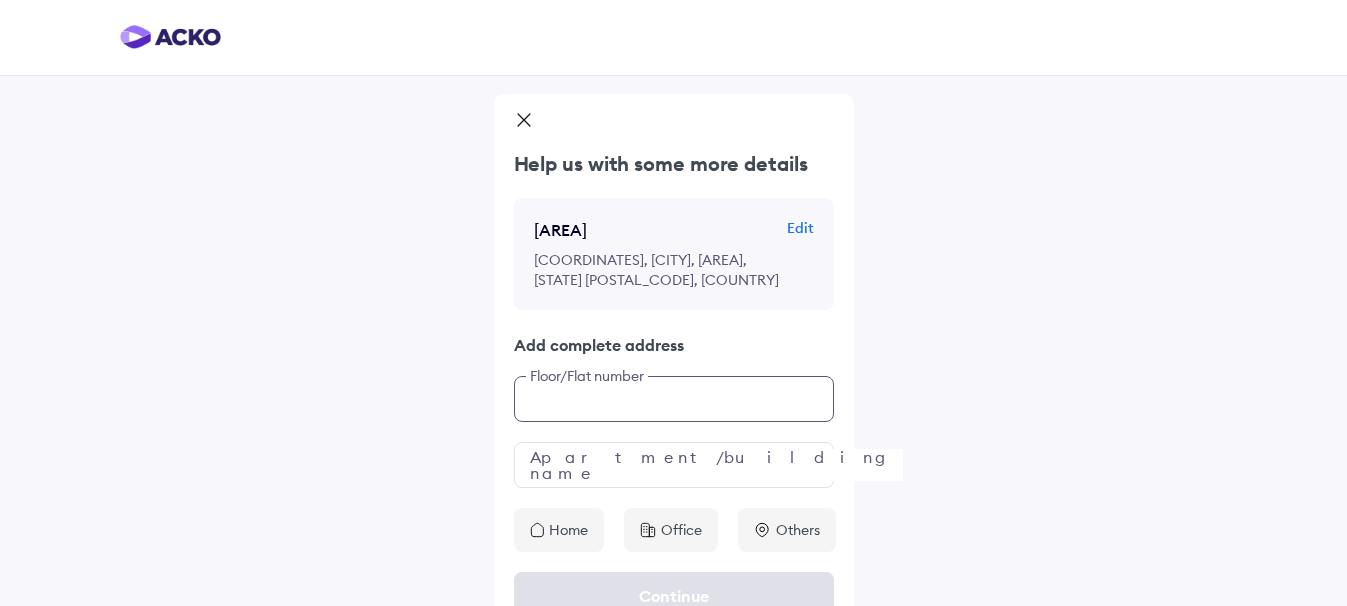 scroll, scrollTop: 54, scrollLeft: 0, axis: vertical 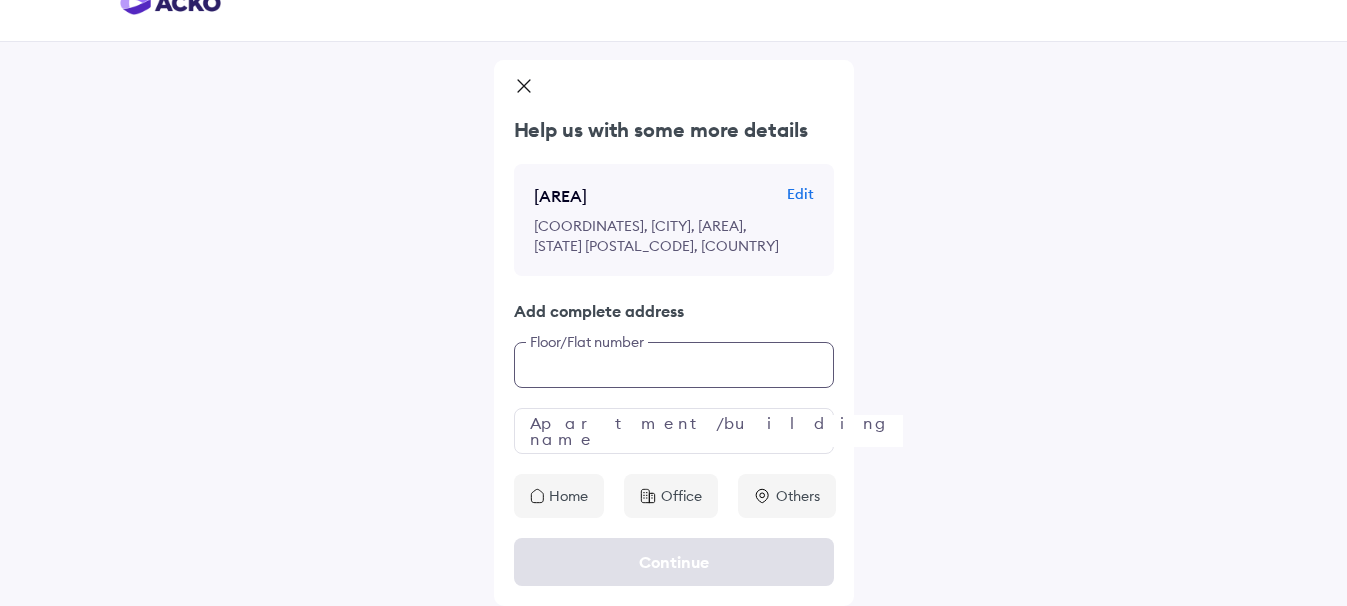 click on "Edit [COORDINATES], [CITY], [AREA], [STATE] [POSTAL_CODE], [COUNTRY] Add complete address Floor/Flat number Apartment/building name Home Office Others" 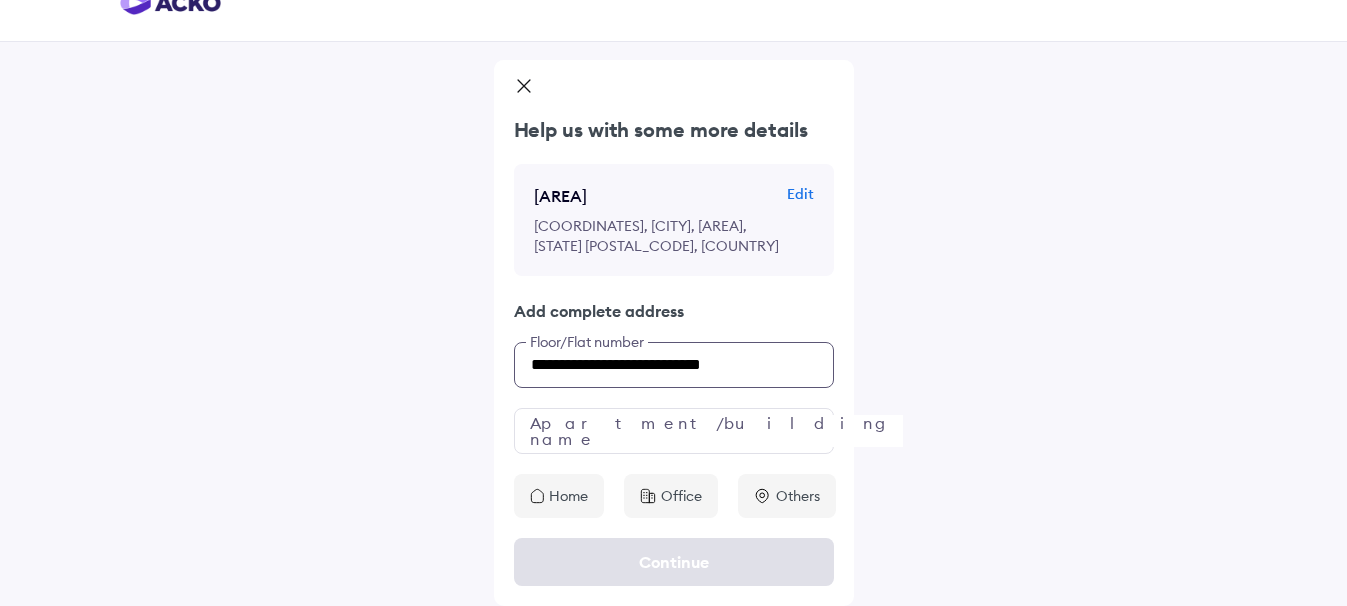 type on "**********" 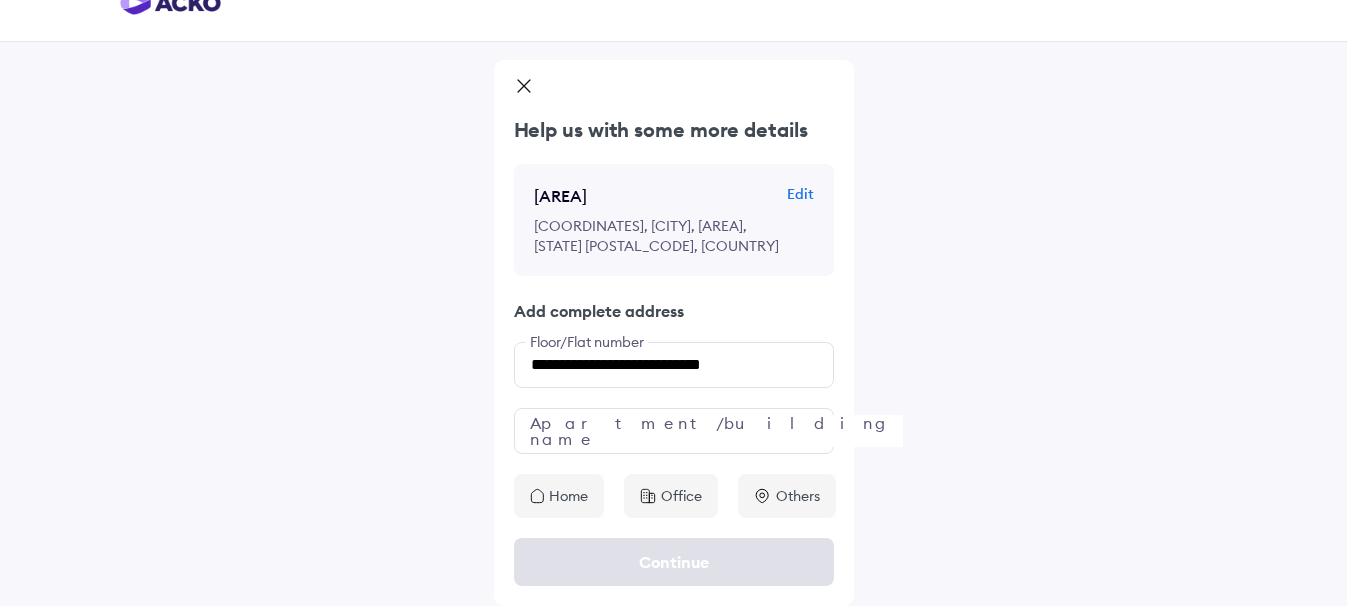 click 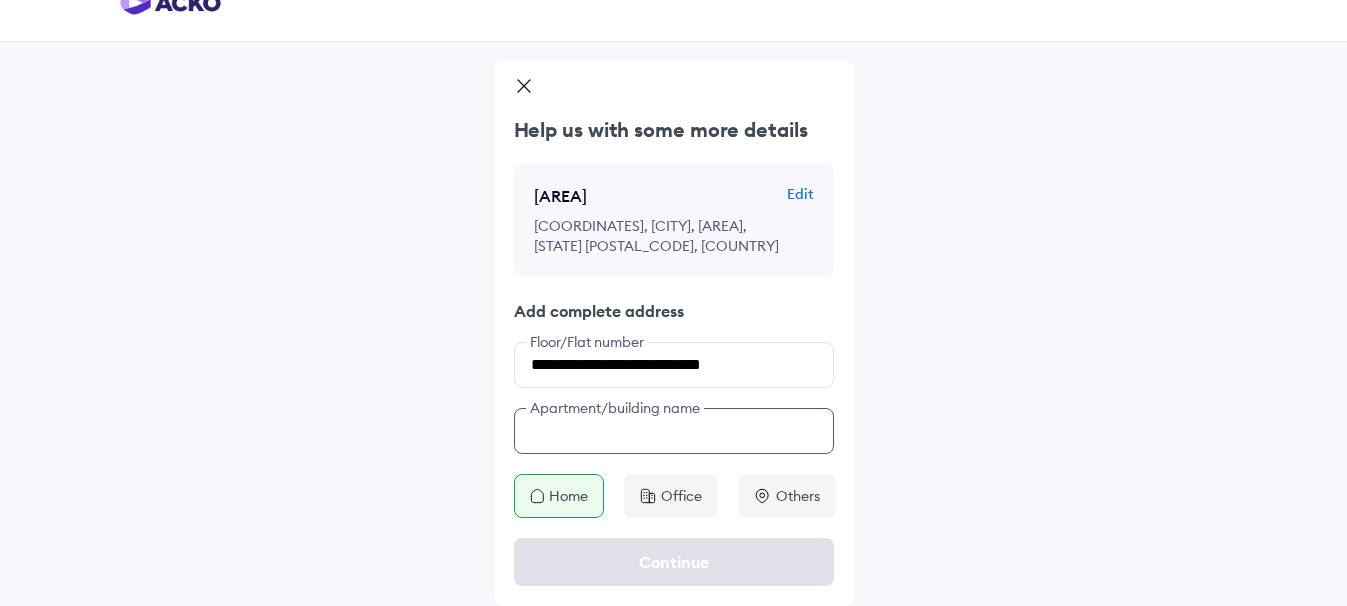 click at bounding box center (674, 431) 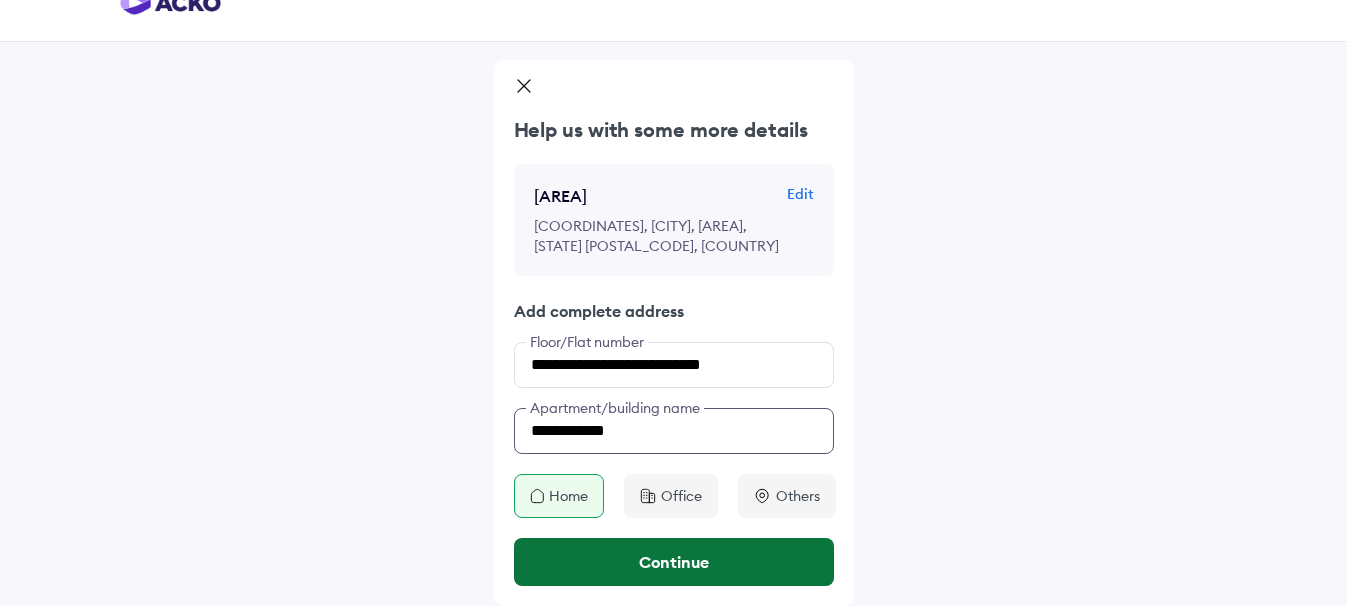 type on "**********" 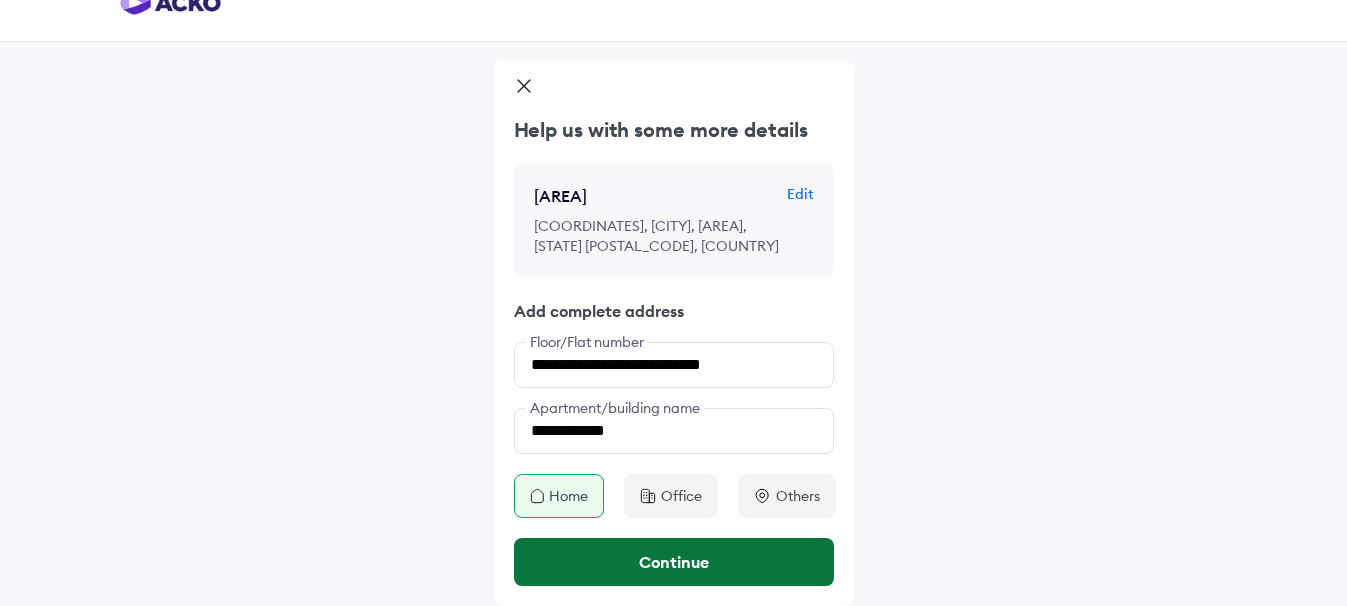 click on "Continue" at bounding box center [674, 562] 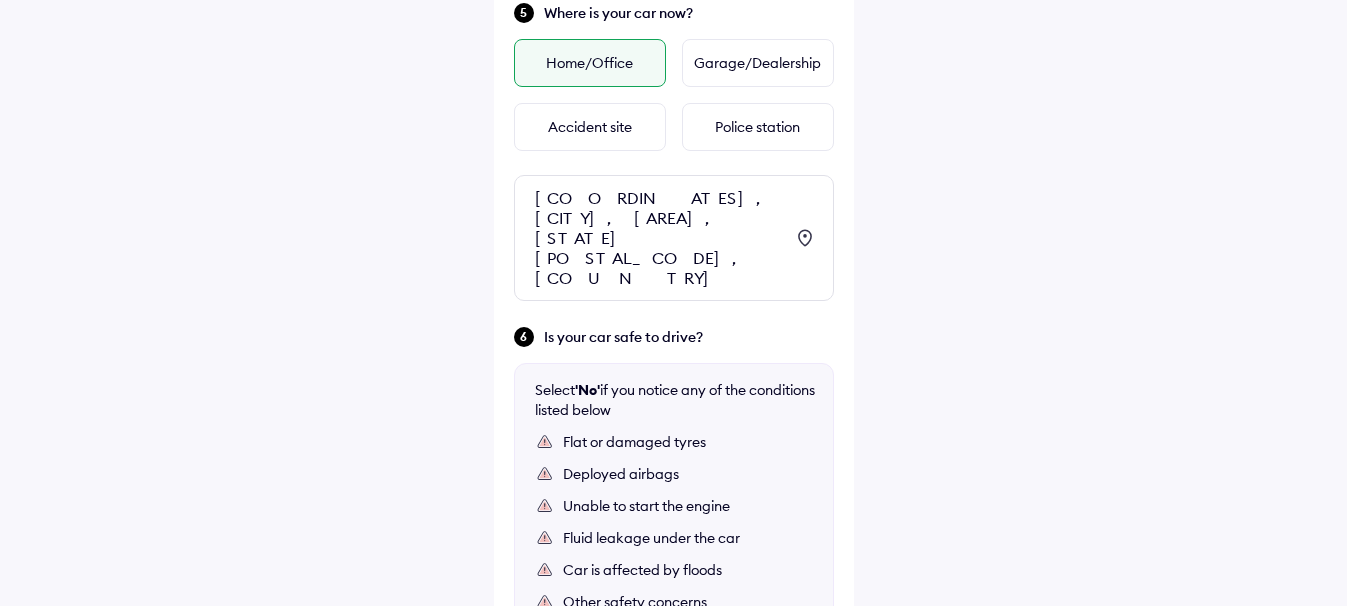 scroll, scrollTop: 893, scrollLeft: 0, axis: vertical 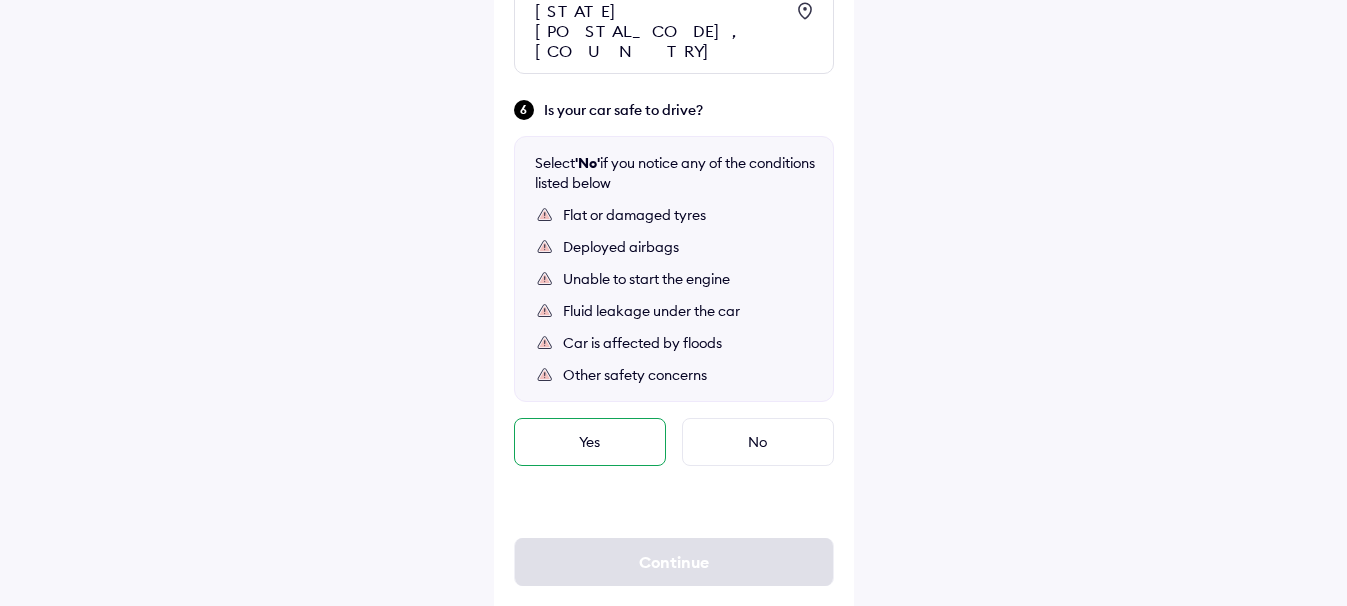 click on "Yes" at bounding box center (590, 442) 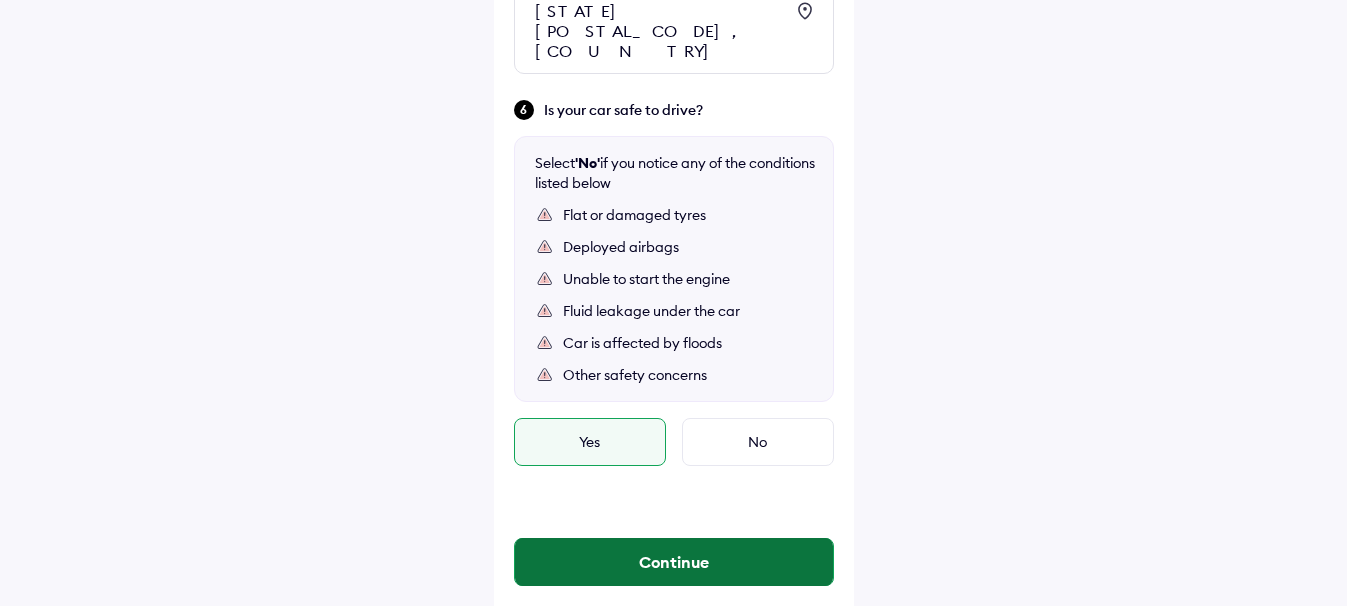 click on "Continue" at bounding box center [674, 562] 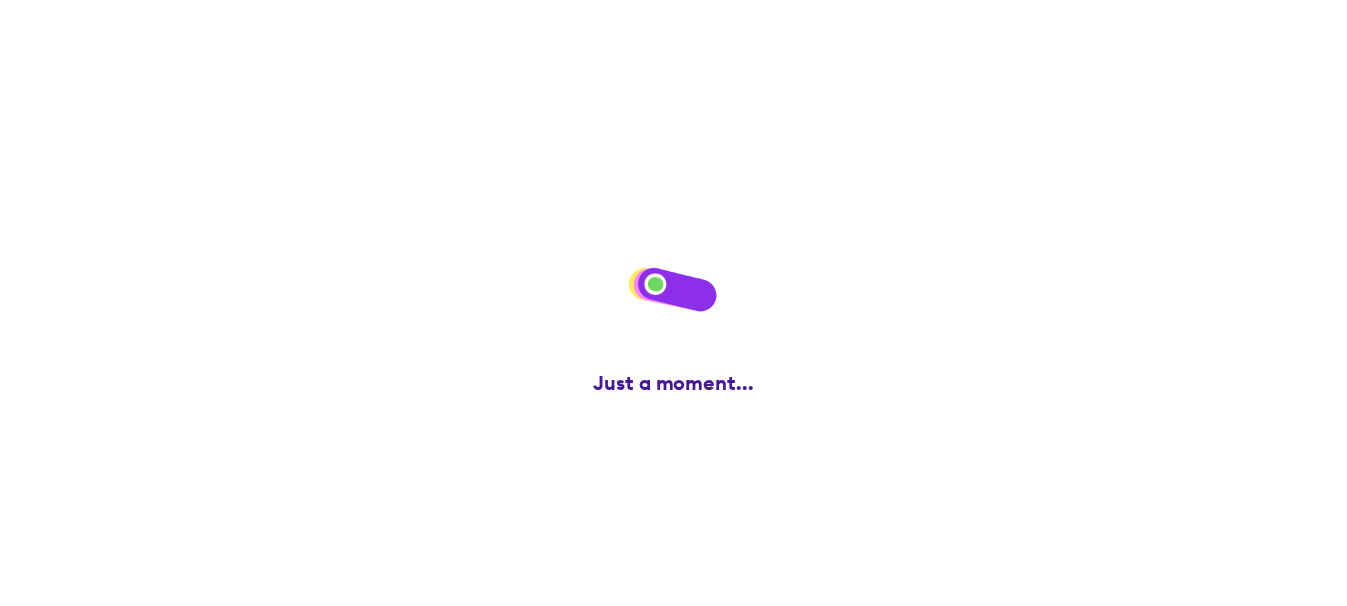 scroll, scrollTop: 0, scrollLeft: 0, axis: both 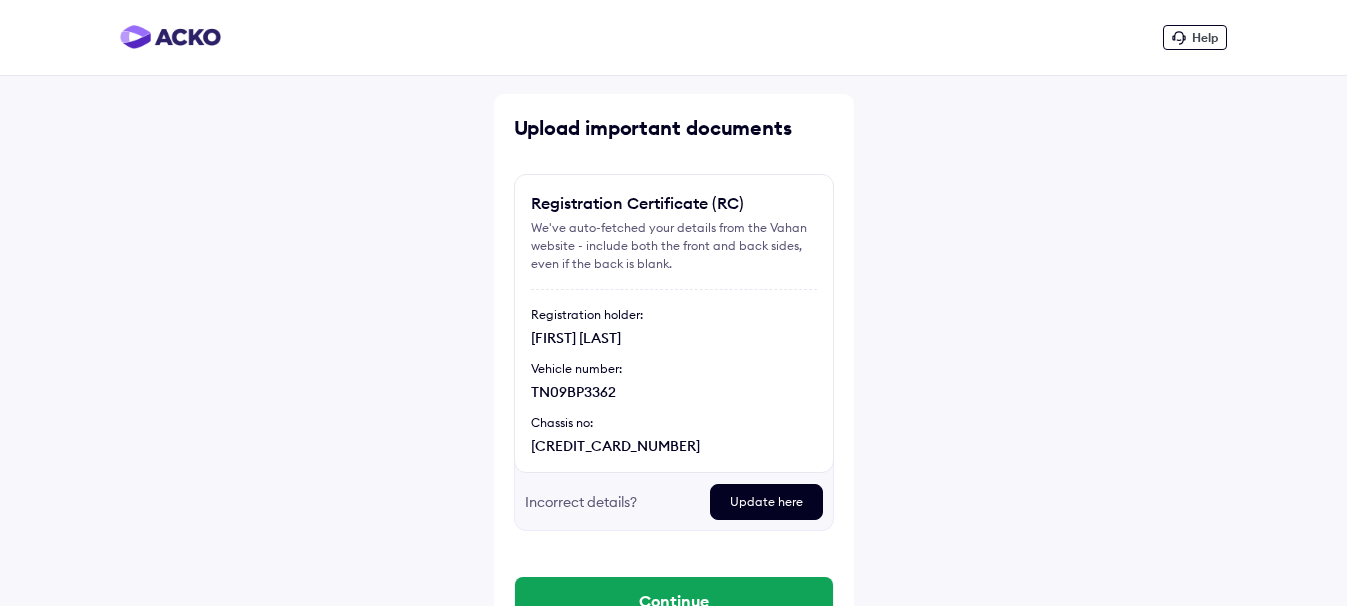 click on "Update here" at bounding box center [766, 502] 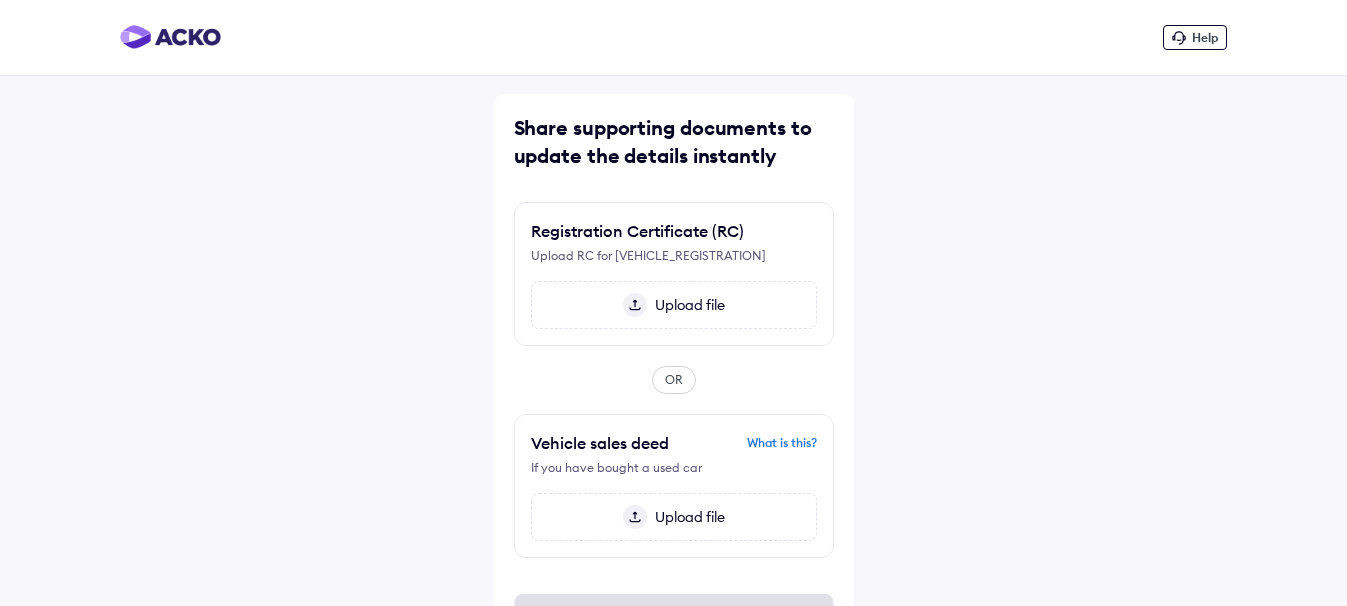 click at bounding box center (635, 305) 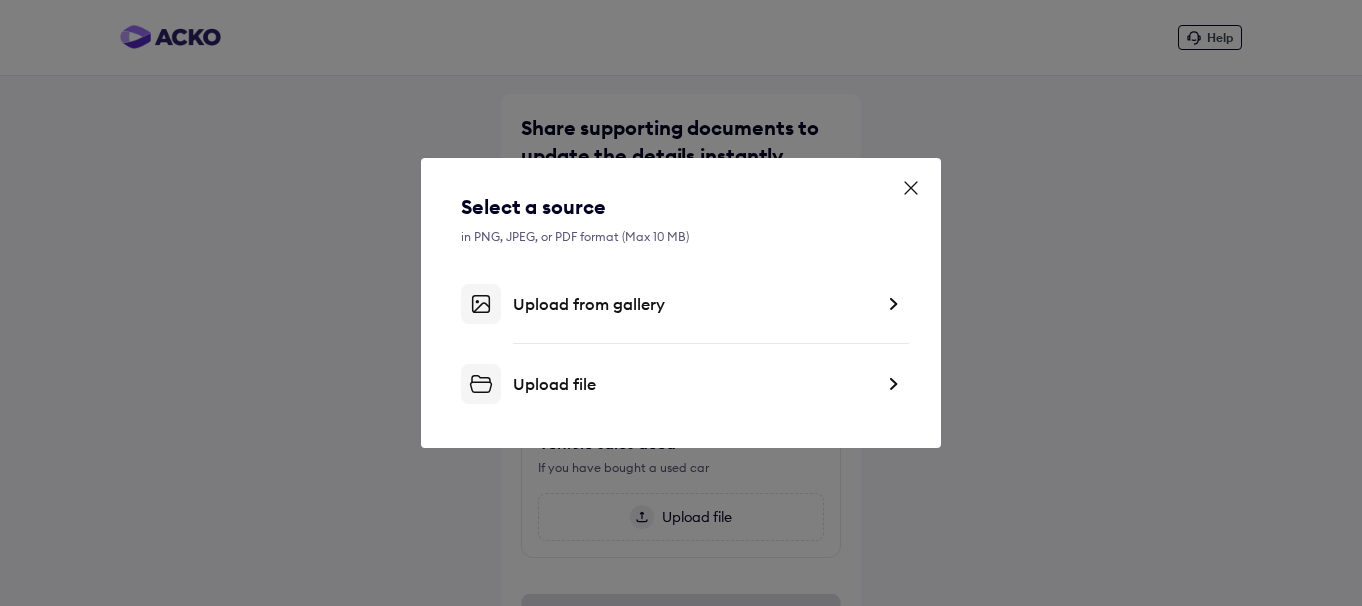 click at bounding box center [893, 384] 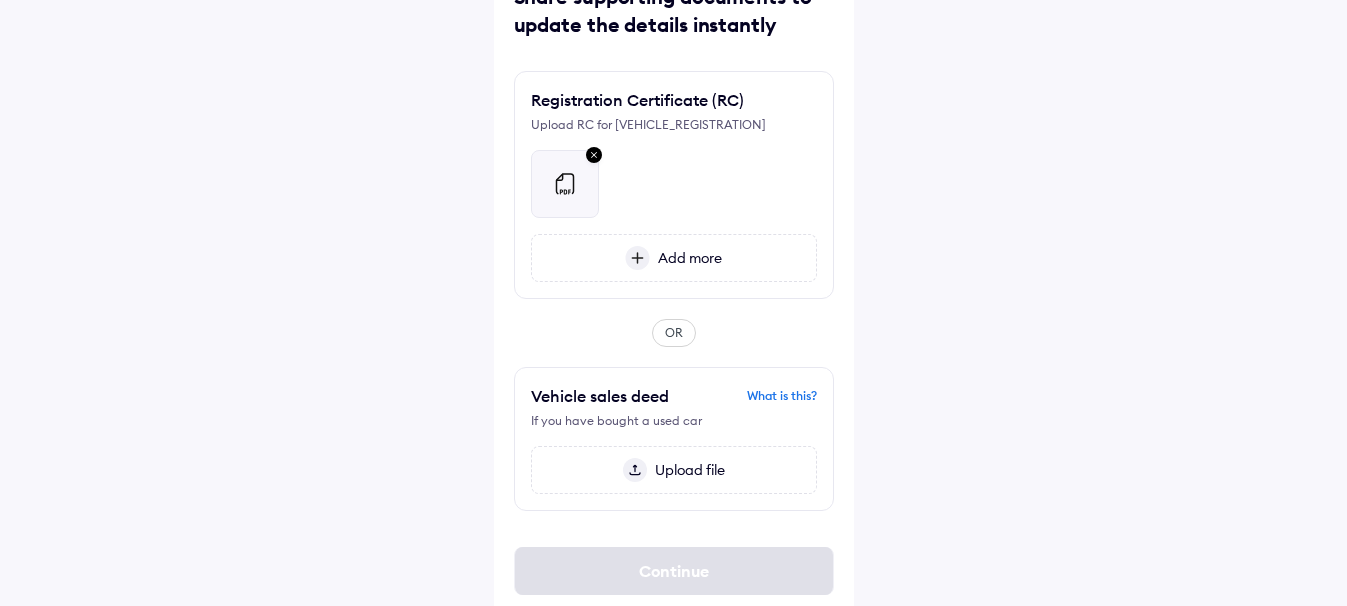 scroll, scrollTop: 156, scrollLeft: 0, axis: vertical 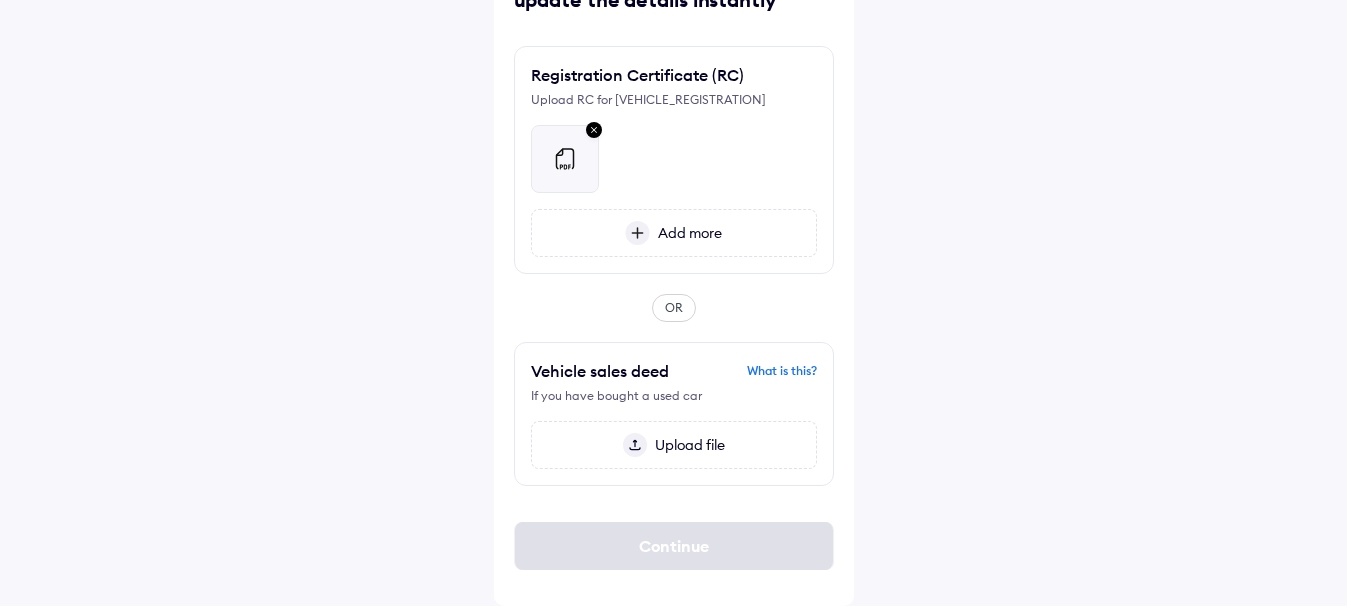 click at bounding box center (637, 233) 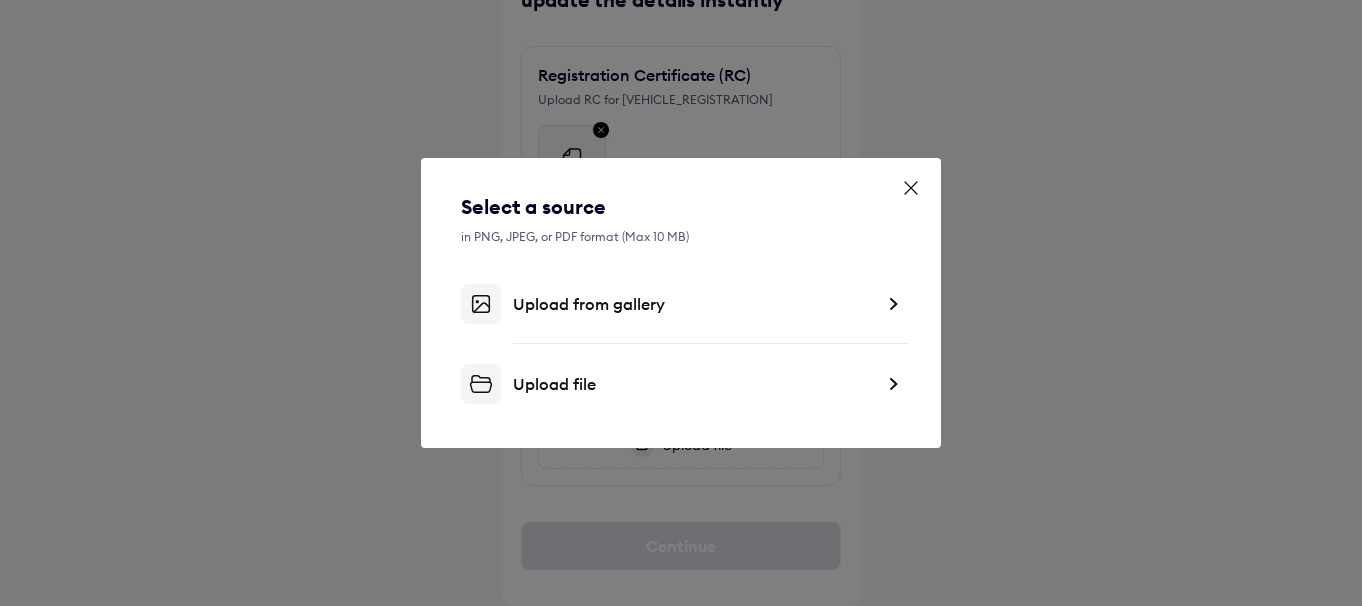 click 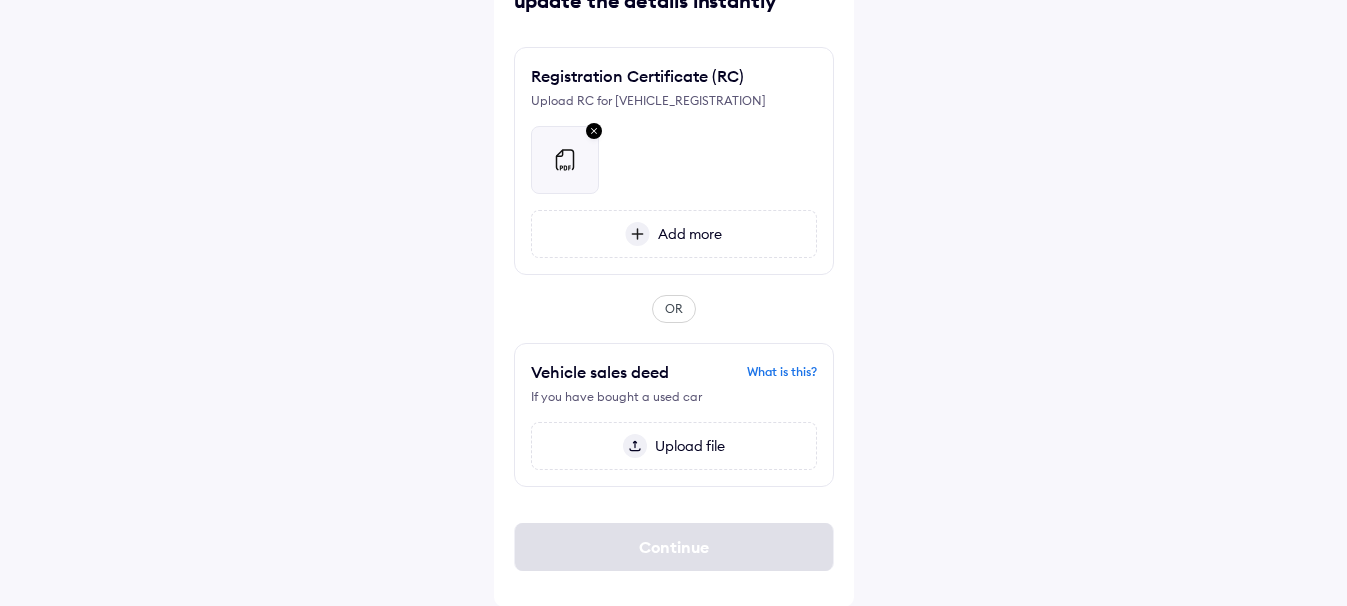 scroll, scrollTop: 156, scrollLeft: 0, axis: vertical 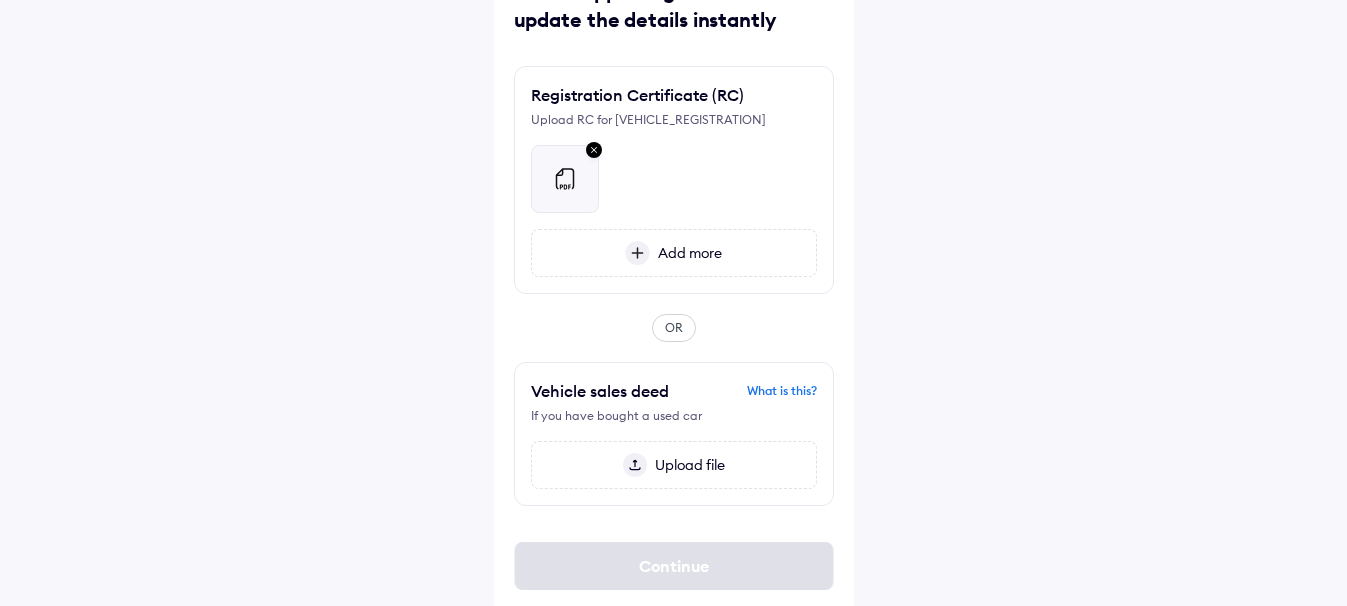click at bounding box center [637, 253] 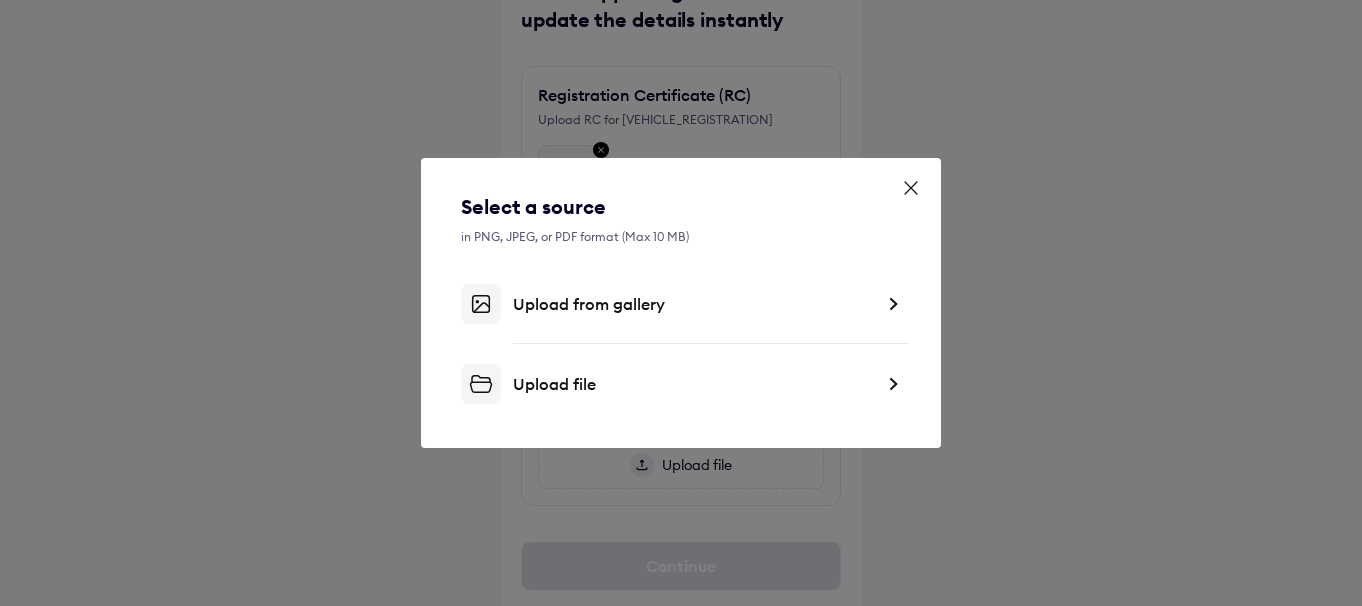 click on "Upload file" at bounding box center [693, 384] 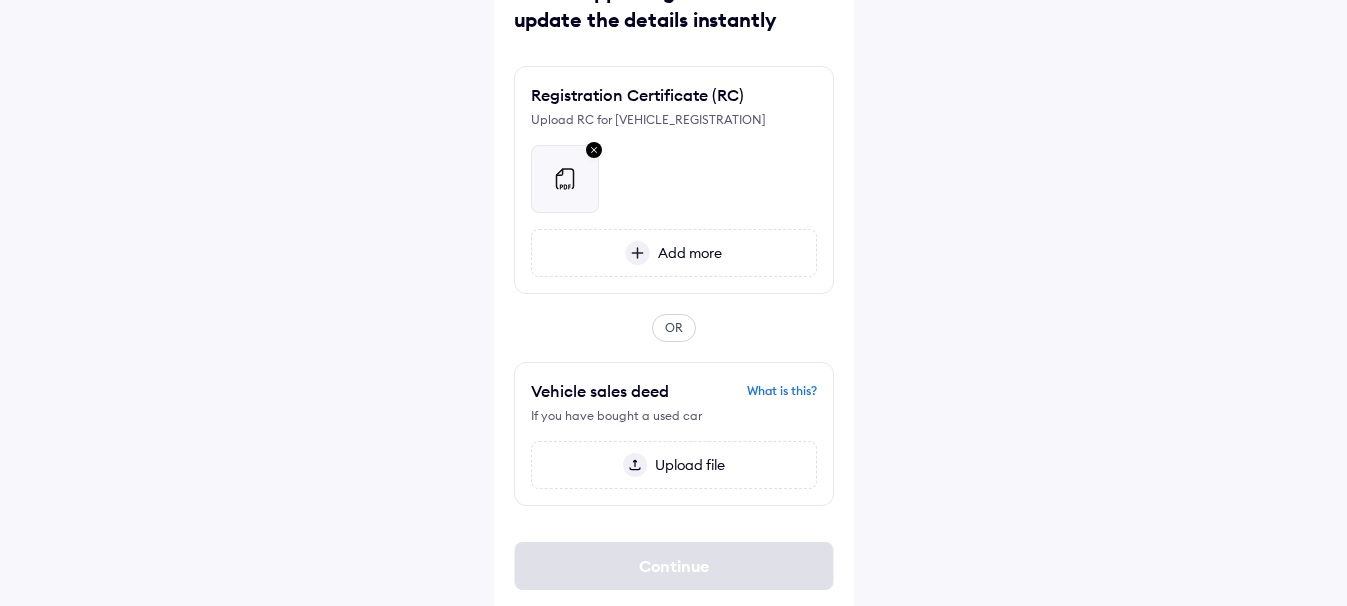 scroll, scrollTop: 92, scrollLeft: 0, axis: vertical 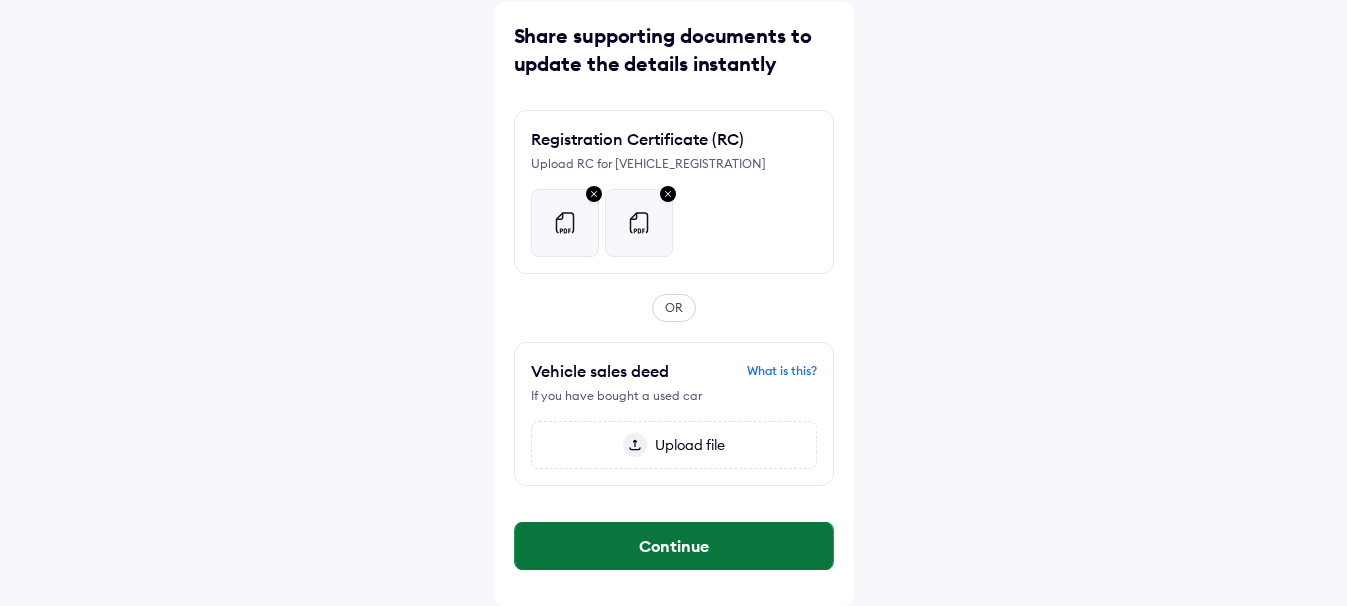 click on "Continue" at bounding box center (674, 546) 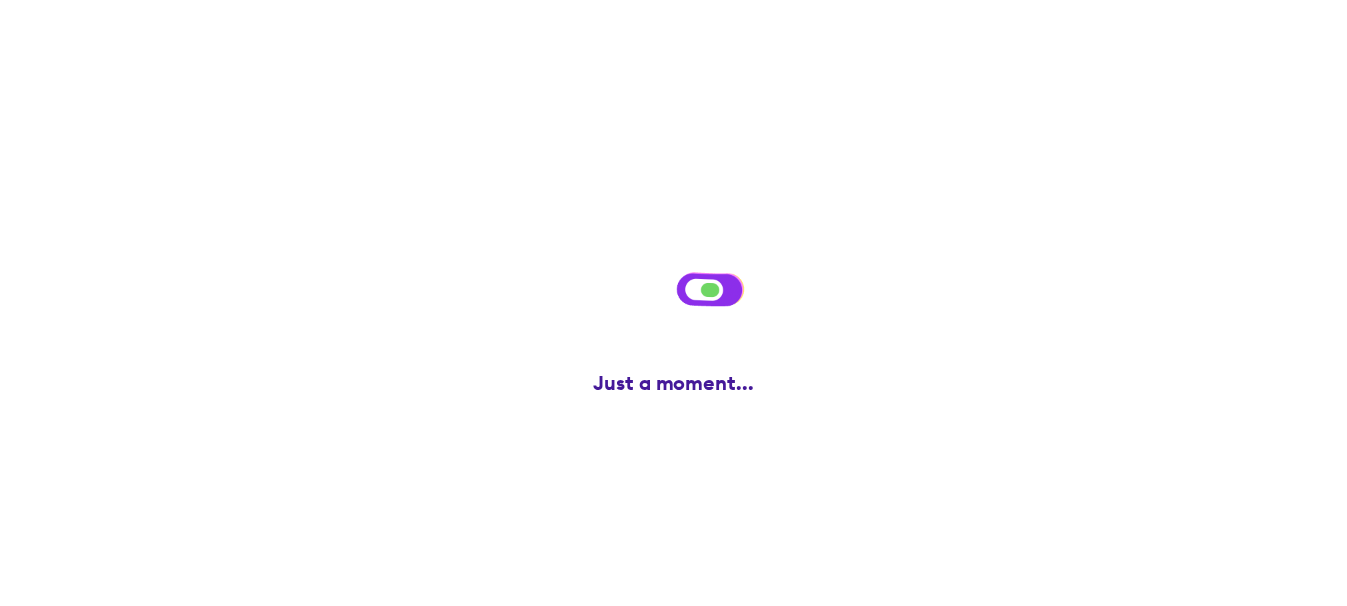 scroll, scrollTop: 0, scrollLeft: 0, axis: both 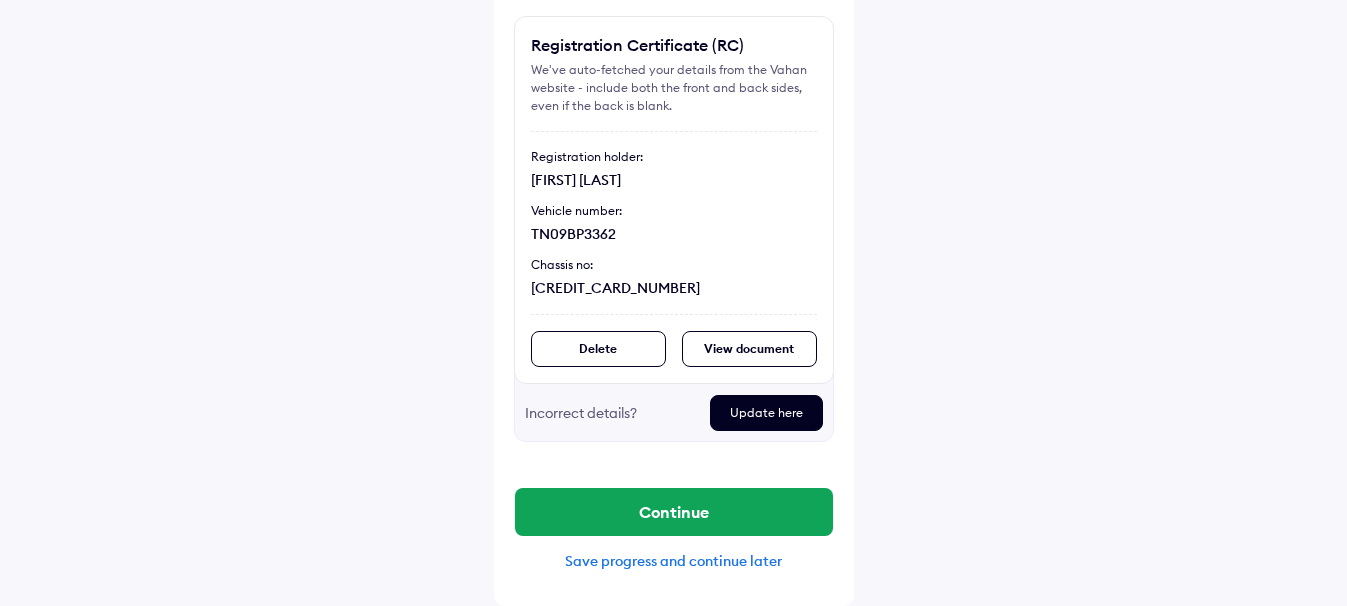 click on "Delete" at bounding box center [598, 349] 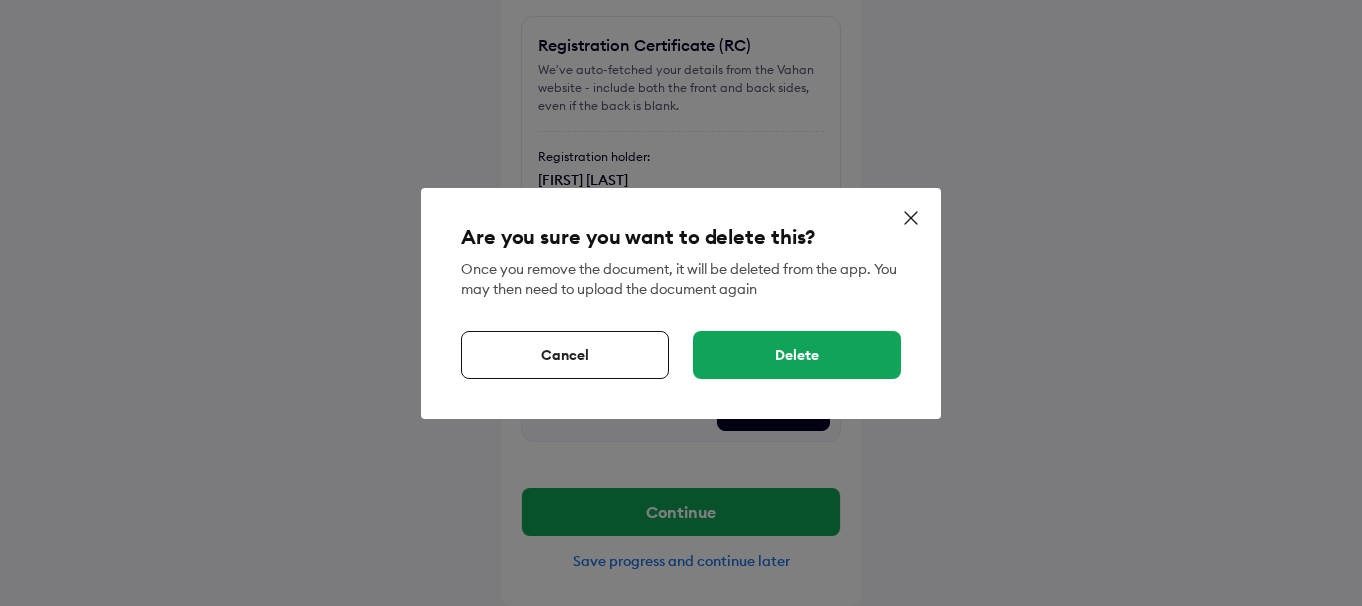 click on "Delete" at bounding box center [797, 355] 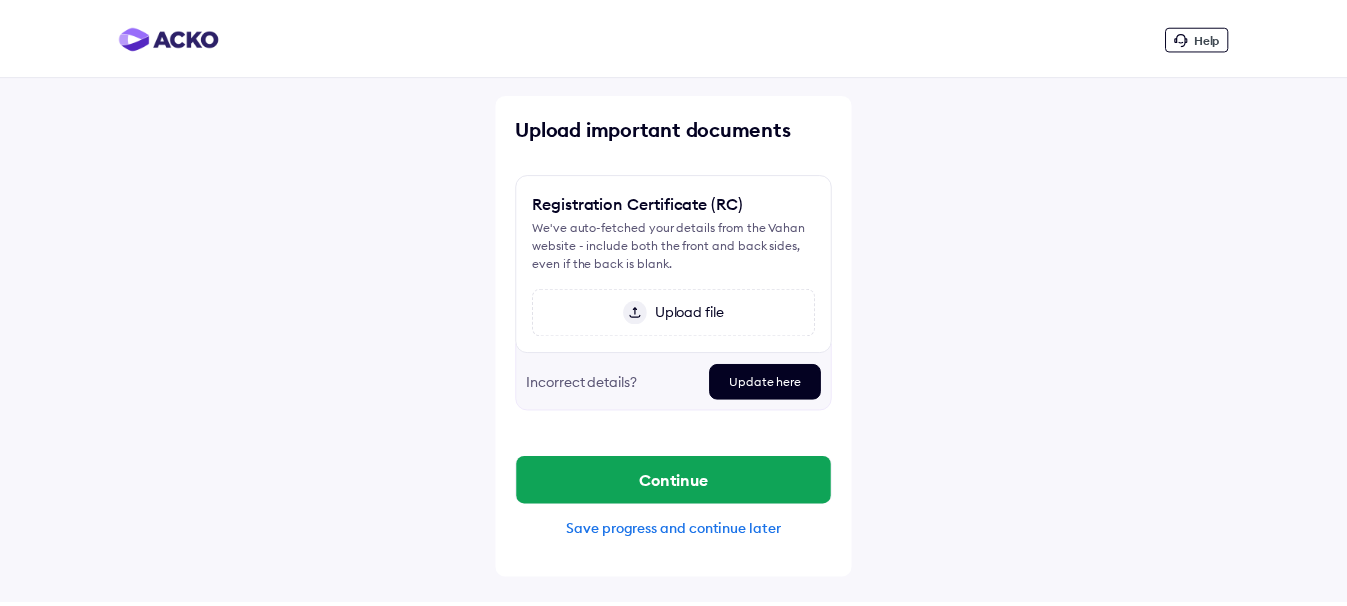 scroll, scrollTop: 0, scrollLeft: 0, axis: both 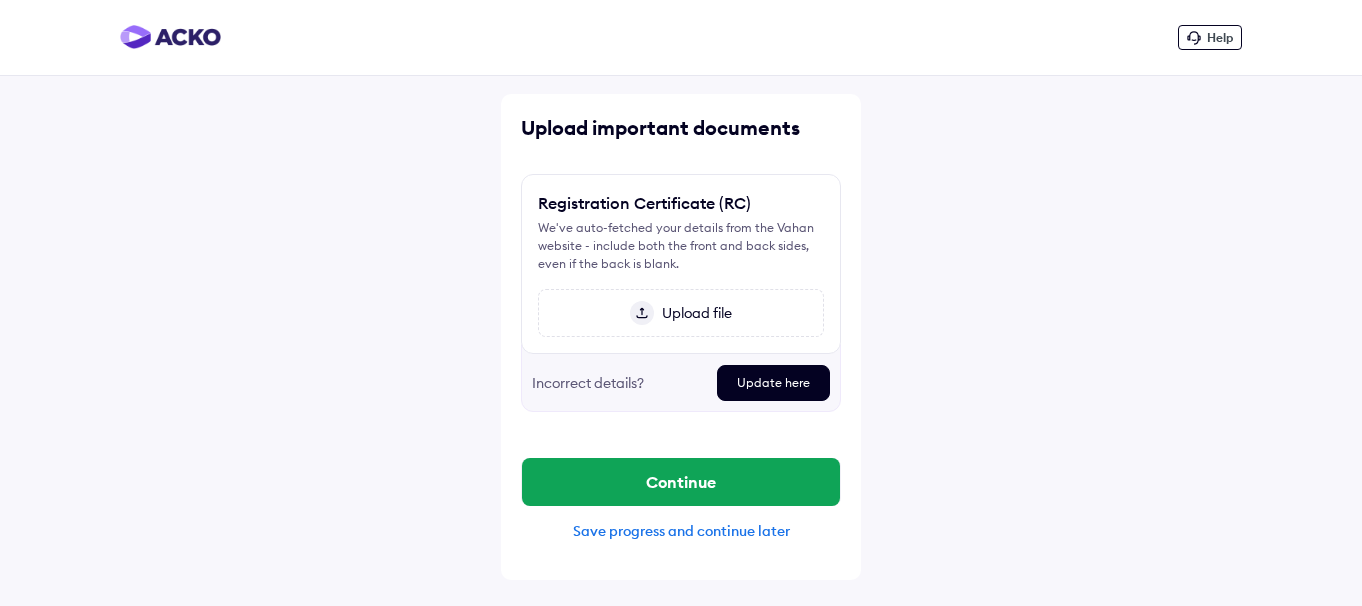 click at bounding box center [642, 313] 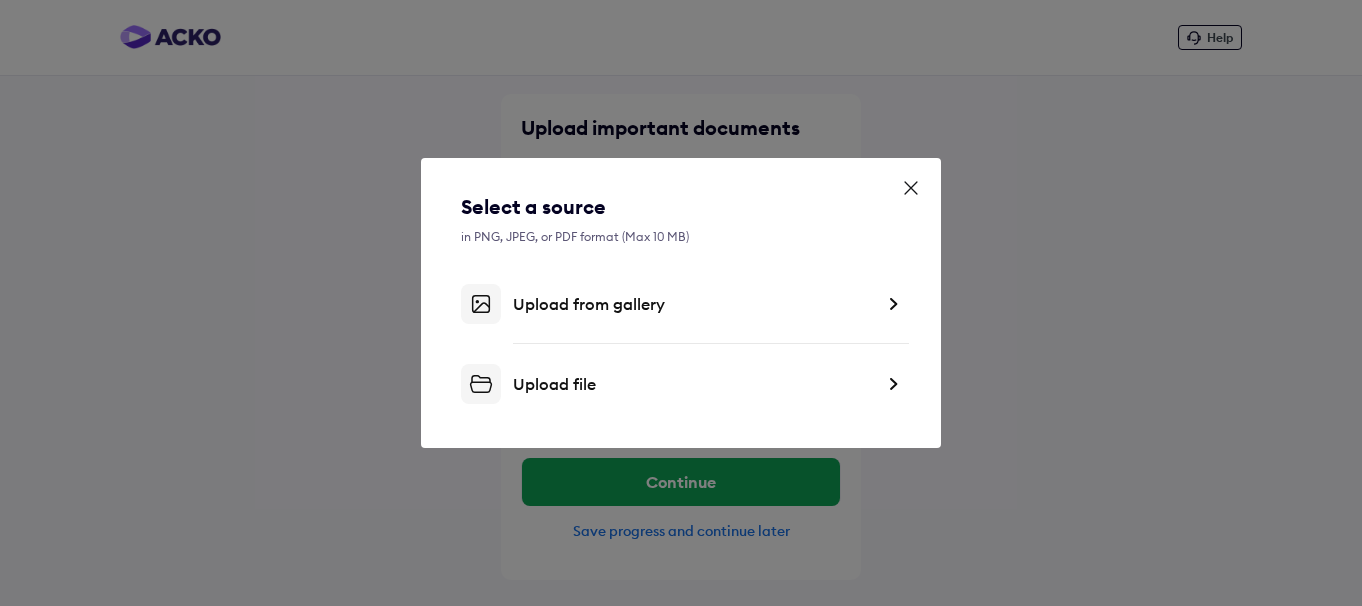 click on "Upload file" at bounding box center (693, 384) 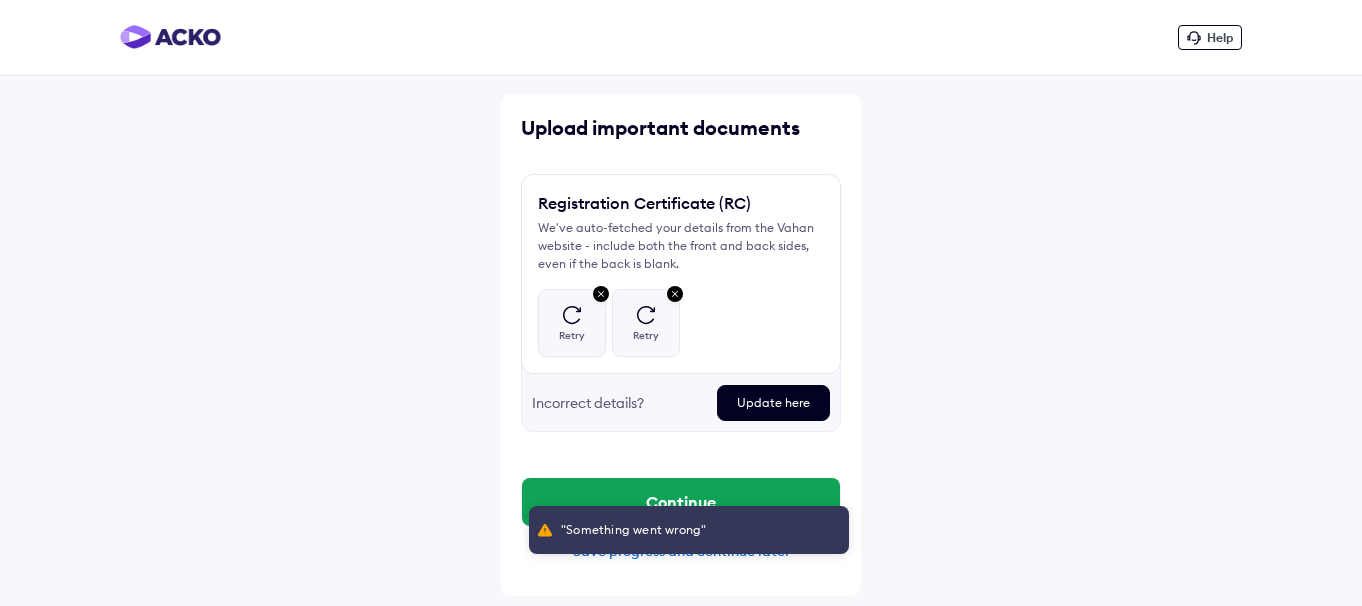 click at bounding box center (675, 295) 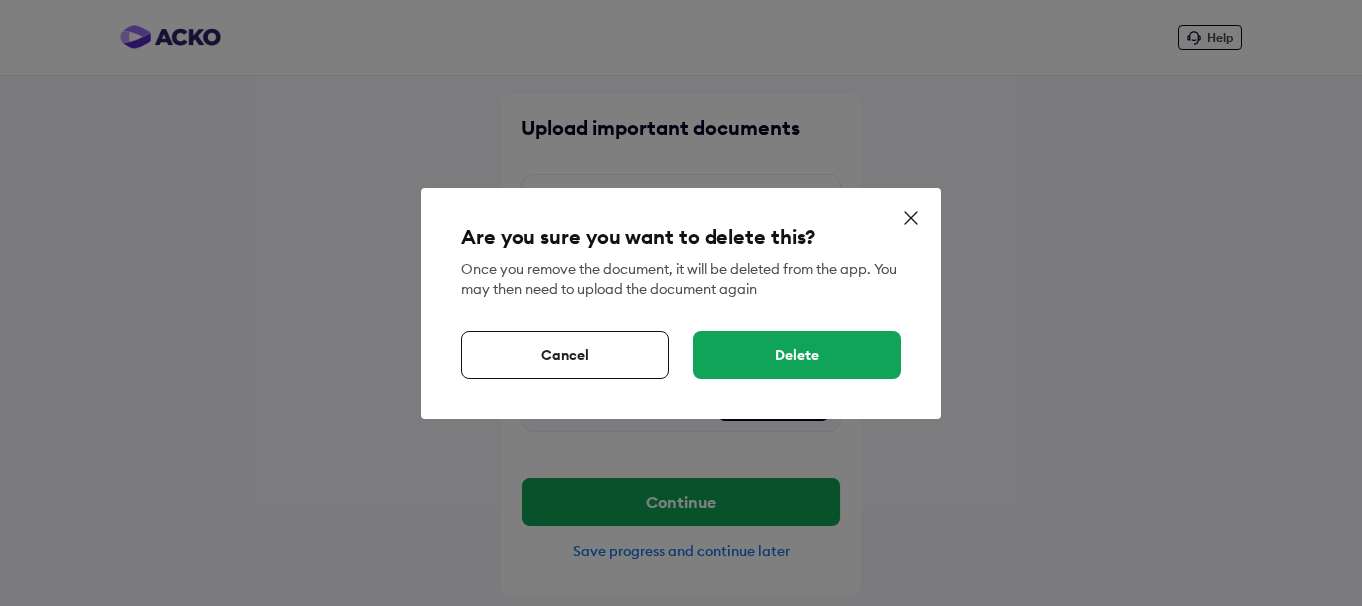 click on "Delete" at bounding box center (797, 355) 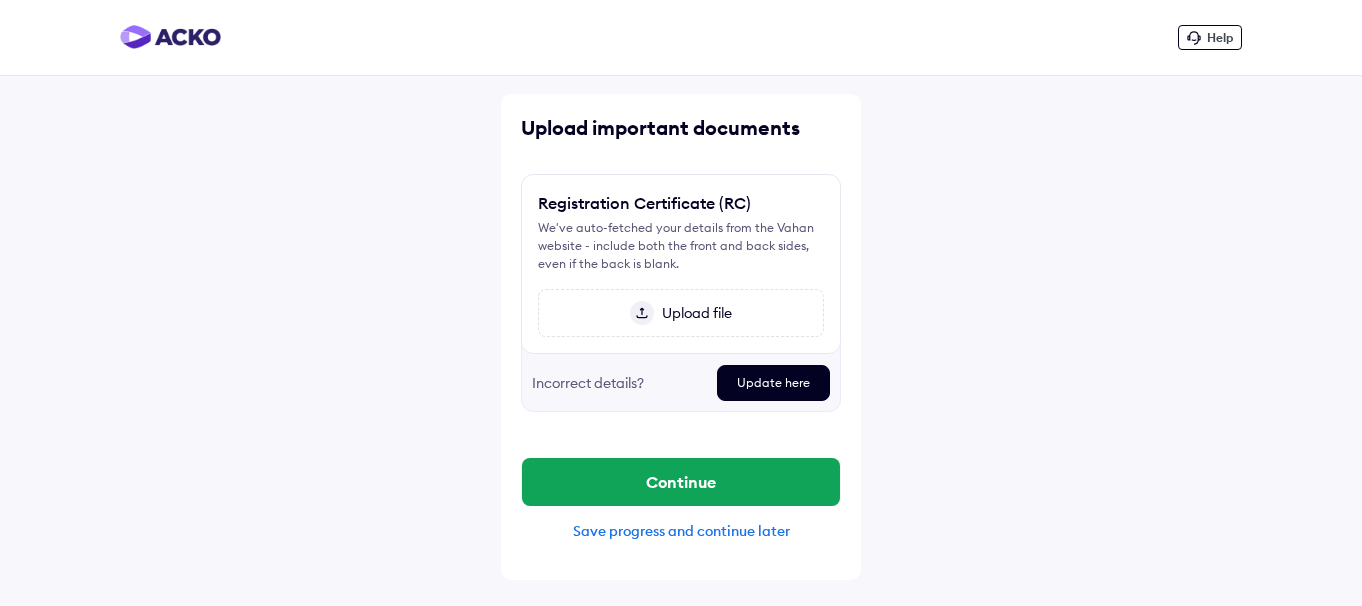 click at bounding box center [642, 313] 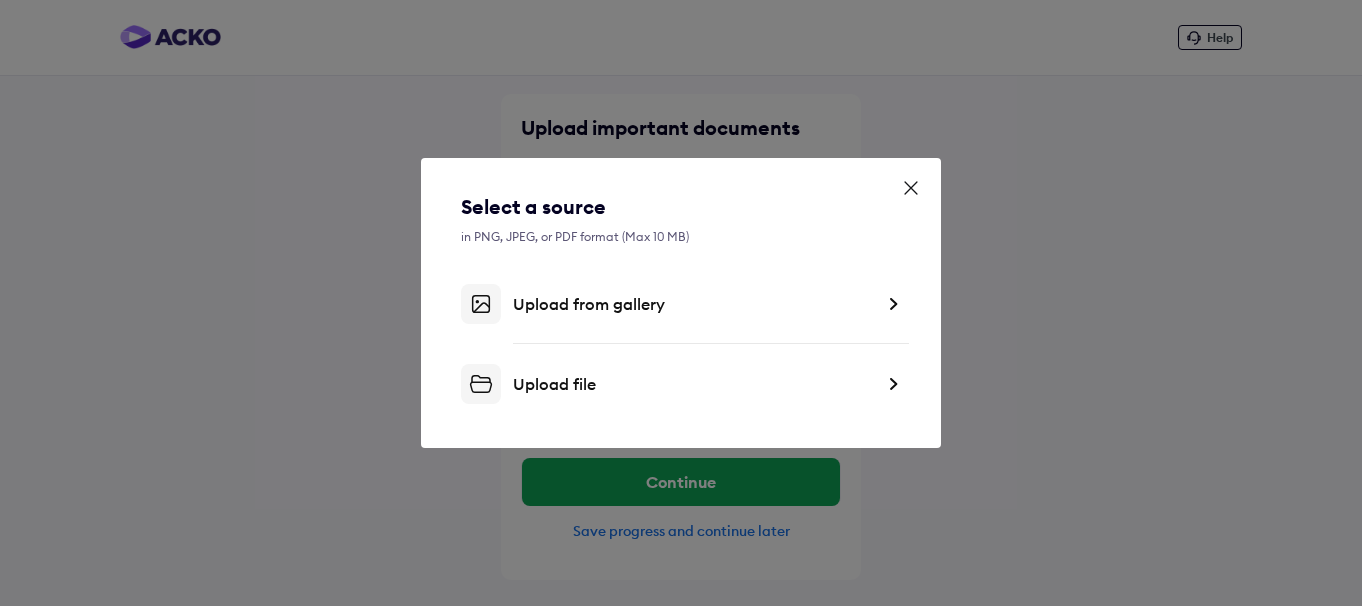 click on "Upload file" at bounding box center [693, 384] 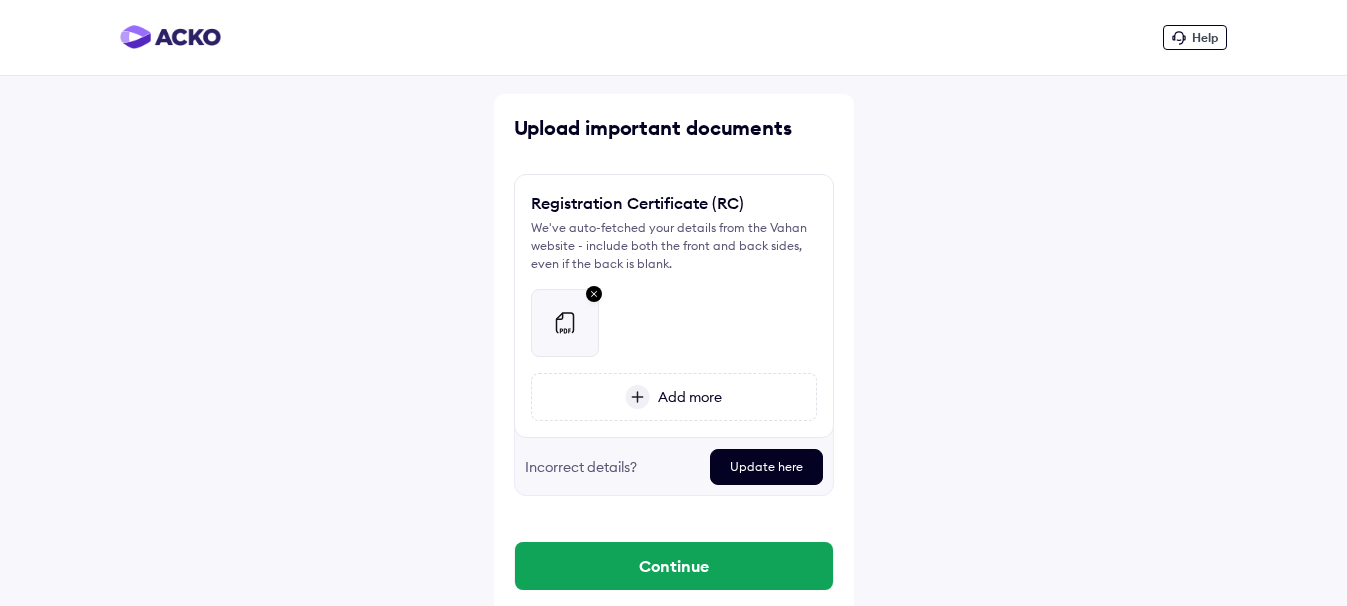 click on "Add more" at bounding box center [686, 397] 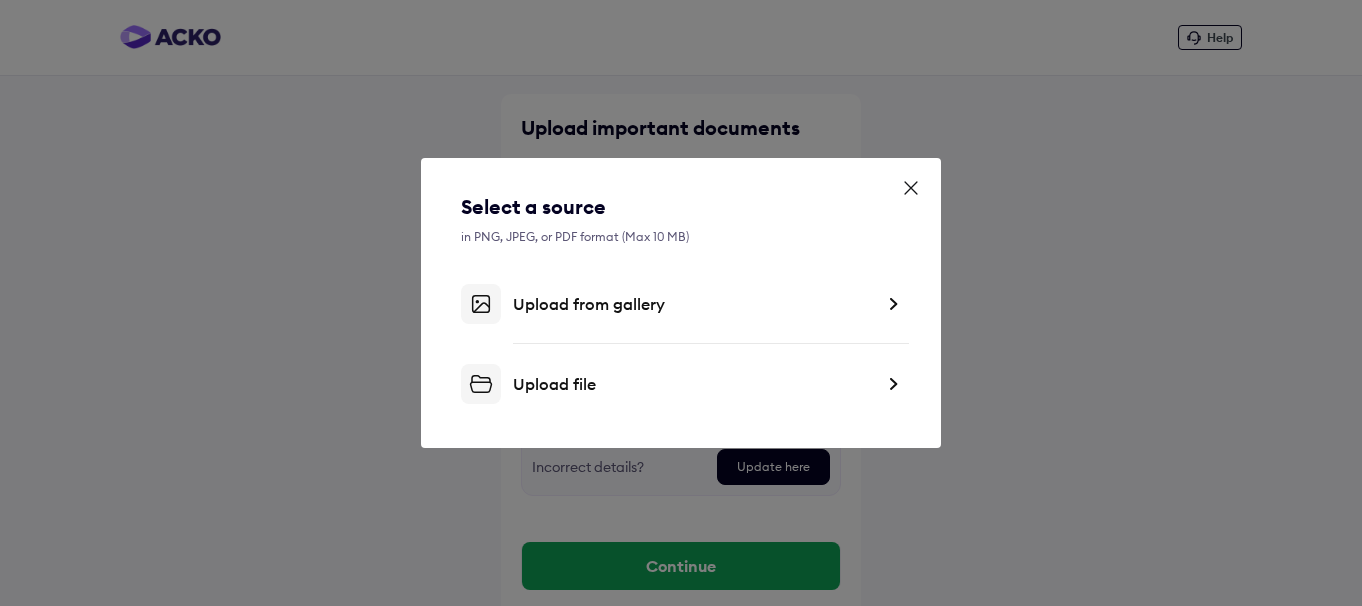 click on "Upload file" at bounding box center [693, 384] 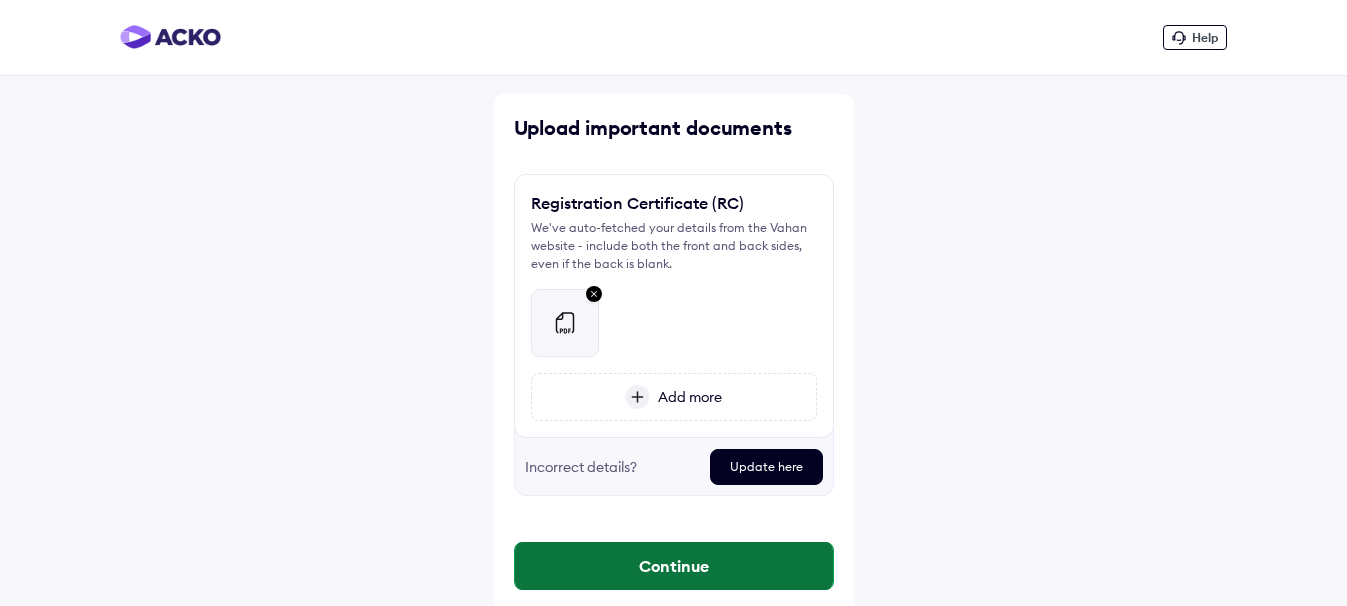 click on "Continue" at bounding box center (674, 566) 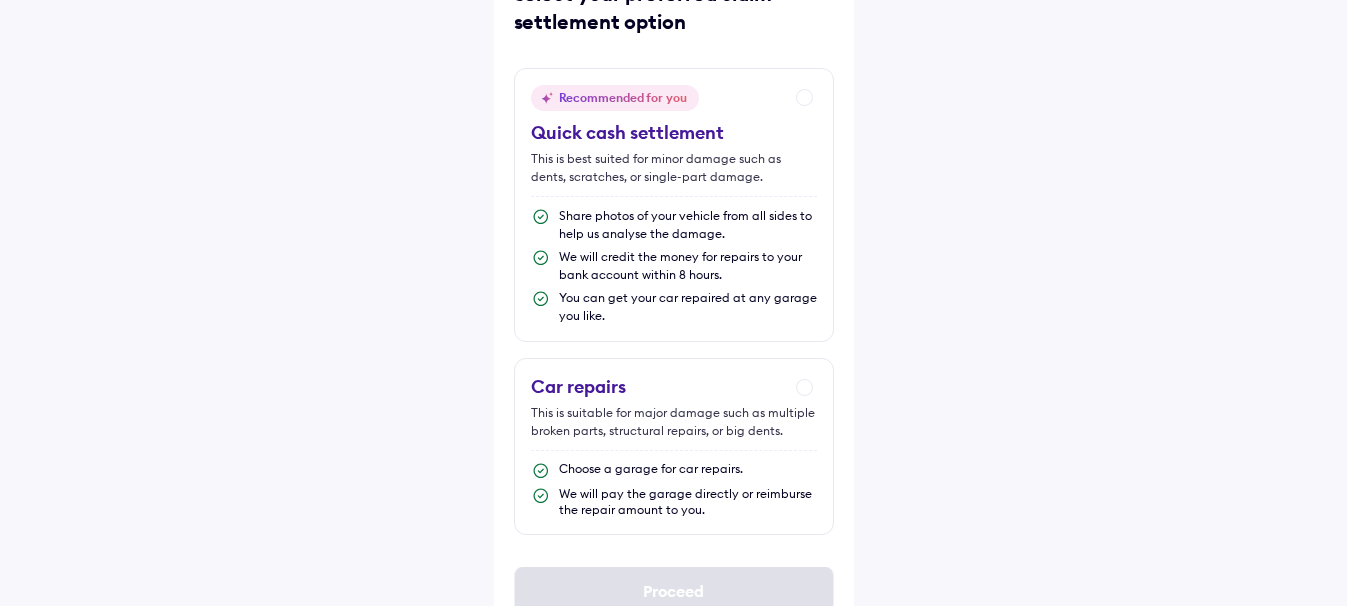 scroll, scrollTop: 179, scrollLeft: 0, axis: vertical 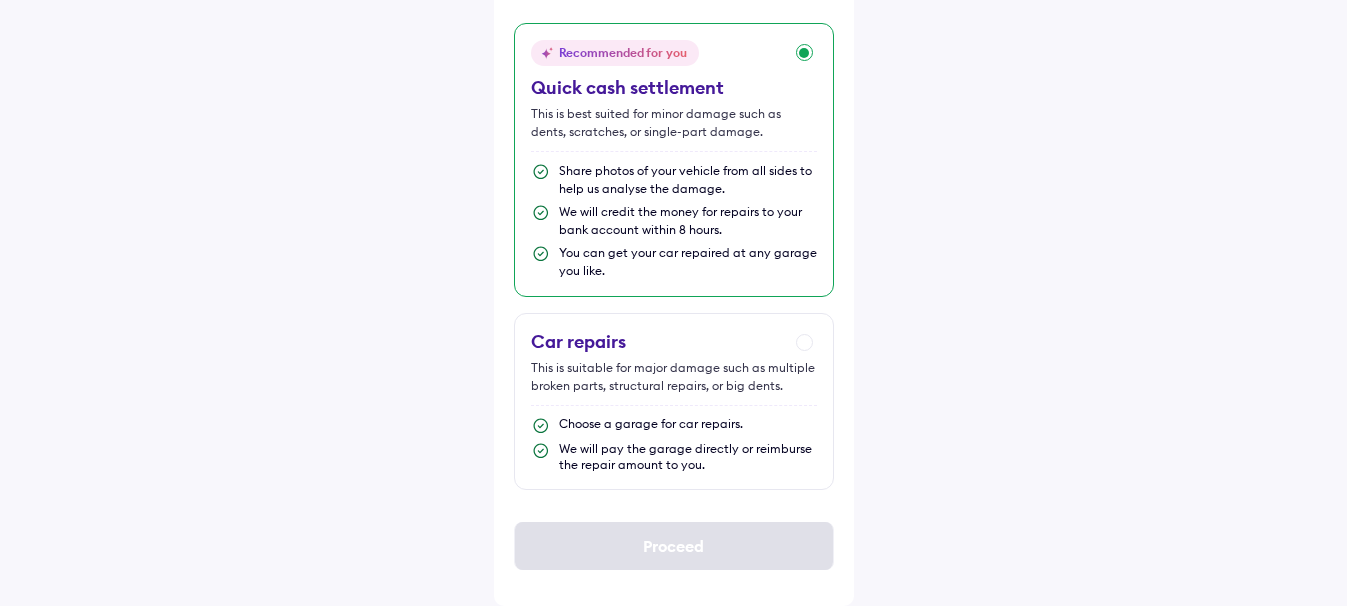 click on "Share photos of your vehicle from all sides to help us analyse the damage." at bounding box center [688, 180] 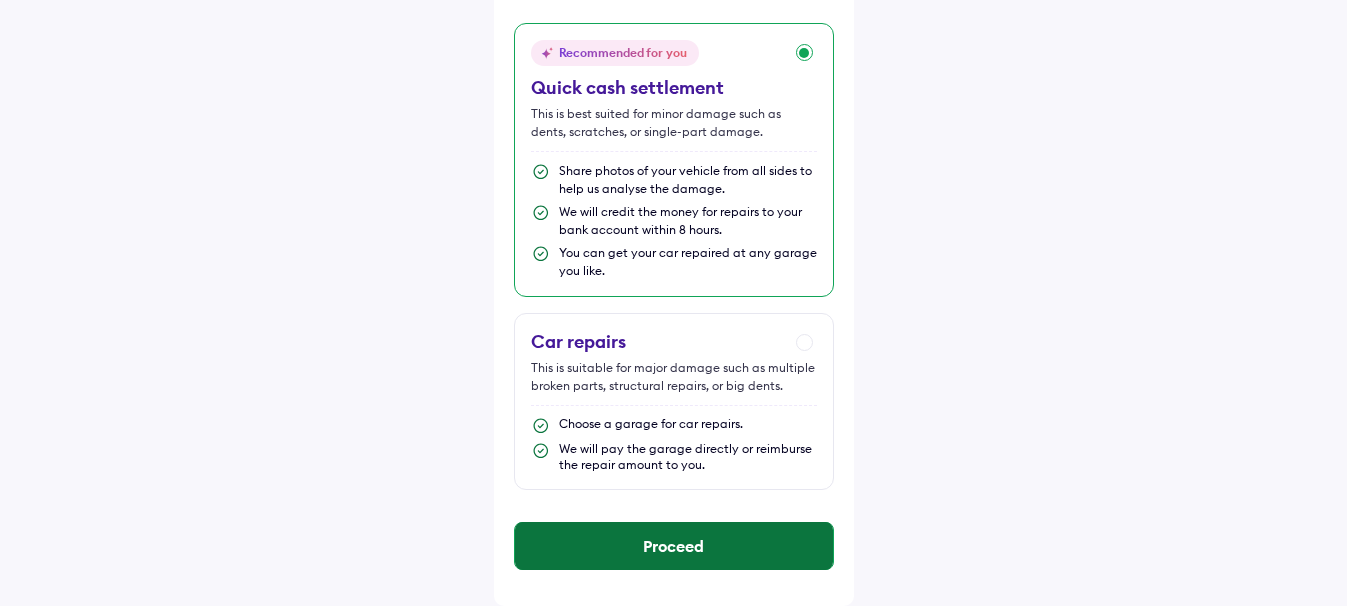 click on "Proceed" at bounding box center [674, 546] 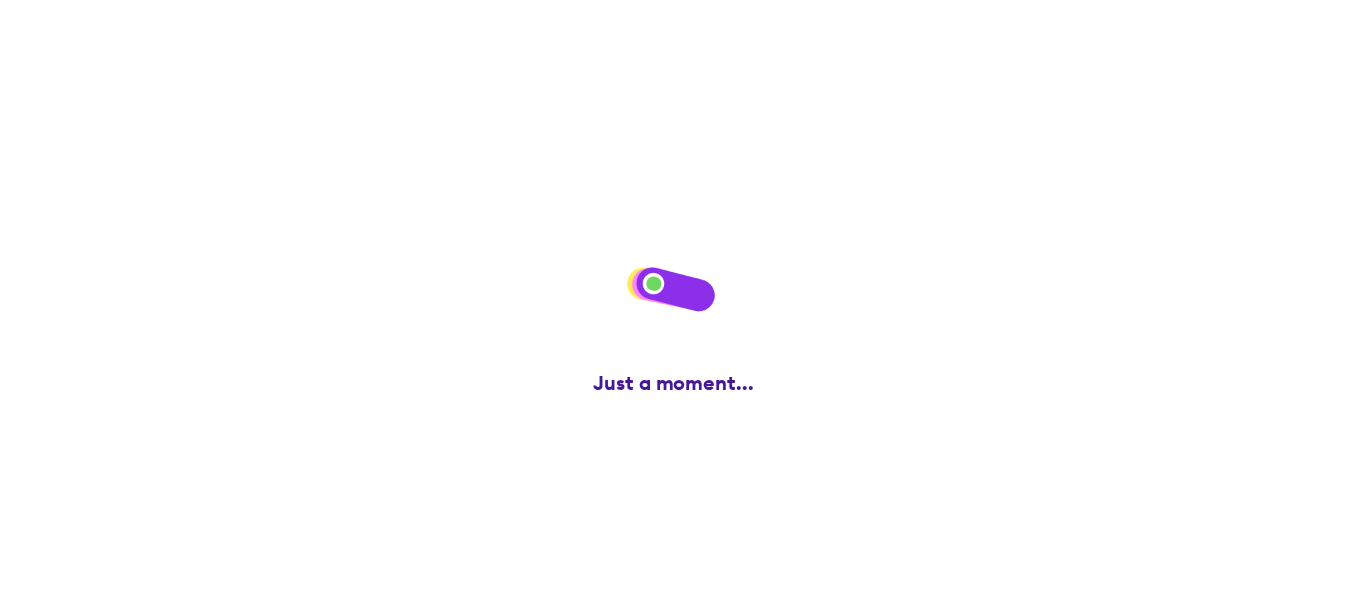 scroll, scrollTop: 0, scrollLeft: 0, axis: both 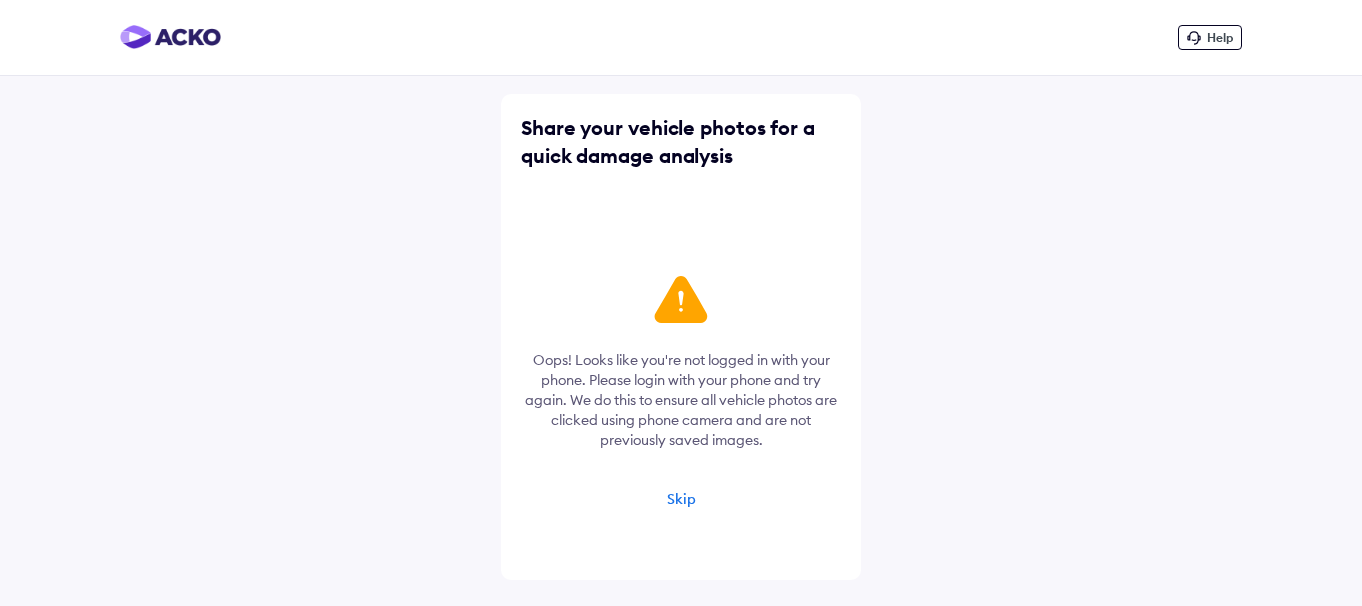 click on "Skip" at bounding box center [681, 499] 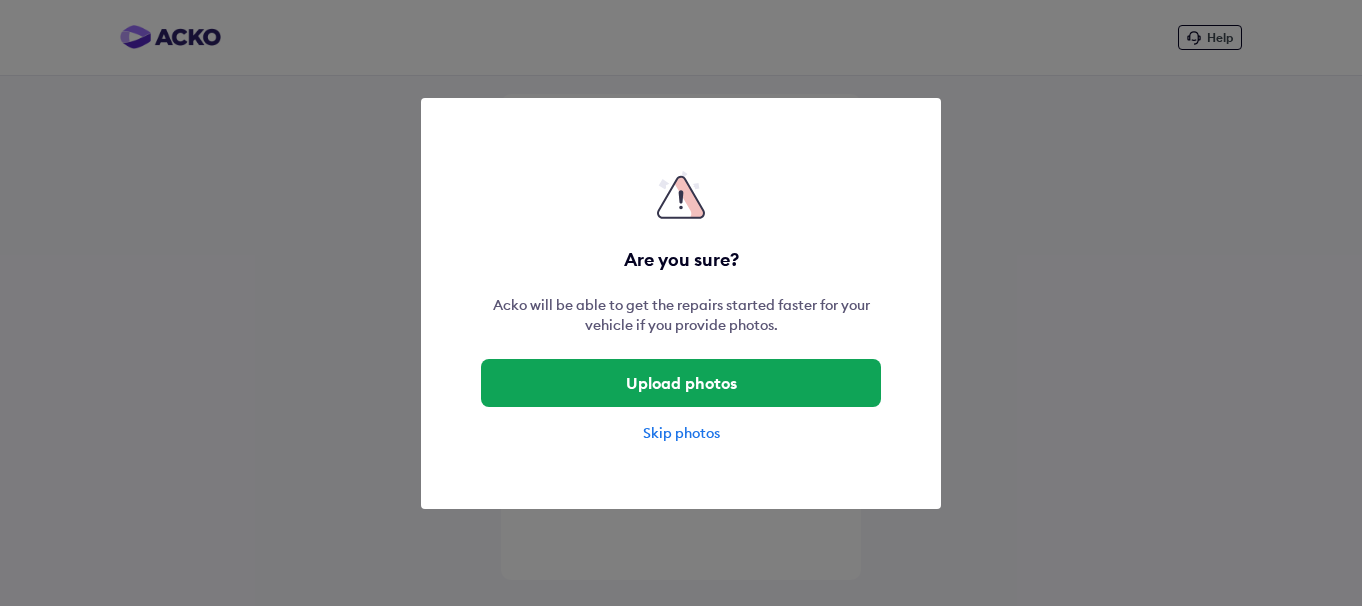 click on "Skip photos" at bounding box center [681, 433] 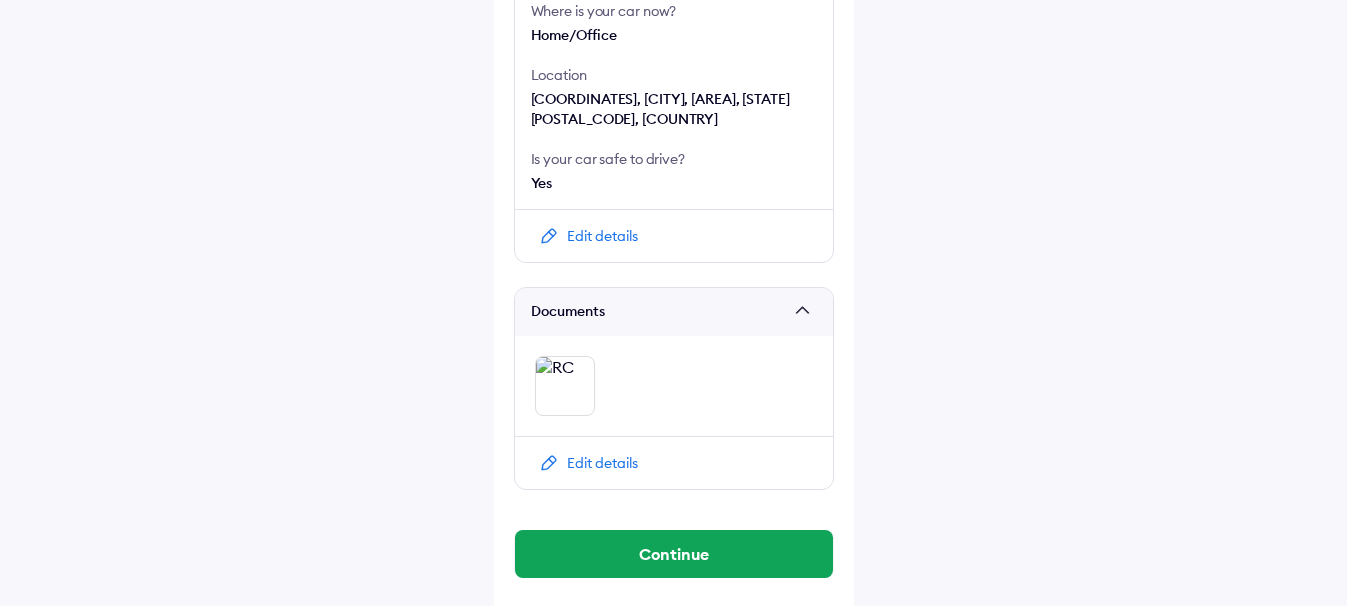 scroll, scrollTop: 996, scrollLeft: 0, axis: vertical 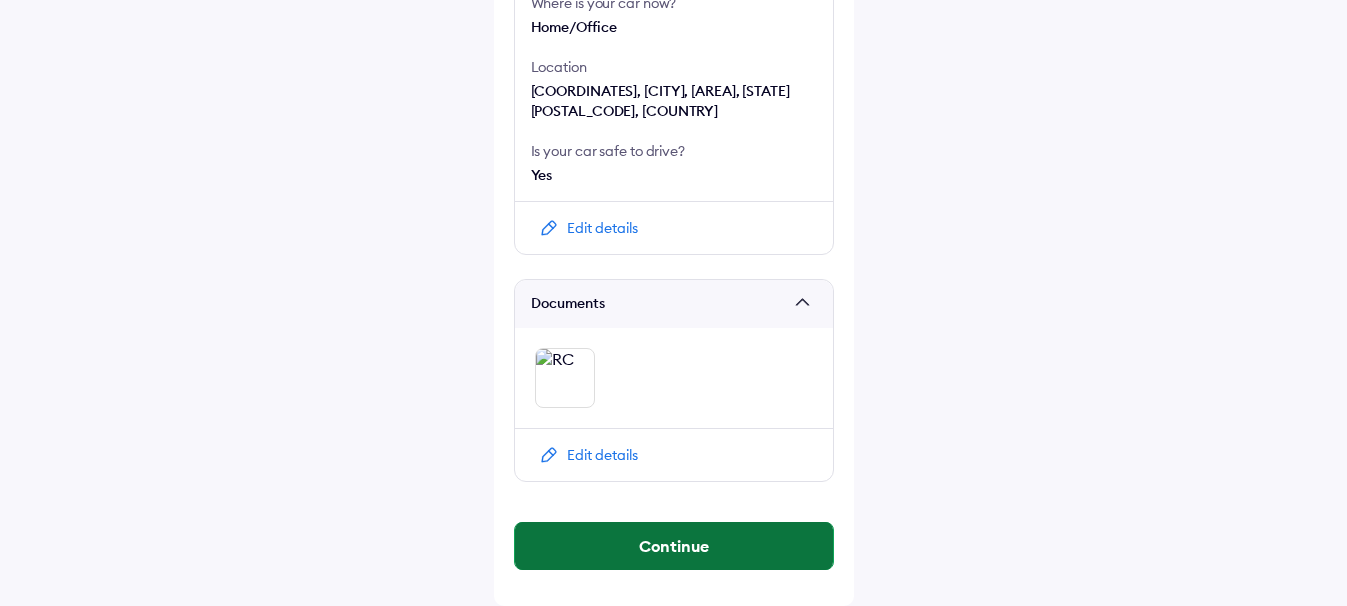 click on "Continue" at bounding box center [674, 546] 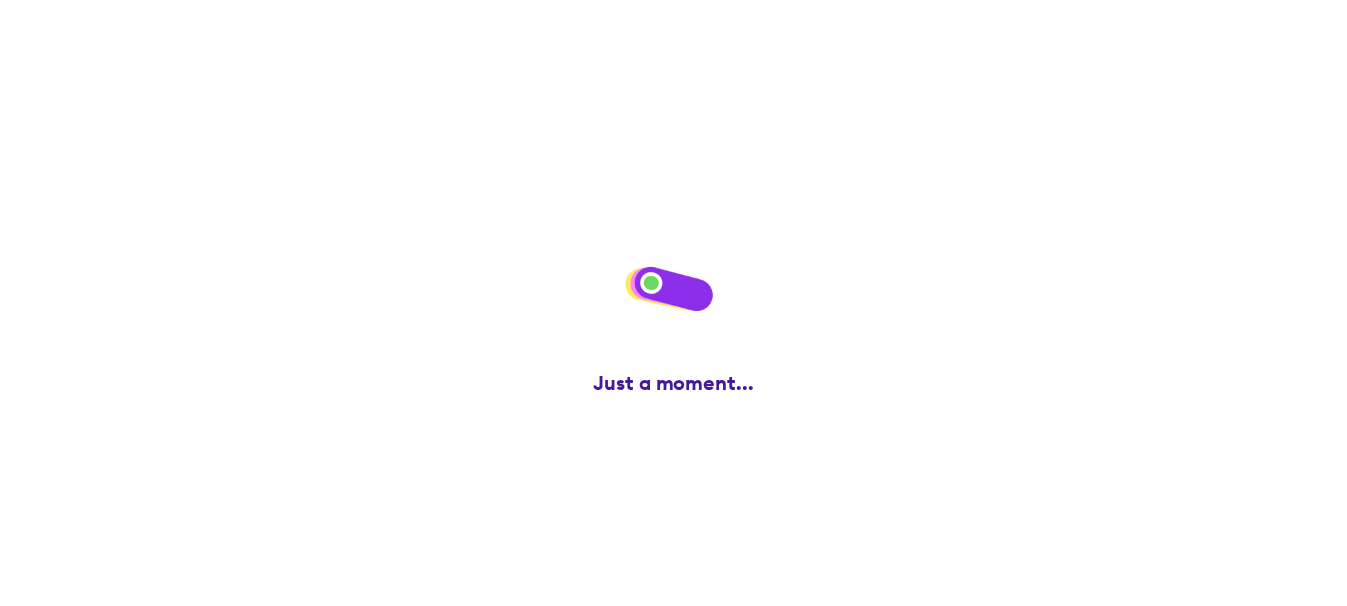 scroll, scrollTop: 0, scrollLeft: 0, axis: both 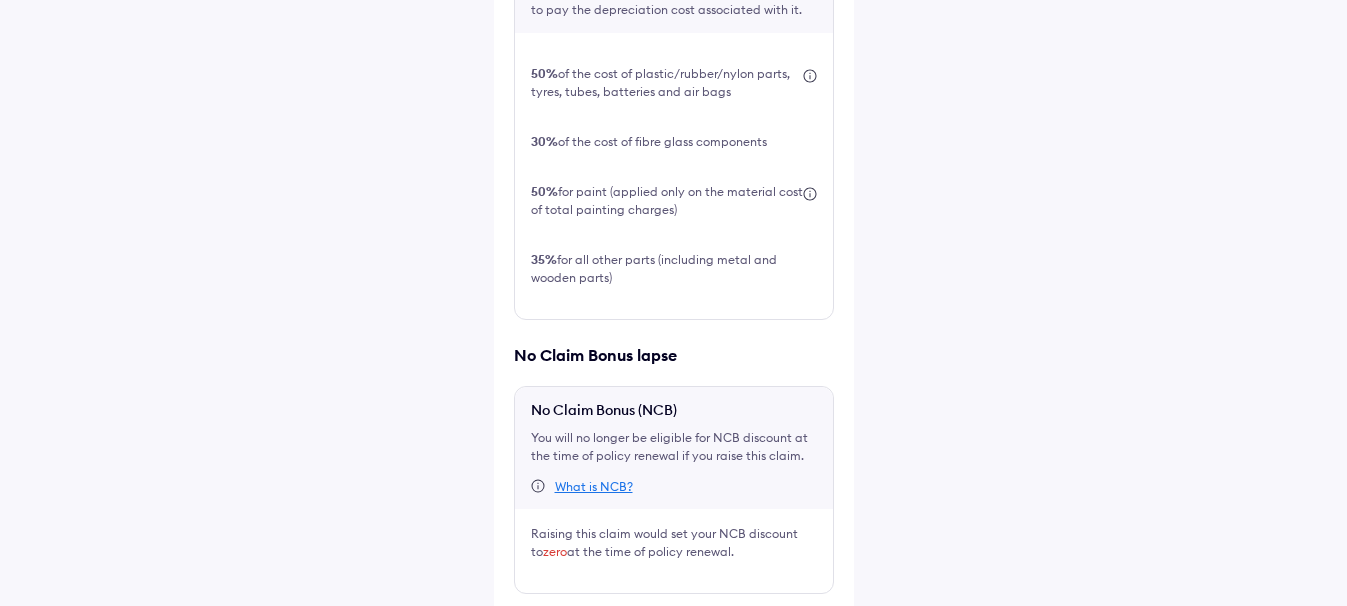 click at bounding box center [522, 626] 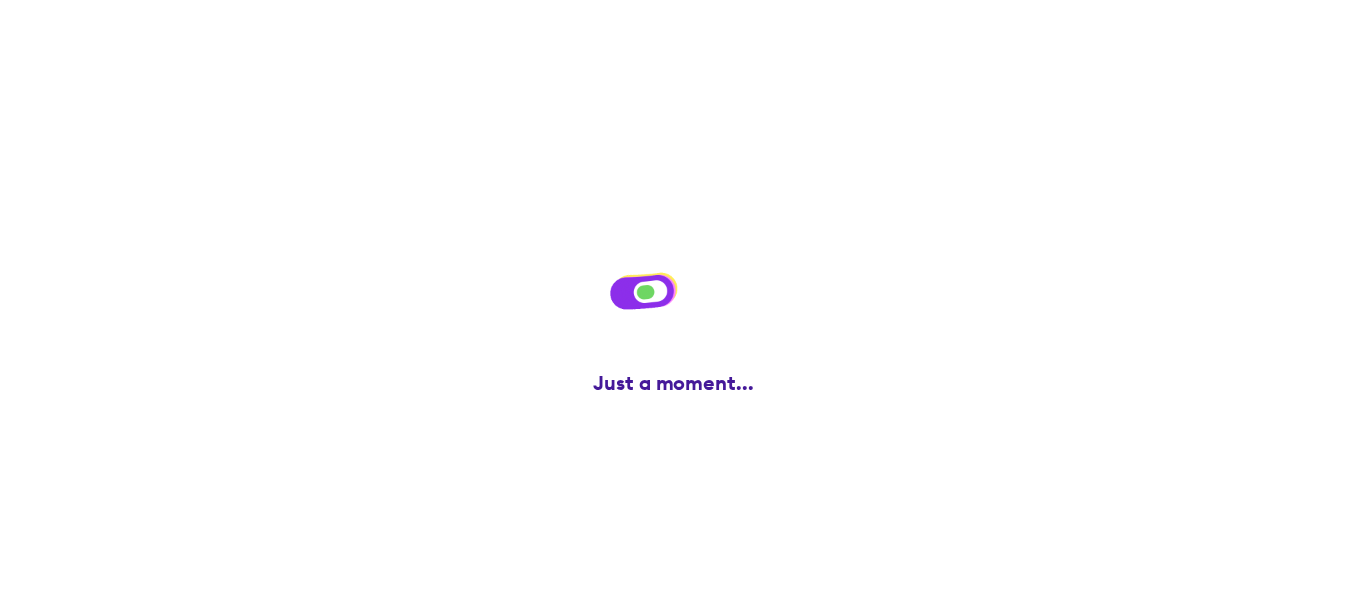scroll, scrollTop: 0, scrollLeft: 0, axis: both 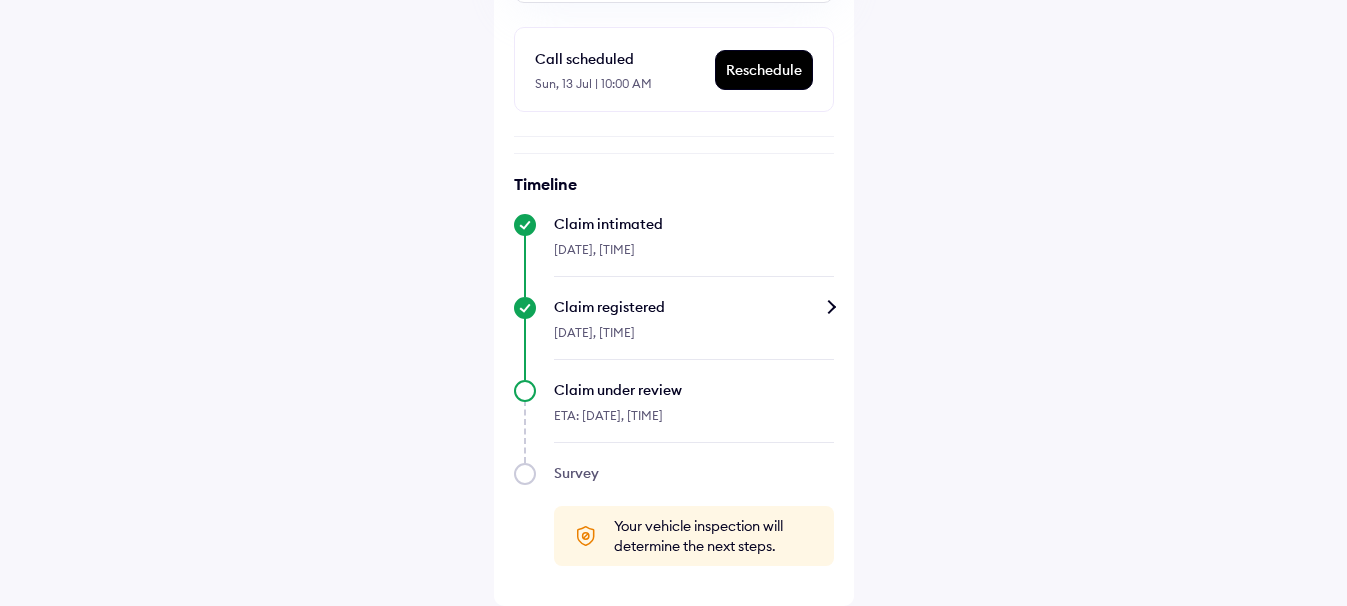 click on "Reschedule" at bounding box center (764, 70) 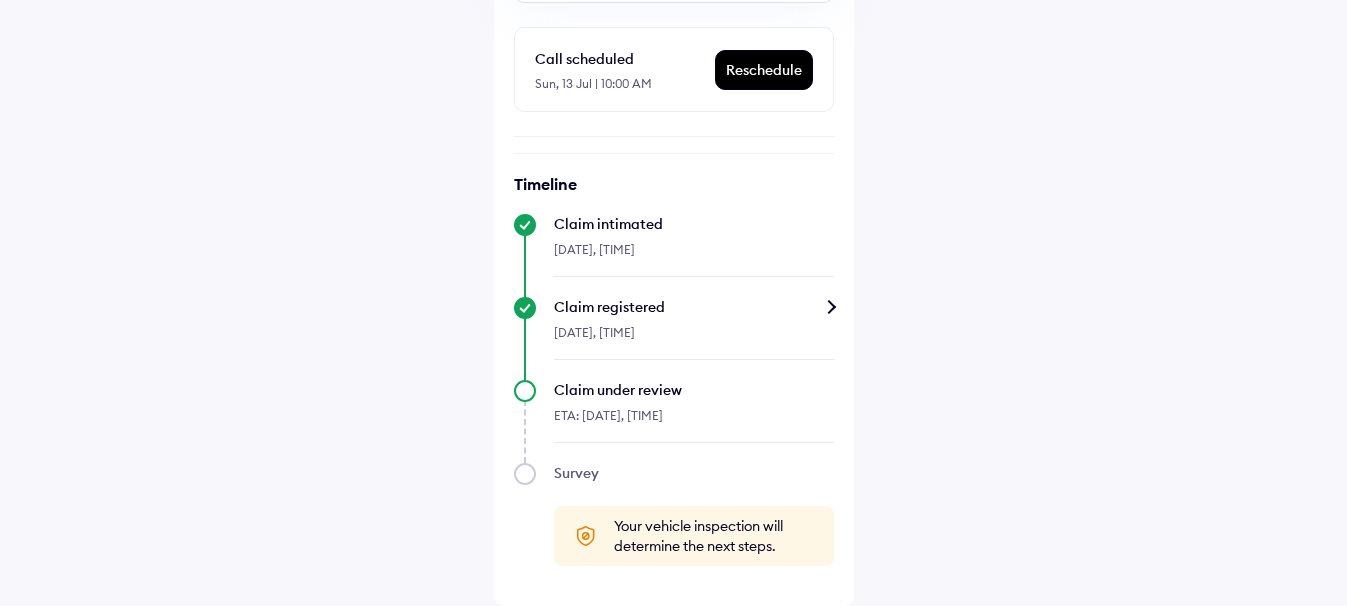scroll, scrollTop: 0, scrollLeft: 0, axis: both 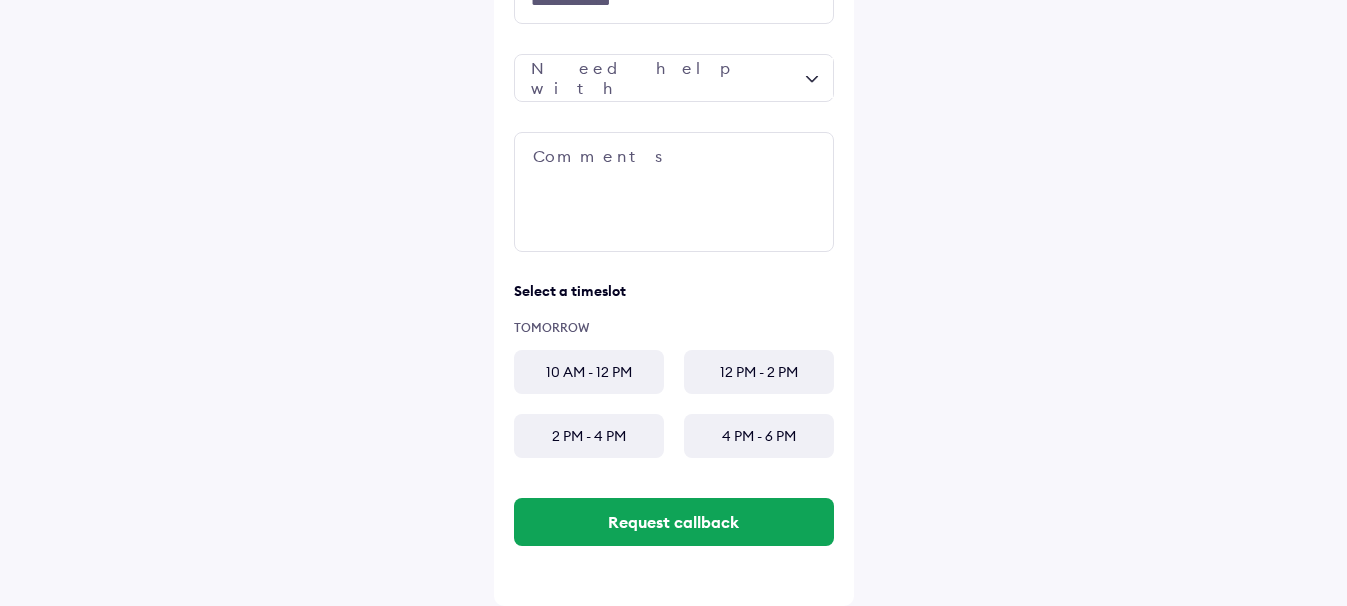 click on "2 PM - 4 PM" at bounding box center (589, 436) 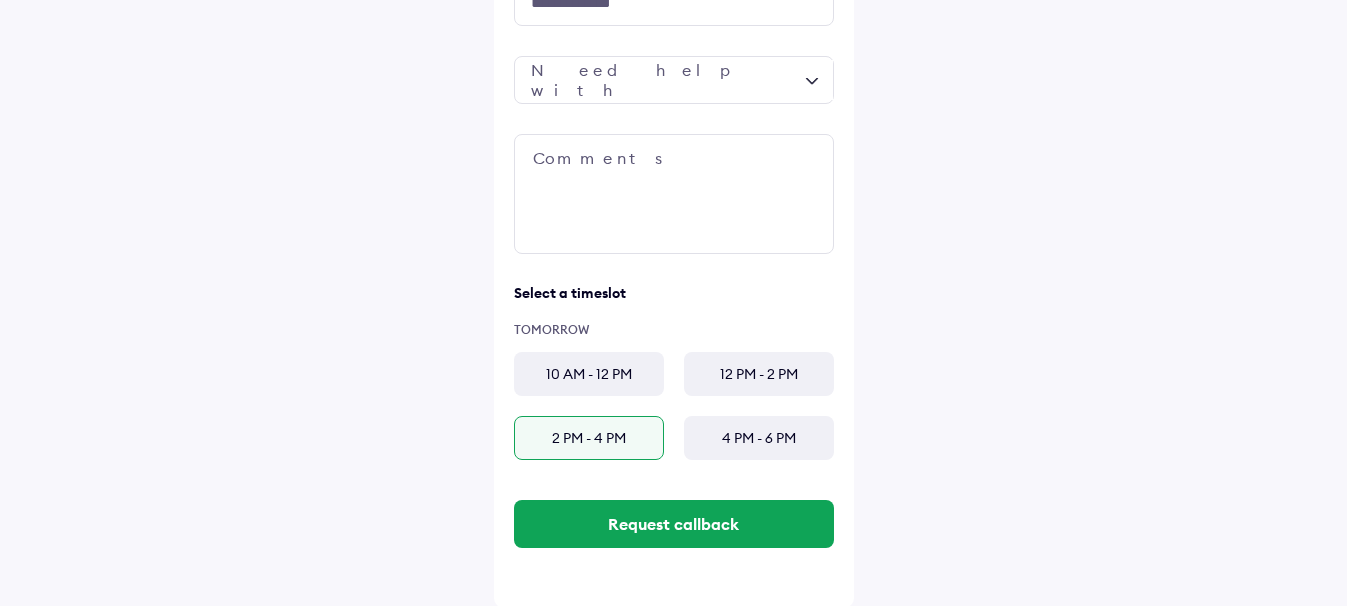 scroll, scrollTop: 269, scrollLeft: 0, axis: vertical 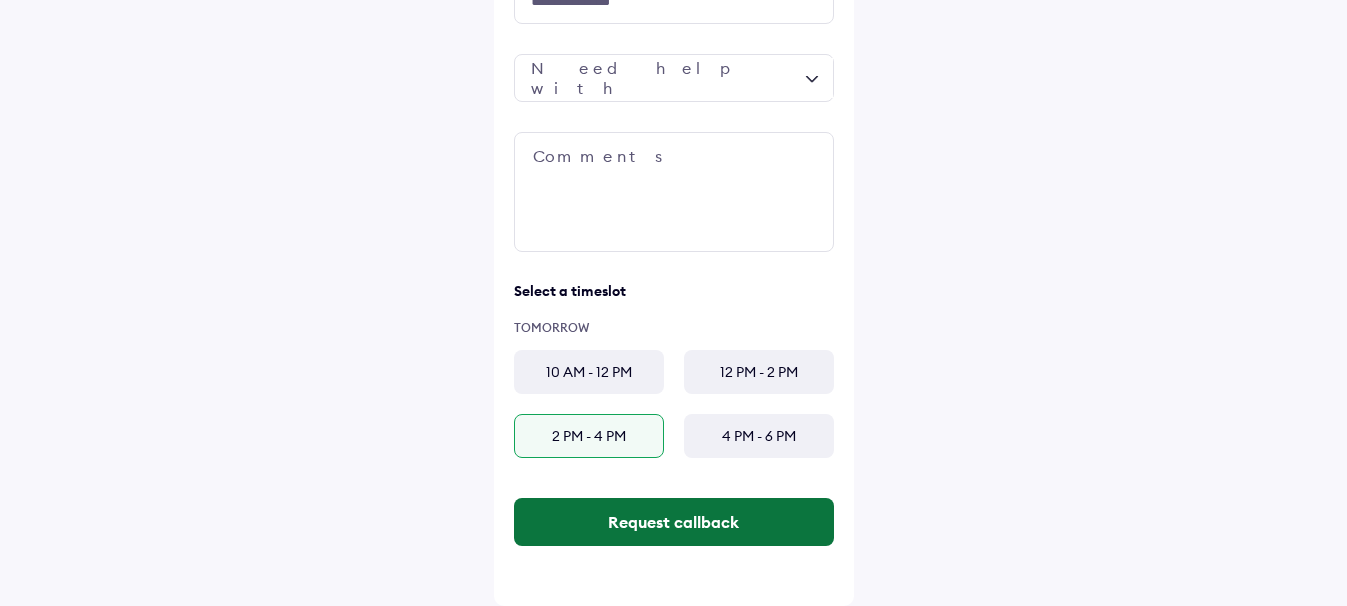 click on "Request callback" at bounding box center [674, 522] 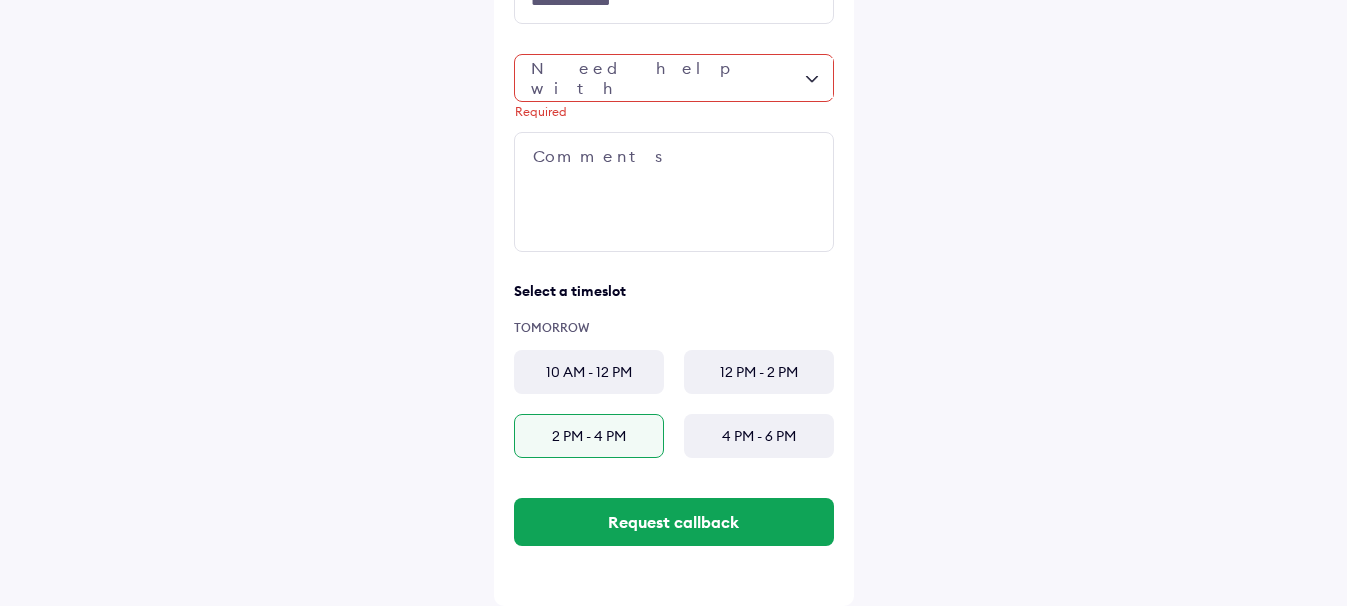 click on "Required" at bounding box center [674, 78] 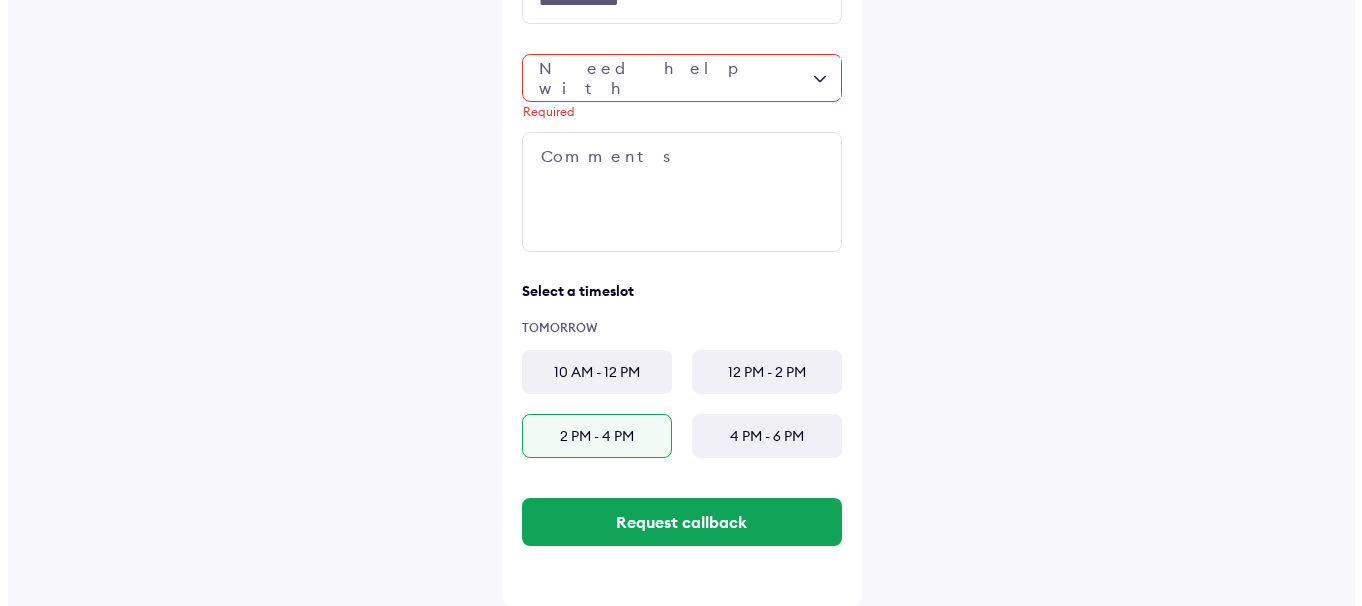 scroll, scrollTop: 181, scrollLeft: 0, axis: vertical 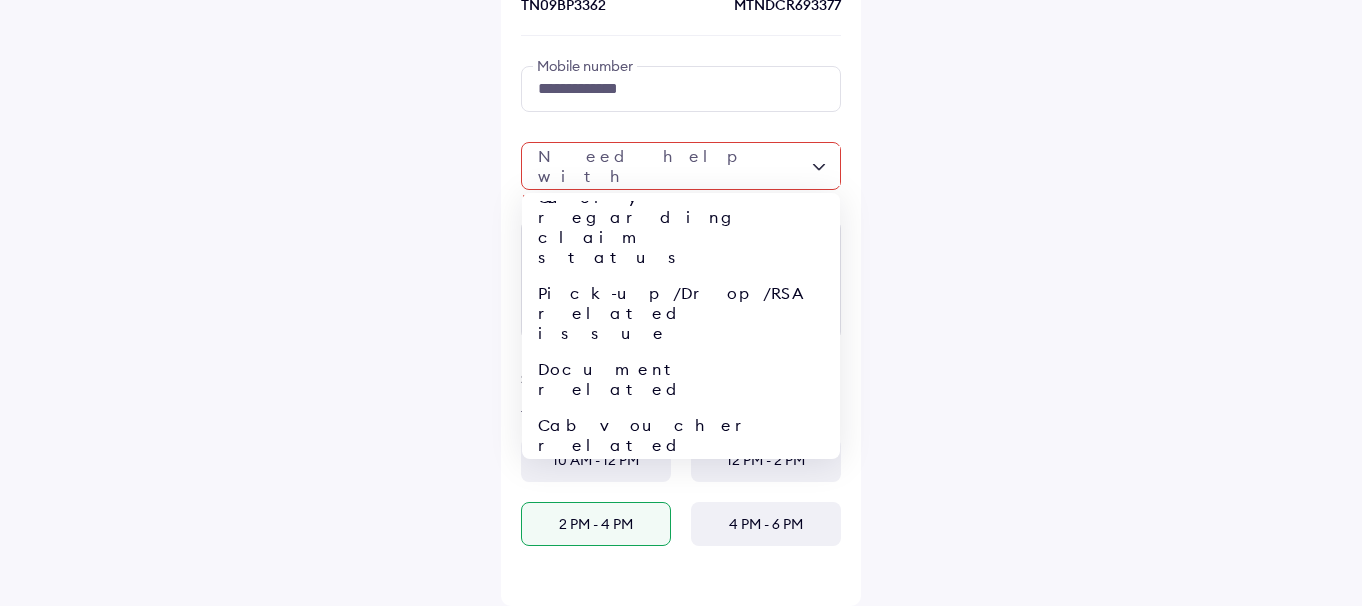 click on "Other" at bounding box center (681, 693) 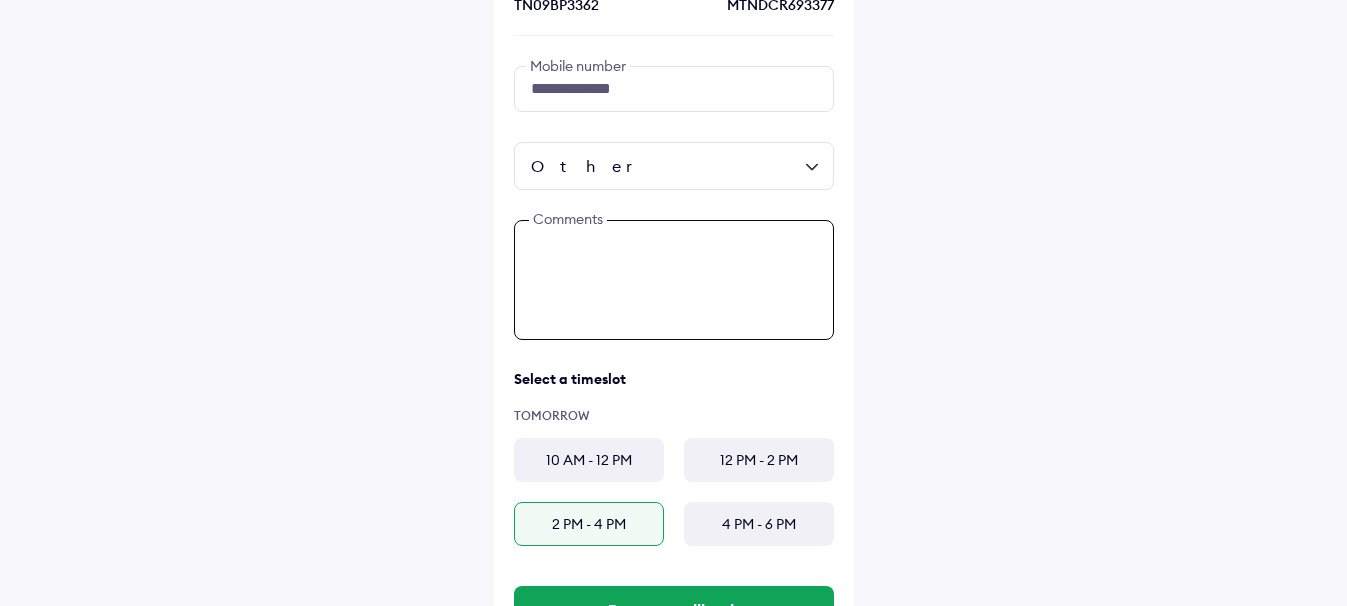 click at bounding box center (674, 280) 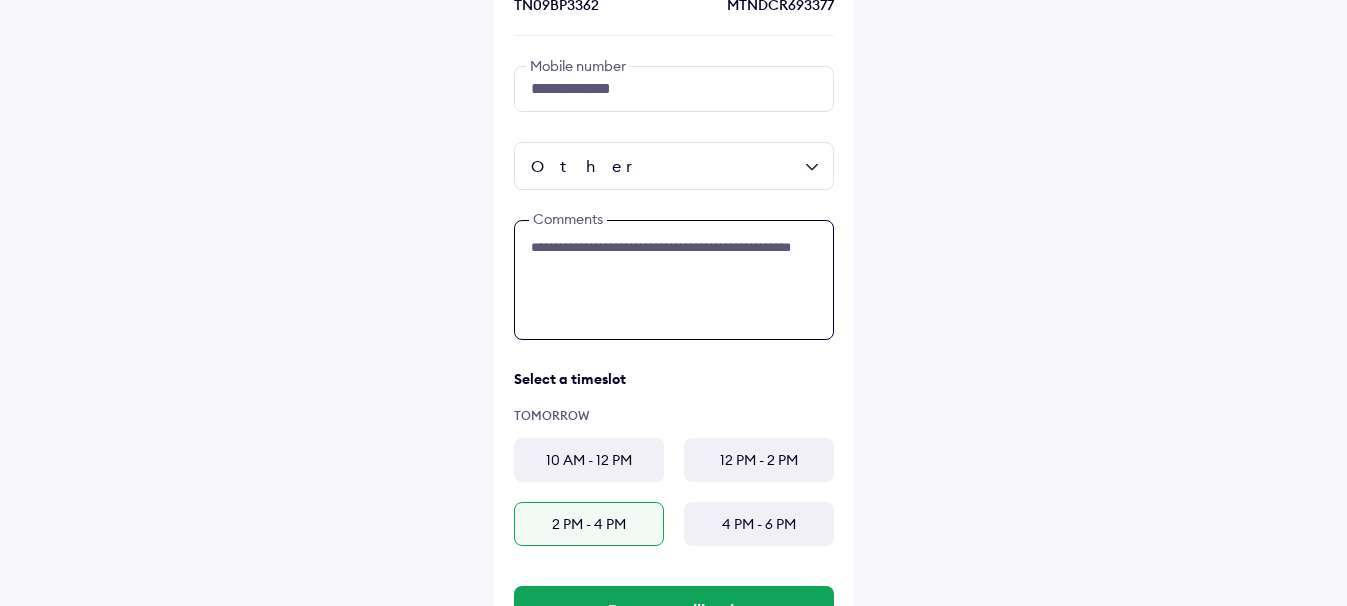 click on "**********" at bounding box center [674, 280] 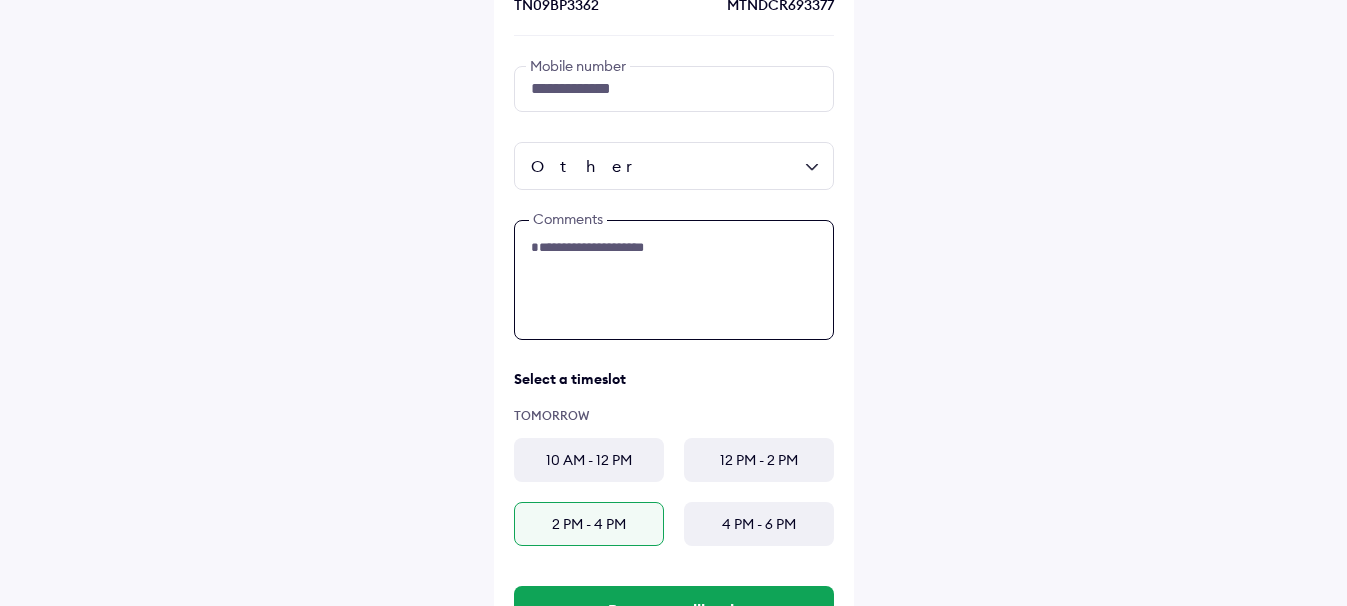 click on "**********" at bounding box center [674, 280] 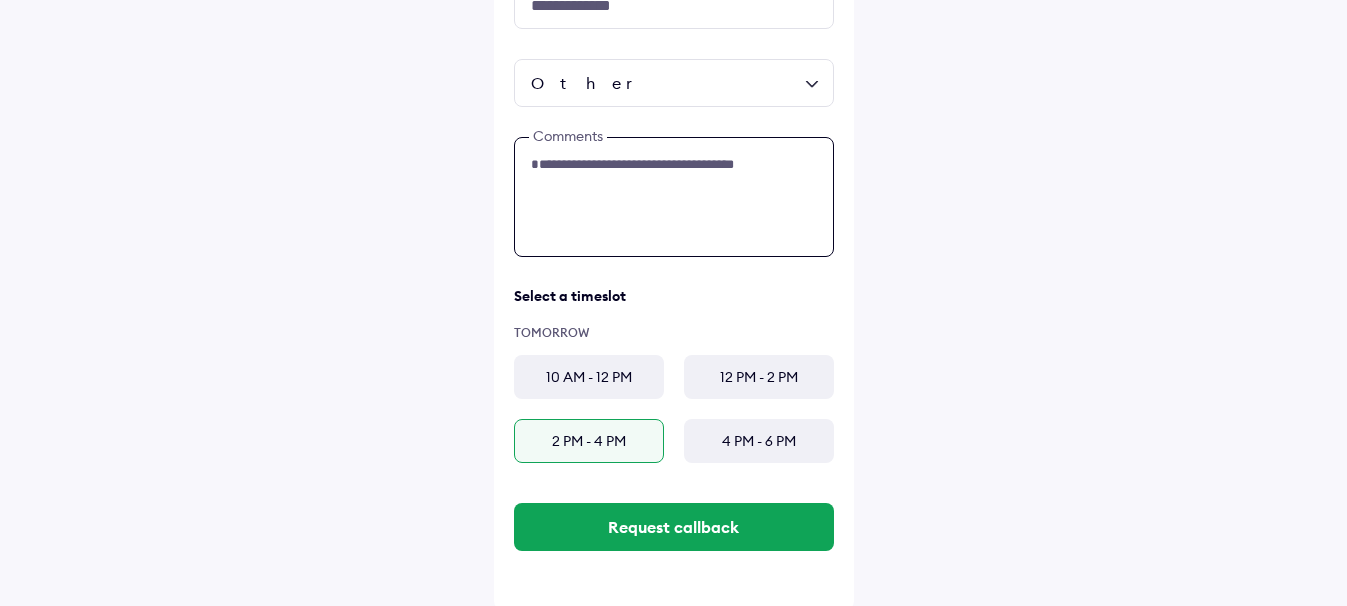 scroll, scrollTop: 269, scrollLeft: 0, axis: vertical 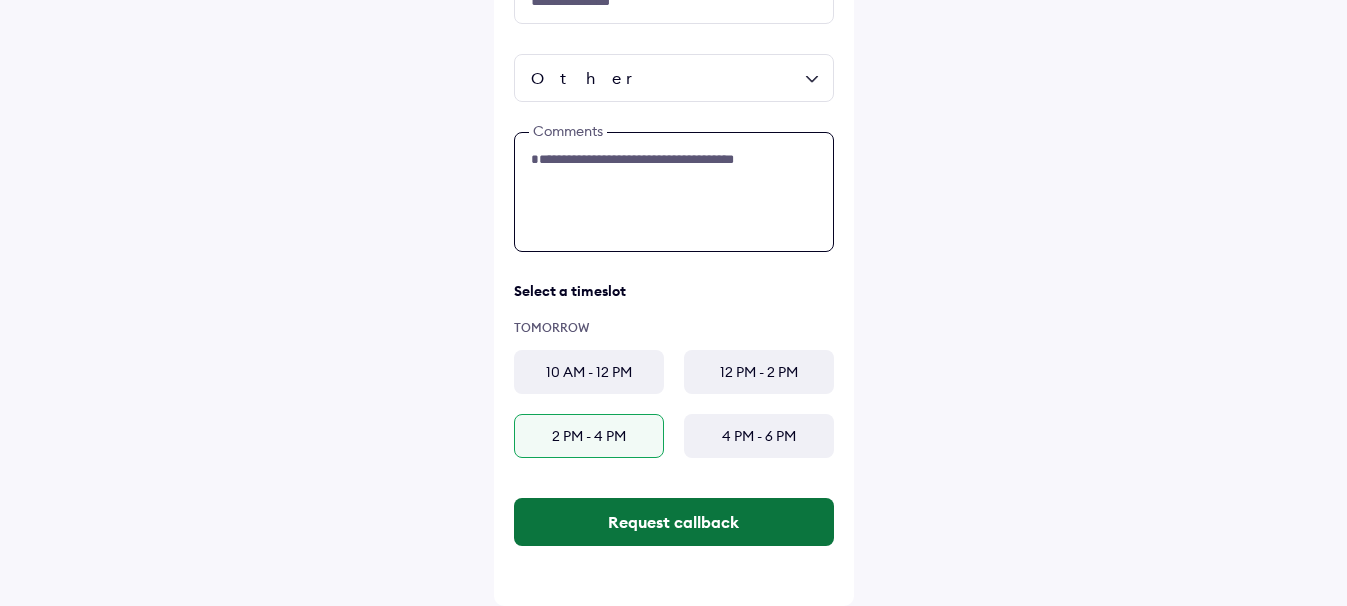 type on "**********" 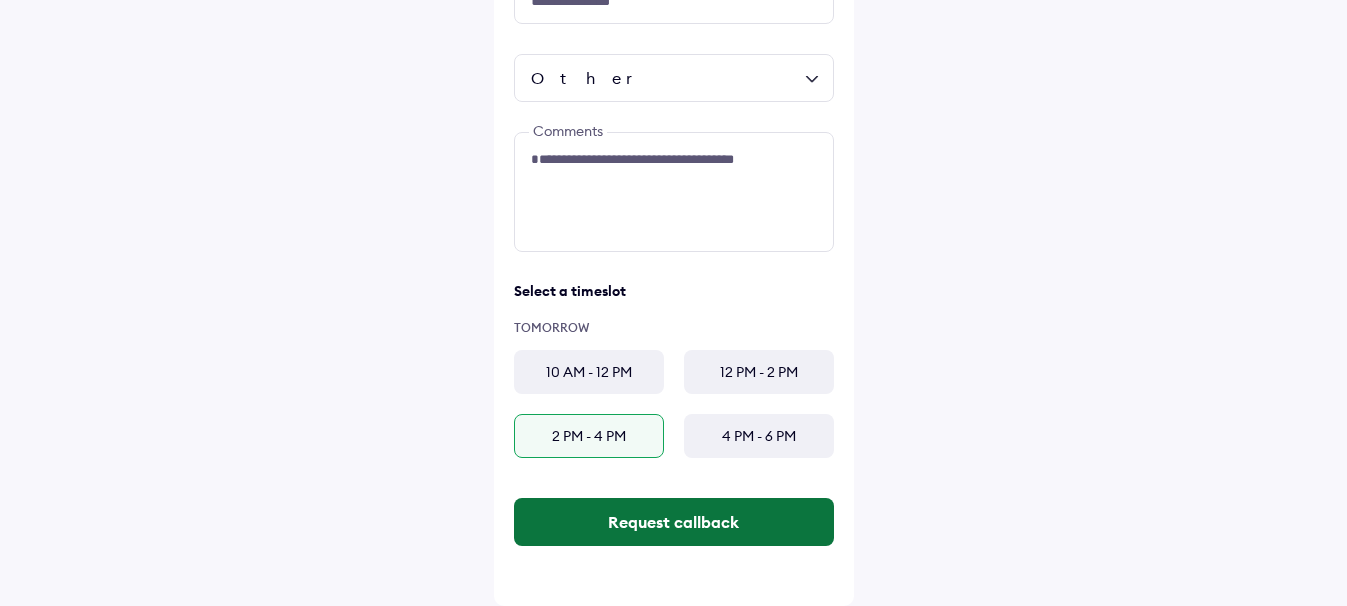 click on "Request callback" at bounding box center (674, 522) 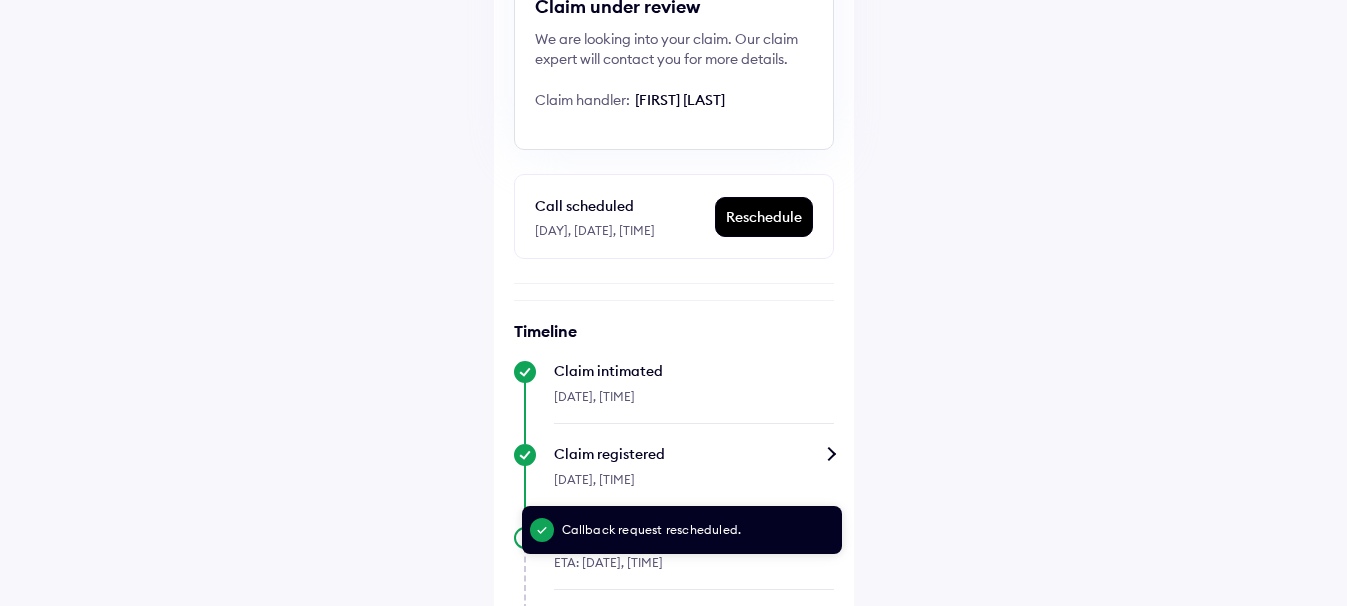 scroll, scrollTop: 0, scrollLeft: 0, axis: both 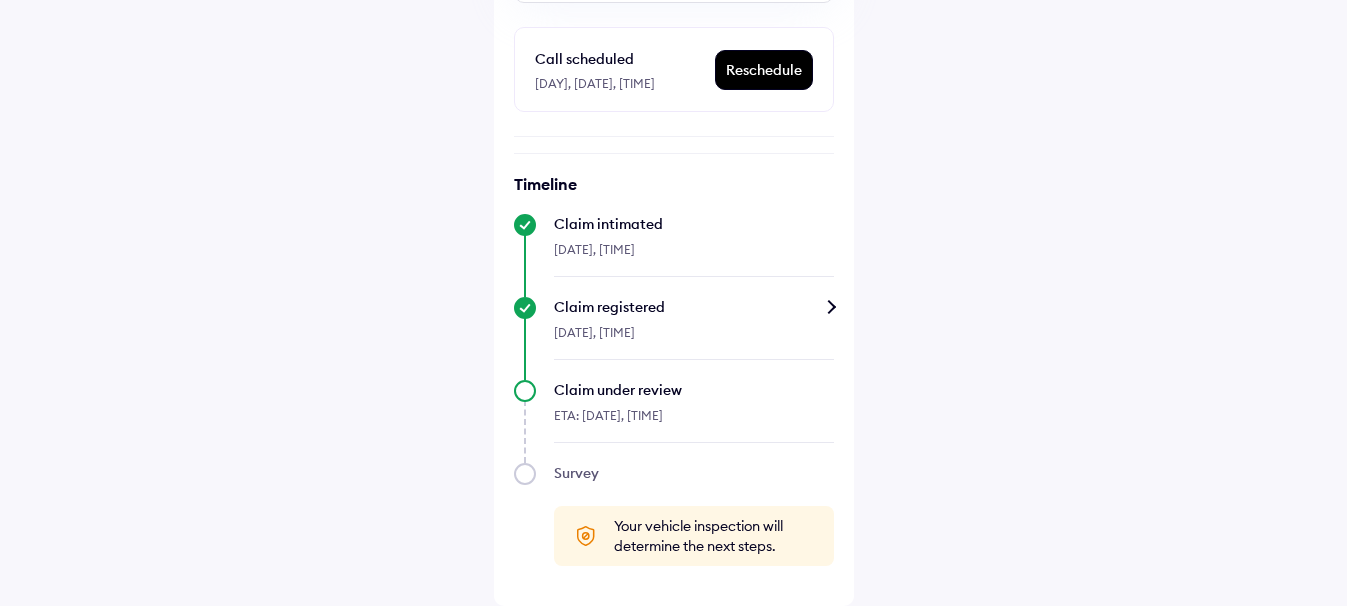 click on "Claim under review ETA: [DATE], [TIME]" at bounding box center [674, 411] 